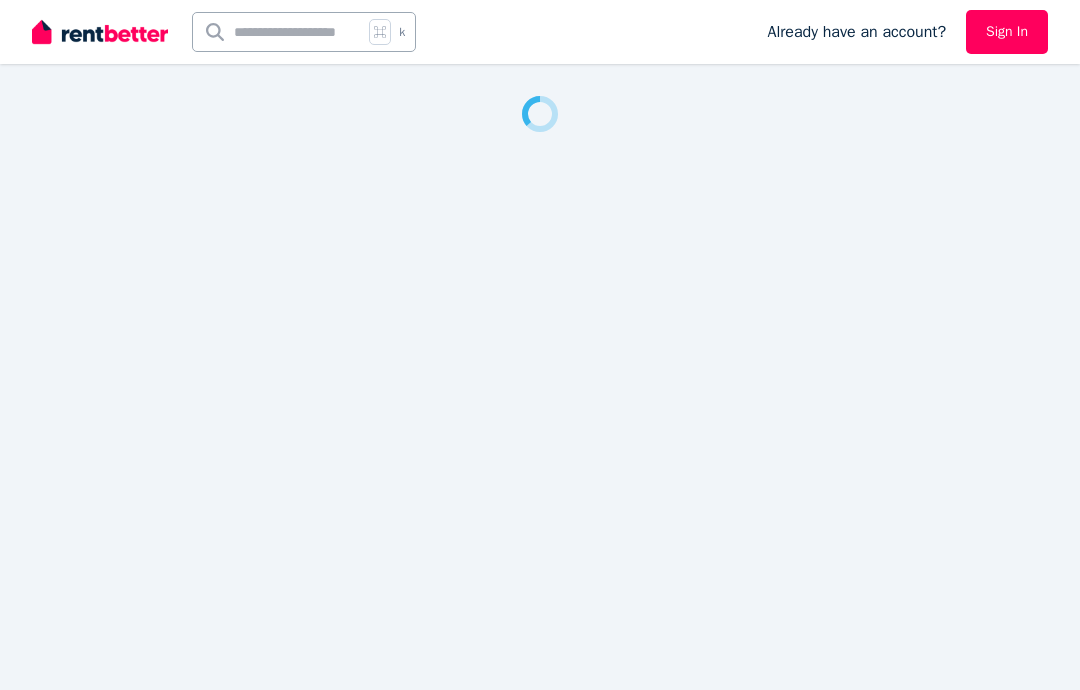 scroll, scrollTop: 0, scrollLeft: 0, axis: both 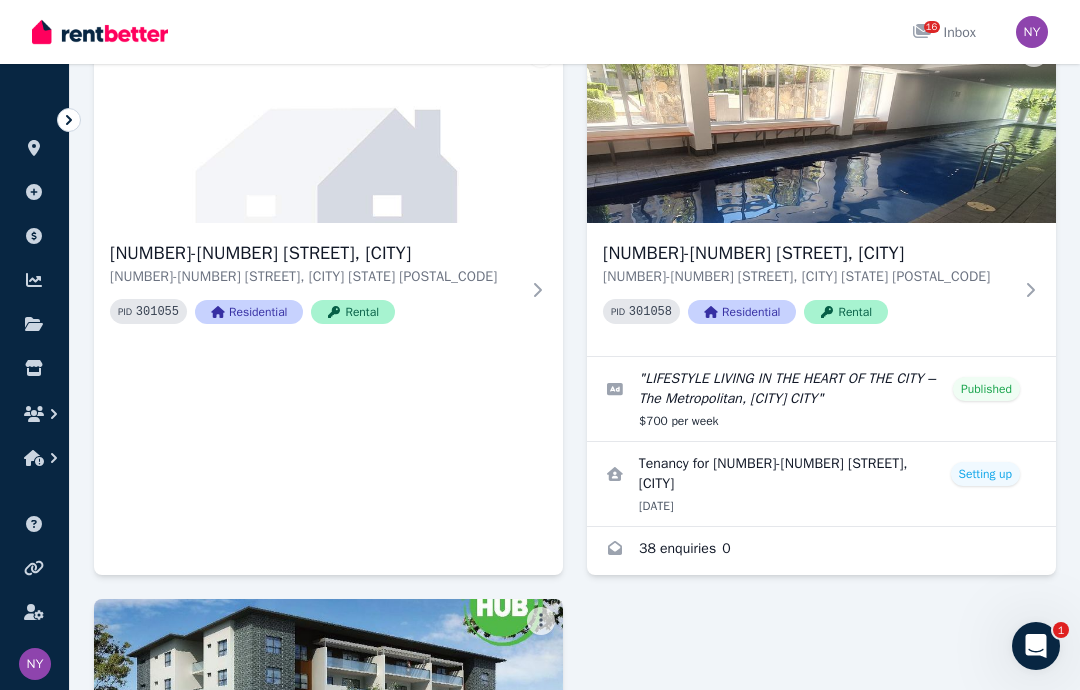 click at bounding box center (821, 484) 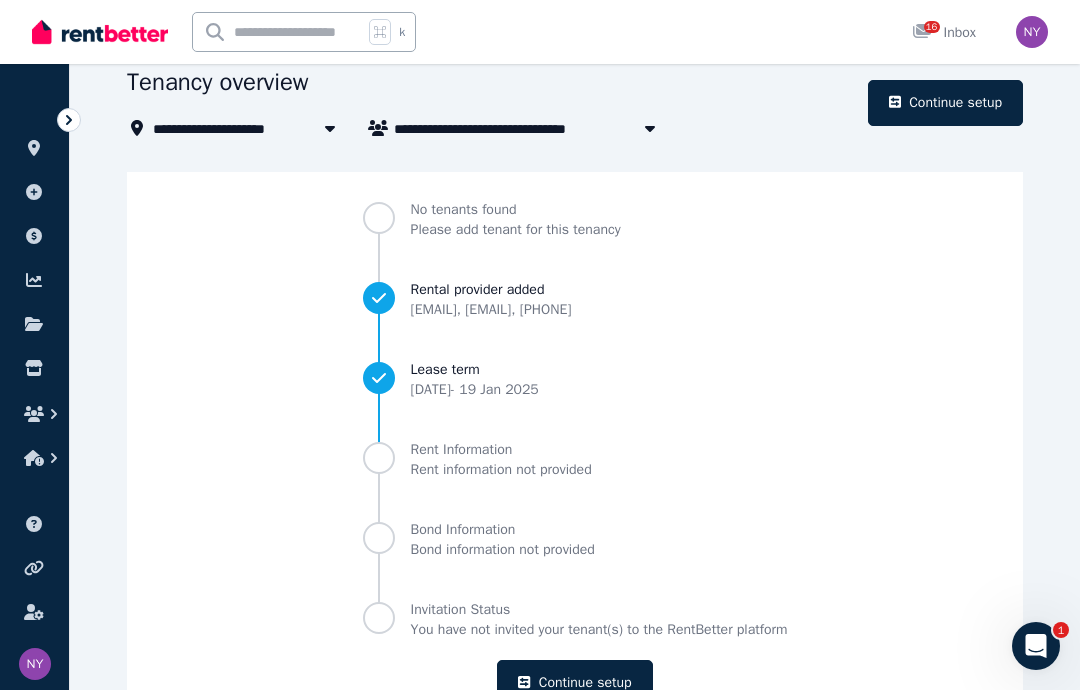scroll, scrollTop: 0, scrollLeft: 0, axis: both 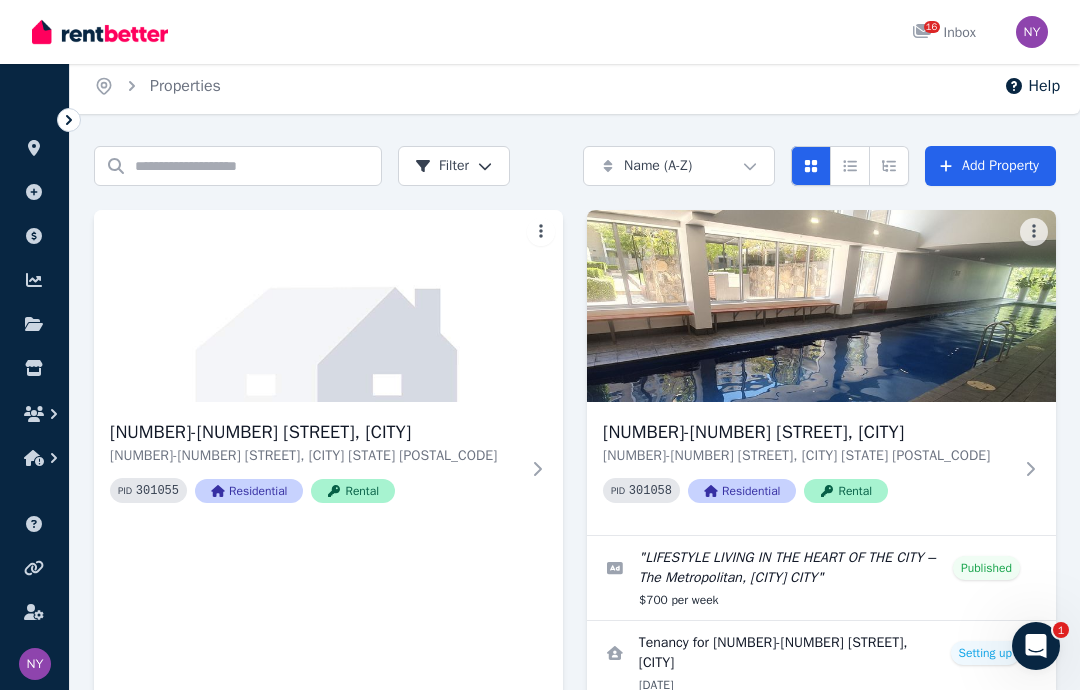 click at bounding box center (821, 578) 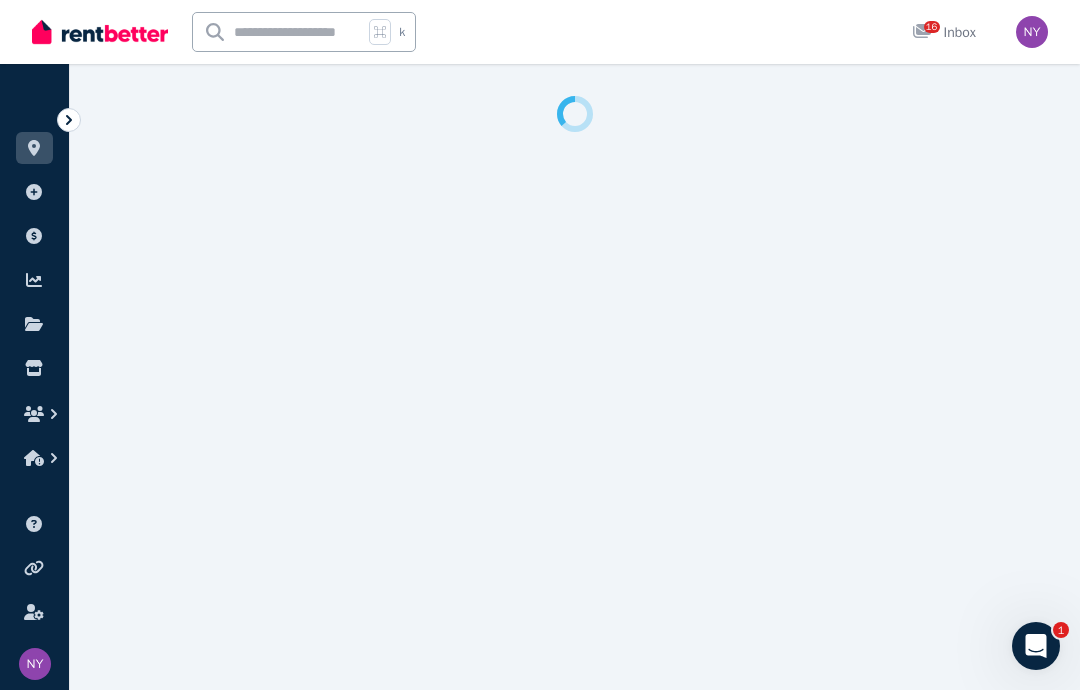 select on "**********" 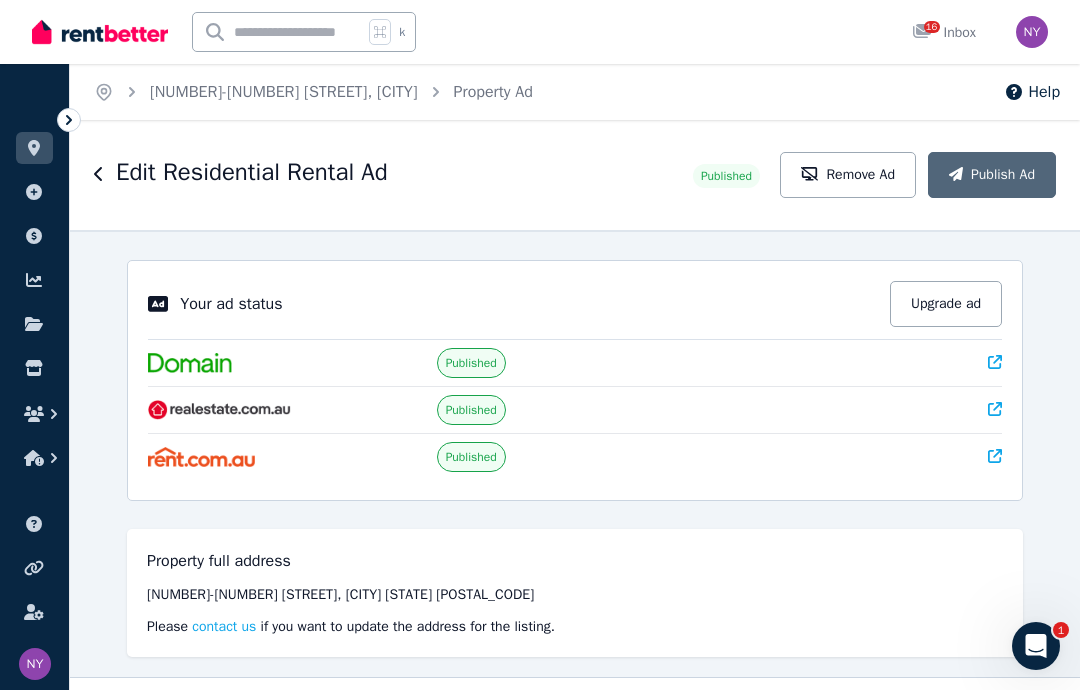 click 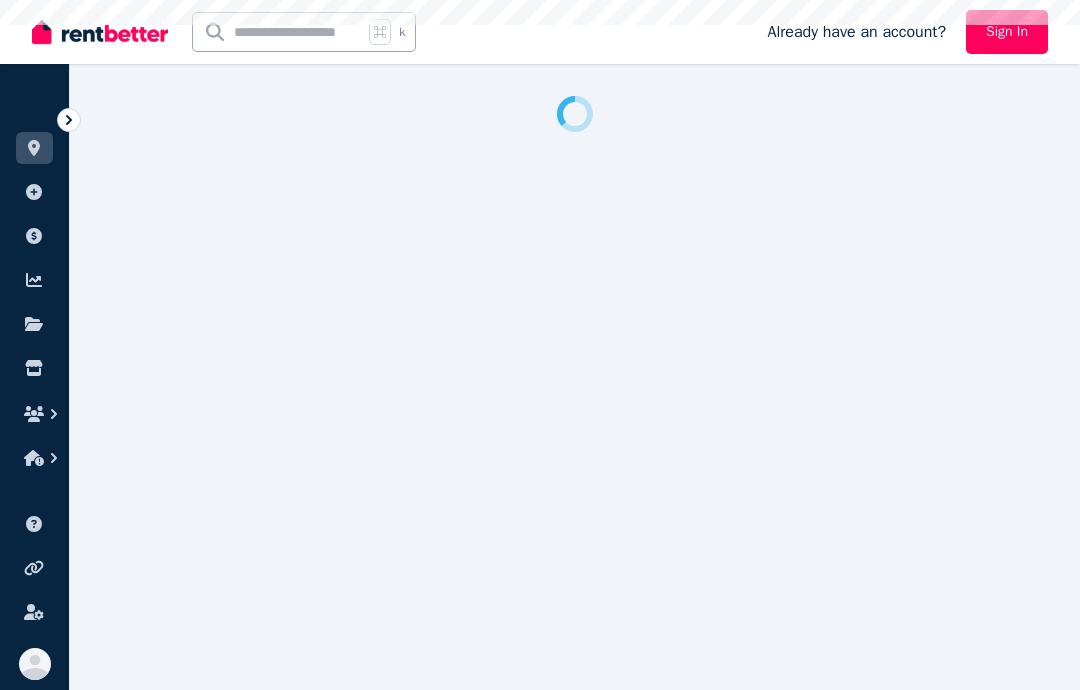 scroll, scrollTop: 0, scrollLeft: 0, axis: both 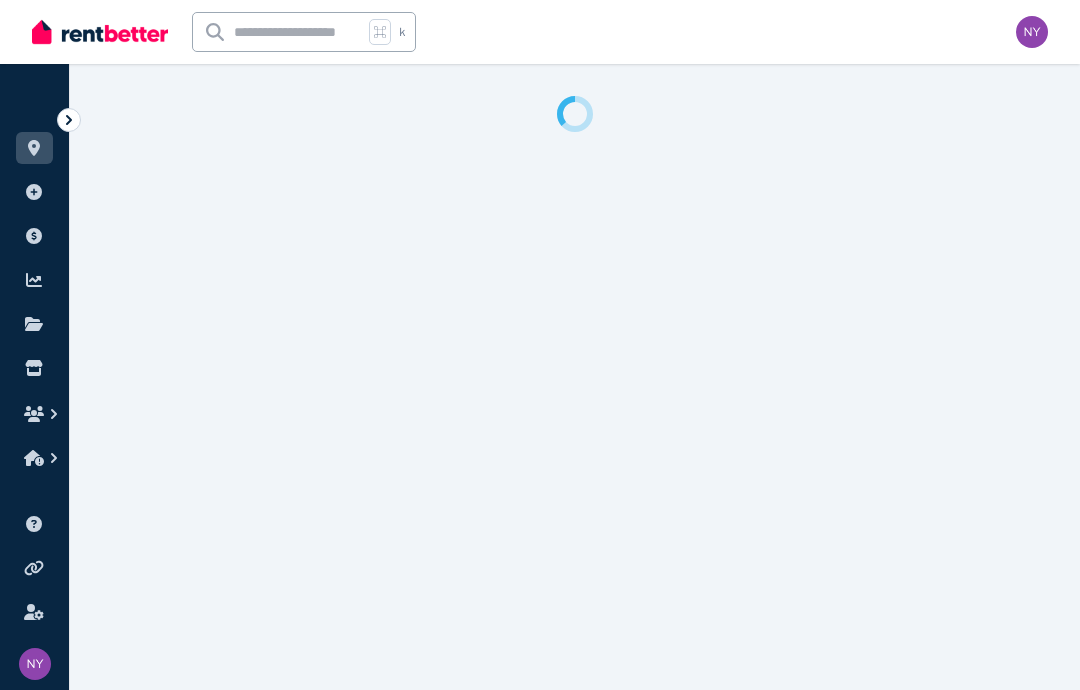 select on "**********" 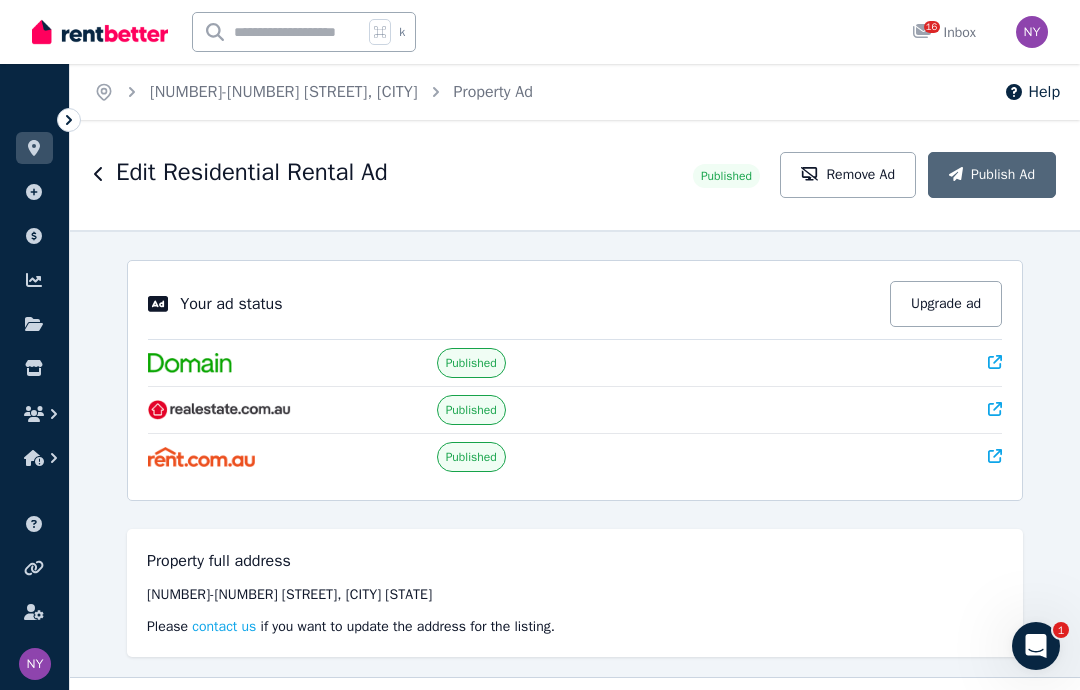 scroll, scrollTop: 0, scrollLeft: 0, axis: both 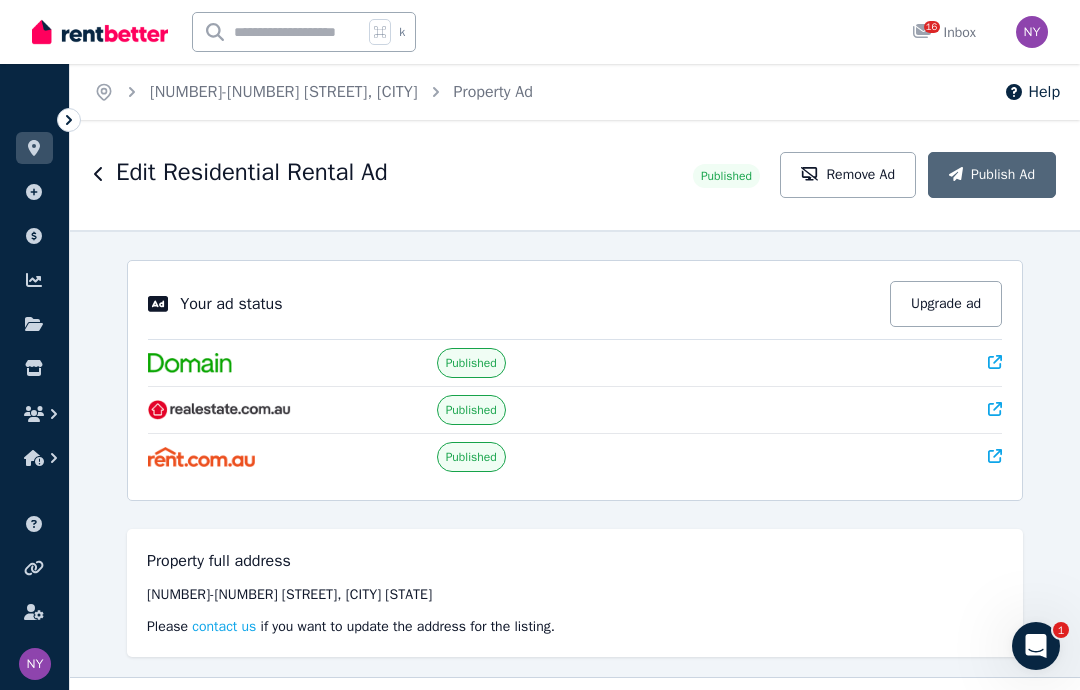 click at bounding box center [34, 324] 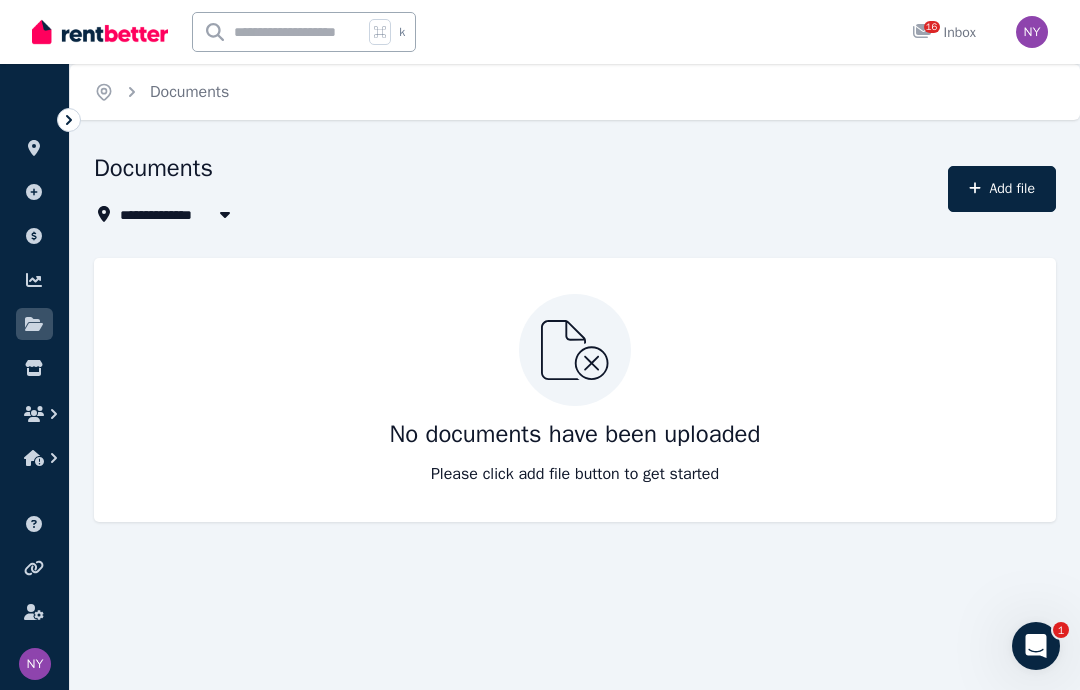click at bounding box center [34, 368] 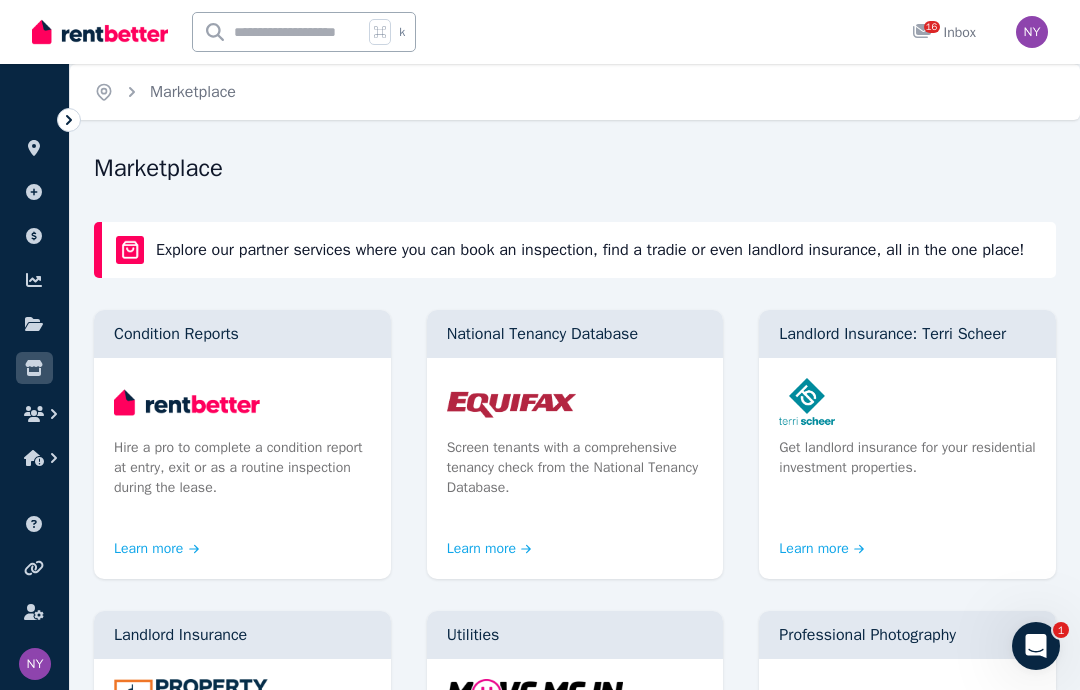 click 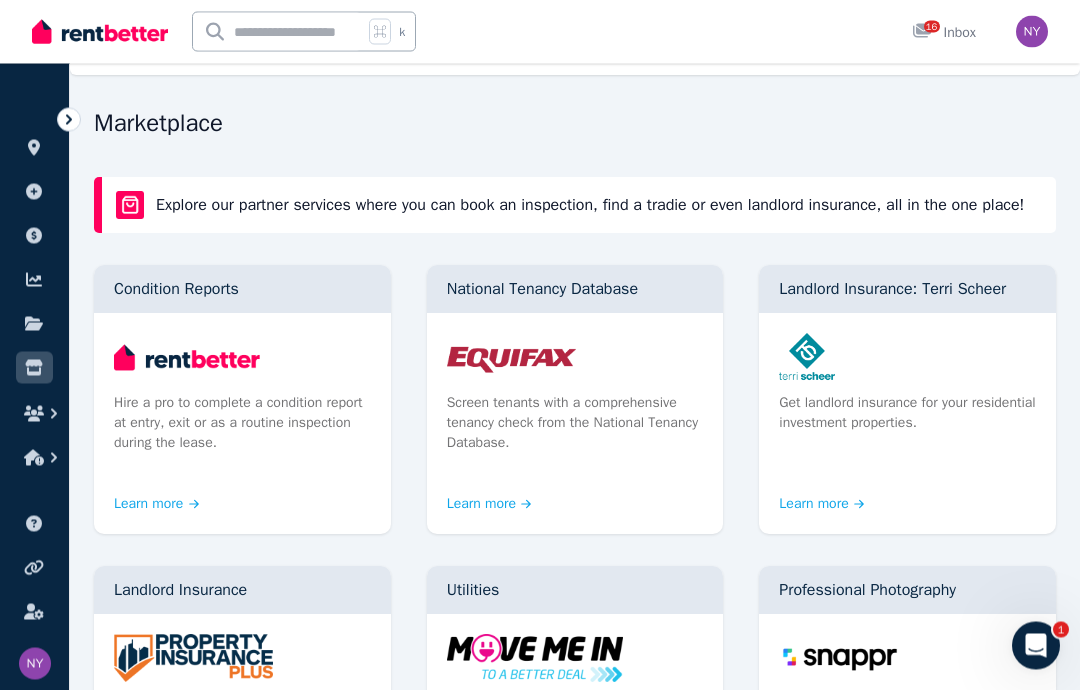scroll, scrollTop: 0, scrollLeft: 0, axis: both 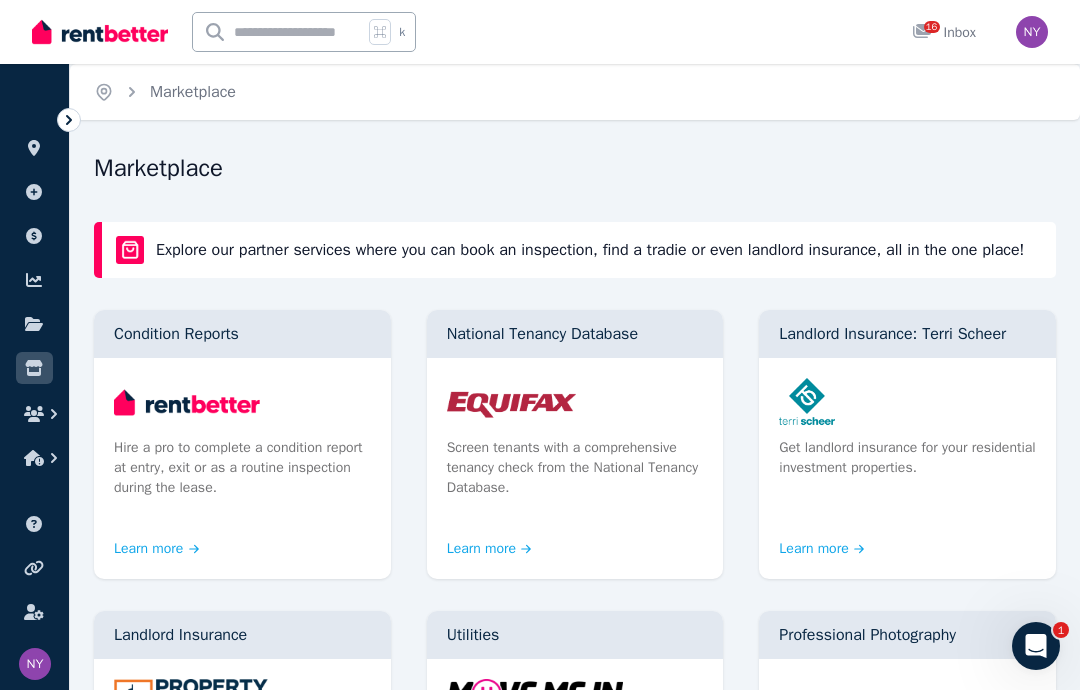 click 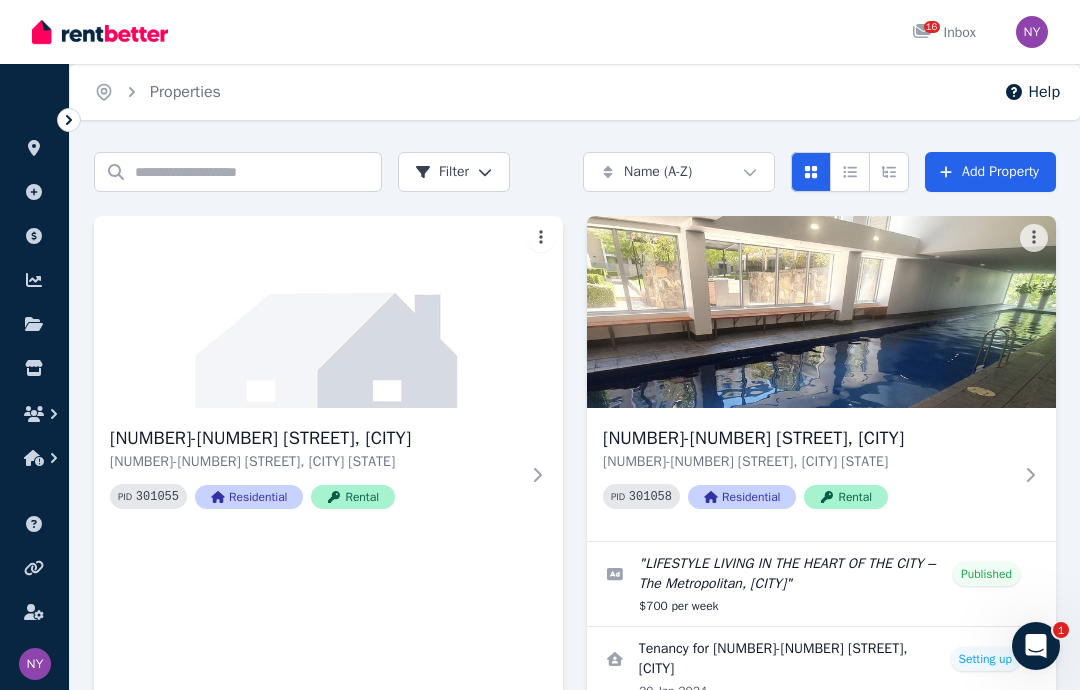 click on "Help" at bounding box center (1032, 92) 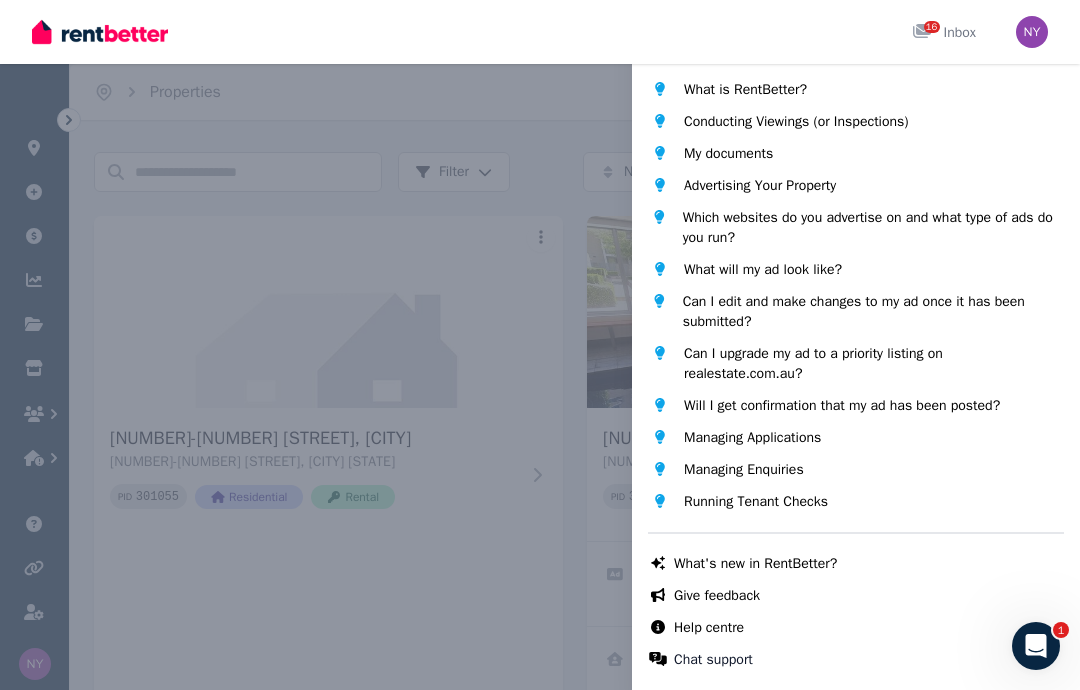 scroll, scrollTop: 134, scrollLeft: 0, axis: vertical 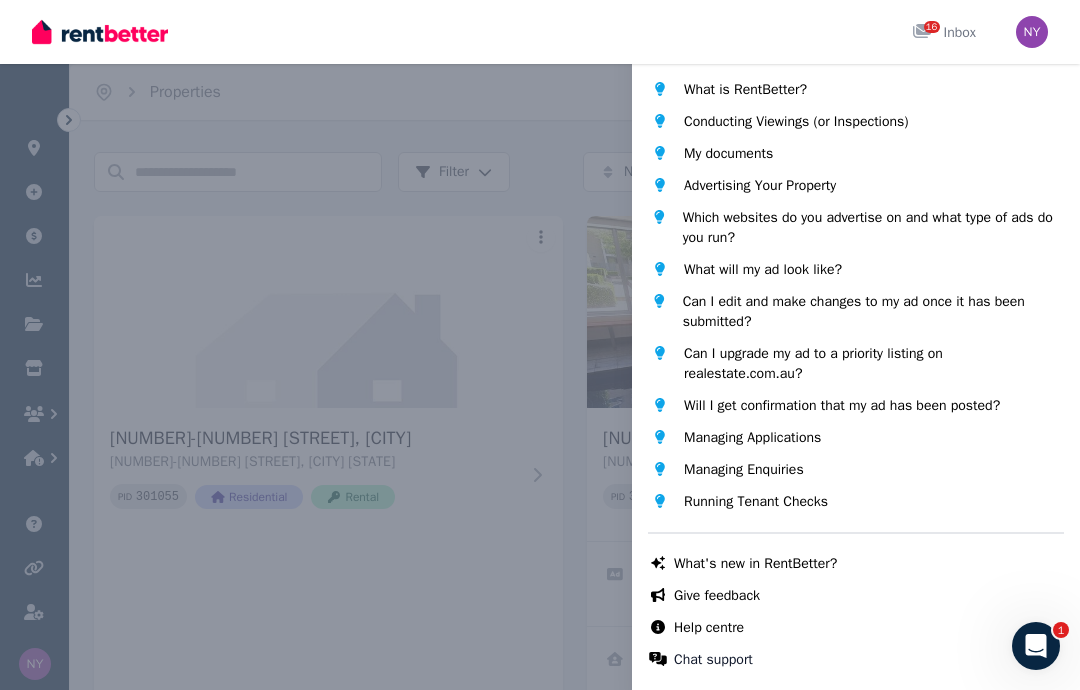 click on "Which websites do you advertise on and what type of ads do you run?" at bounding box center (873, 228) 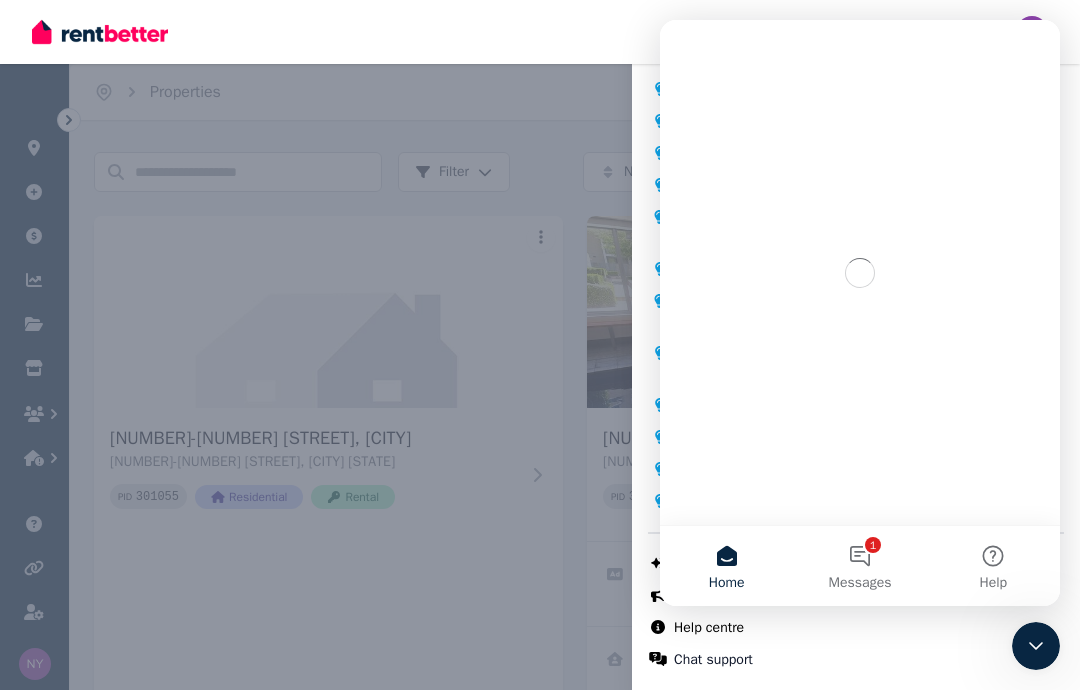 scroll, scrollTop: 0, scrollLeft: 0, axis: both 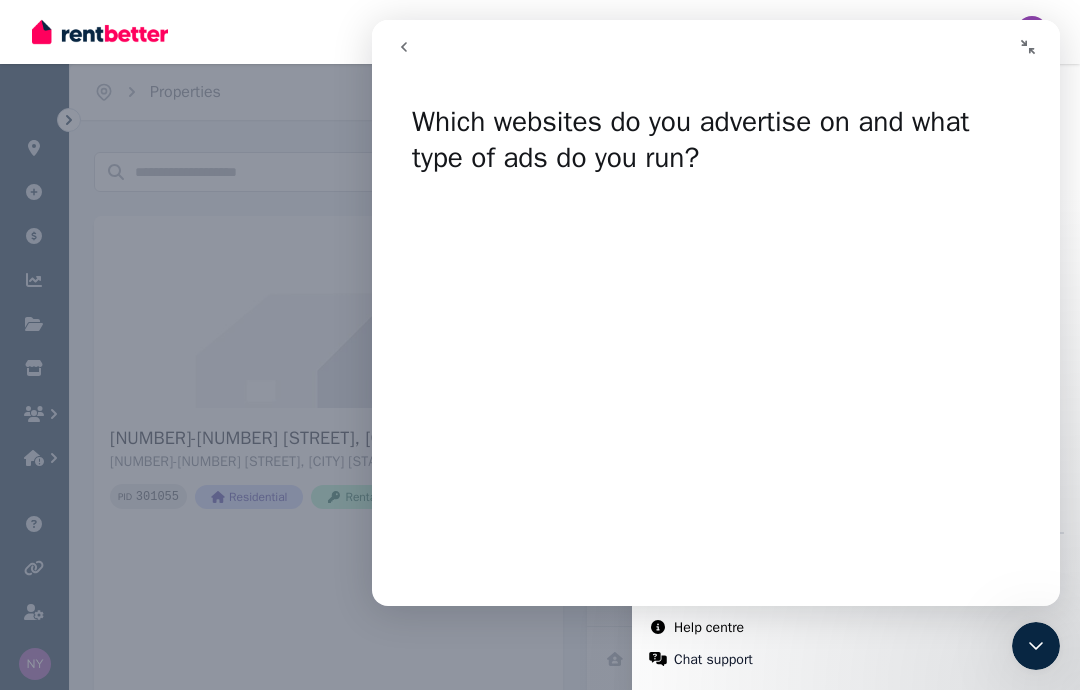 click at bounding box center (1028, 47) 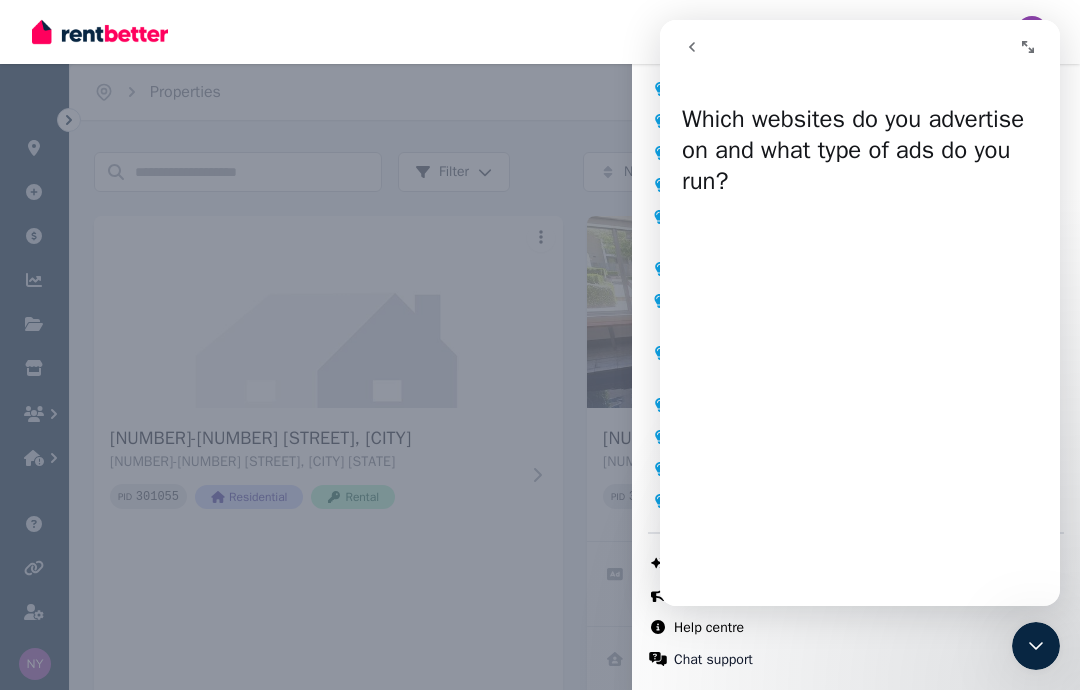 click at bounding box center (692, 47) 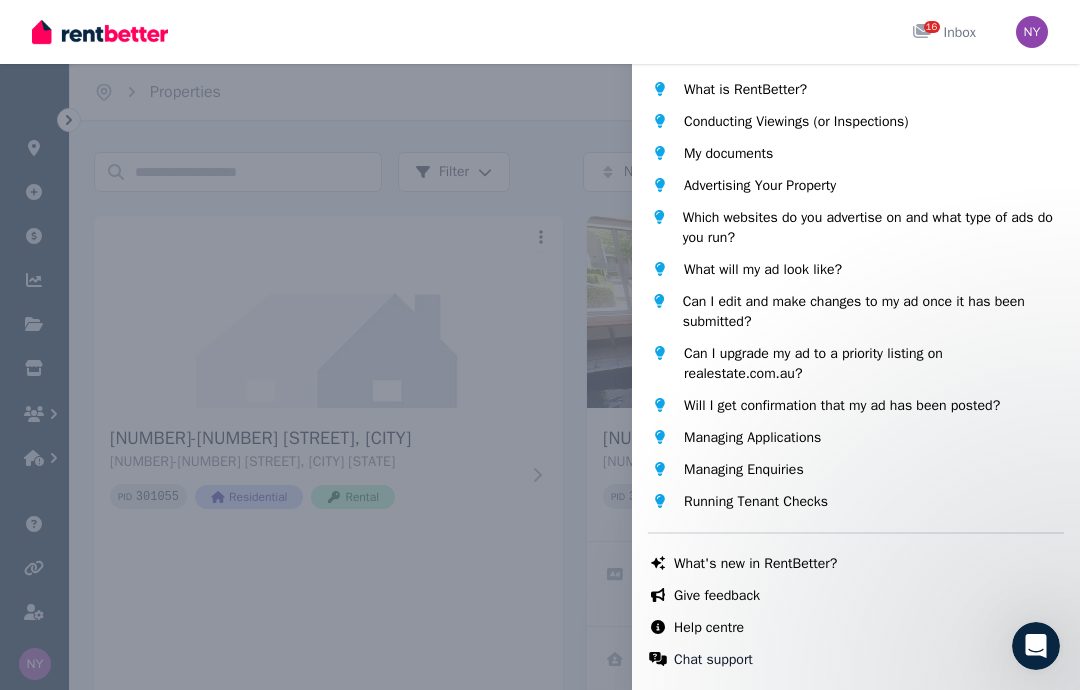 scroll, scrollTop: 0, scrollLeft: 0, axis: both 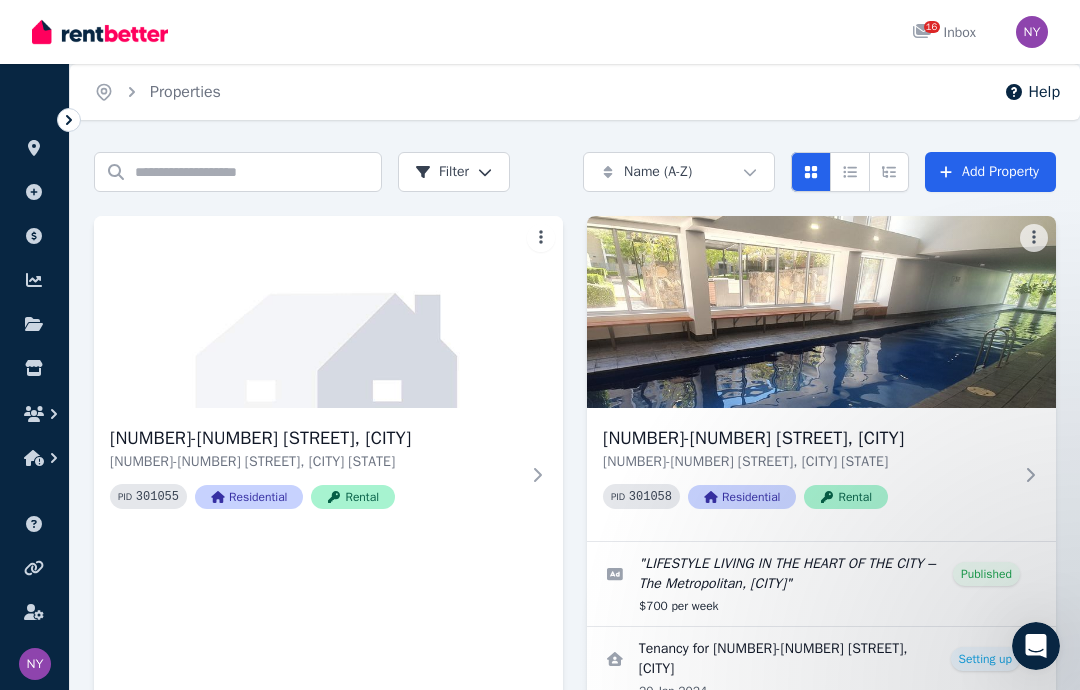 click on "Help" at bounding box center (1032, 92) 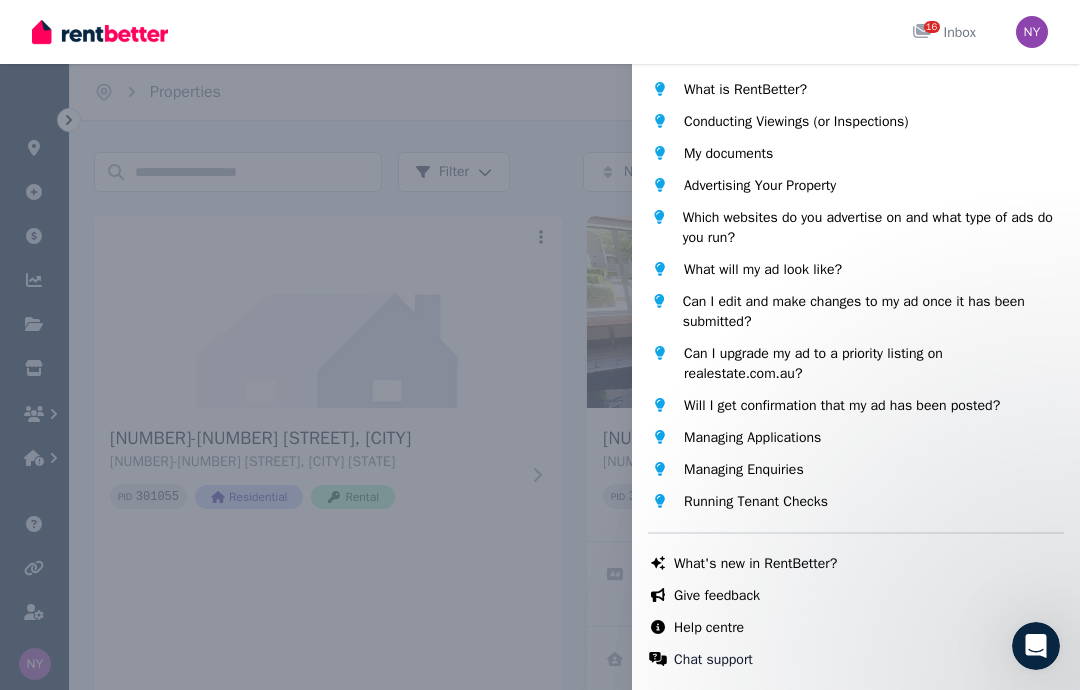 scroll, scrollTop: 134, scrollLeft: 0, axis: vertical 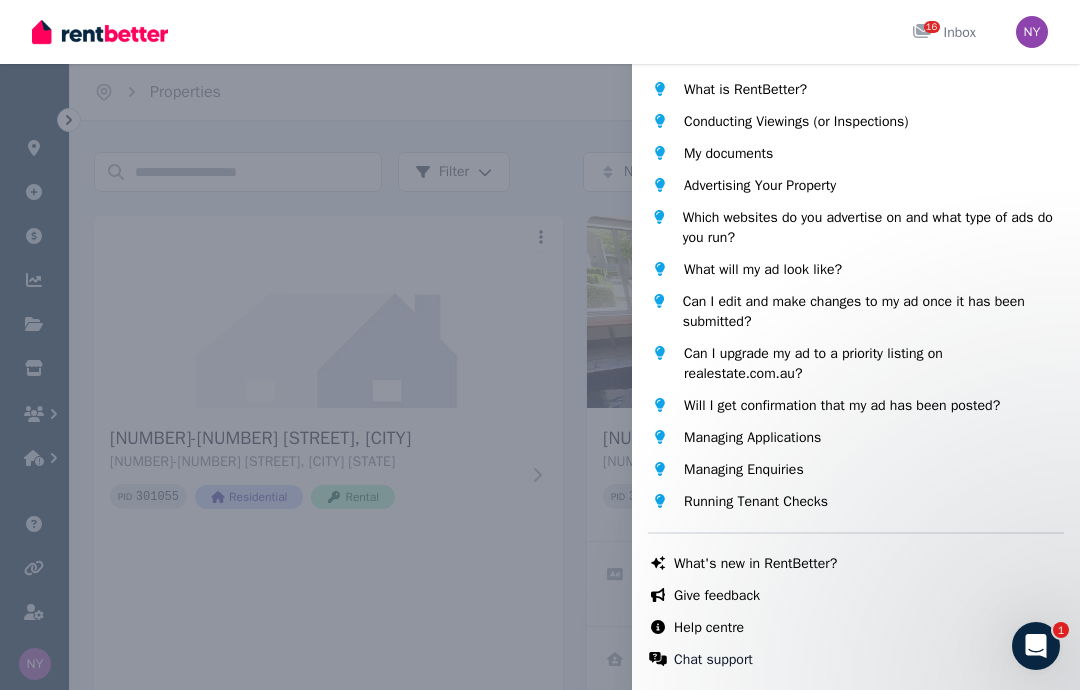 click on "Chat support" at bounding box center (713, 660) 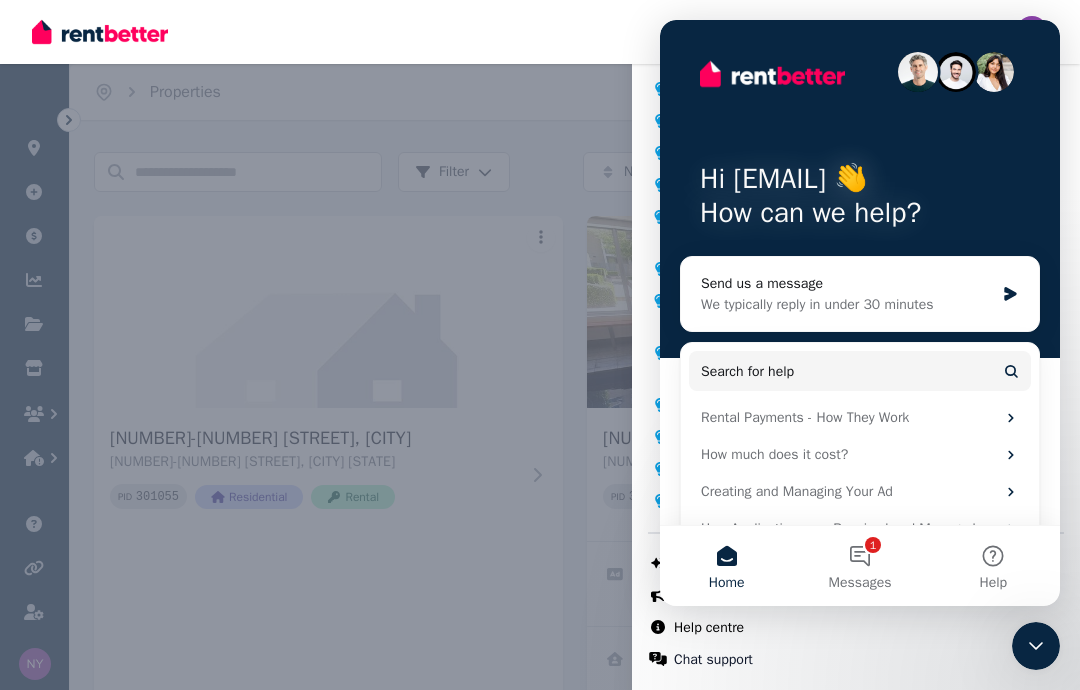click on "Send us a message" at bounding box center (847, 283) 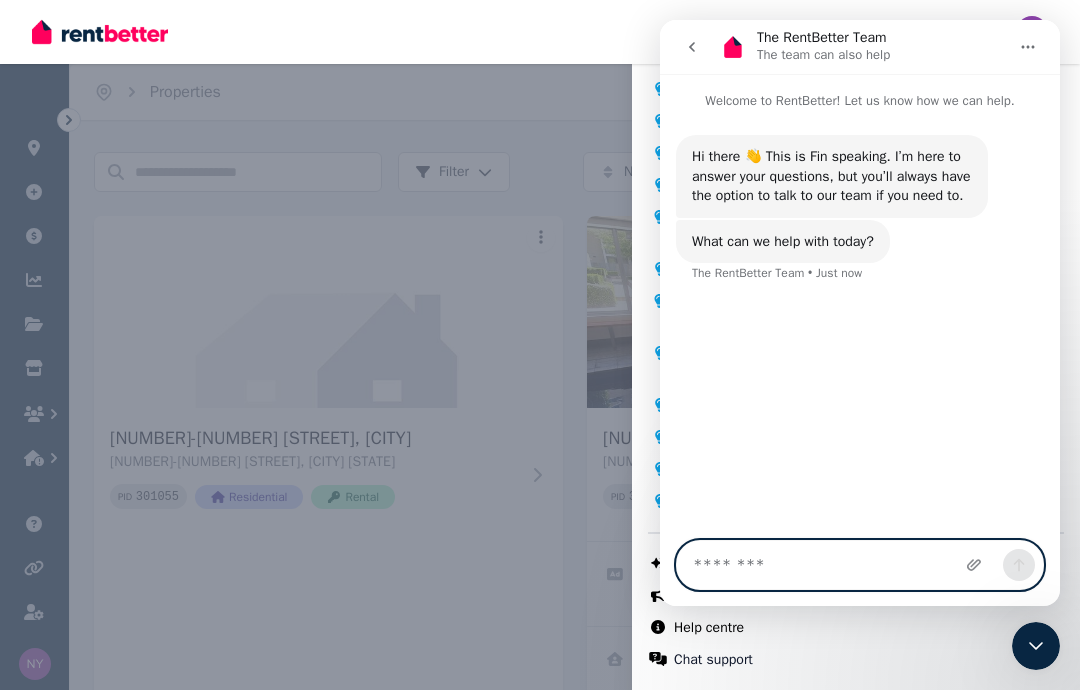 click at bounding box center (860, 565) 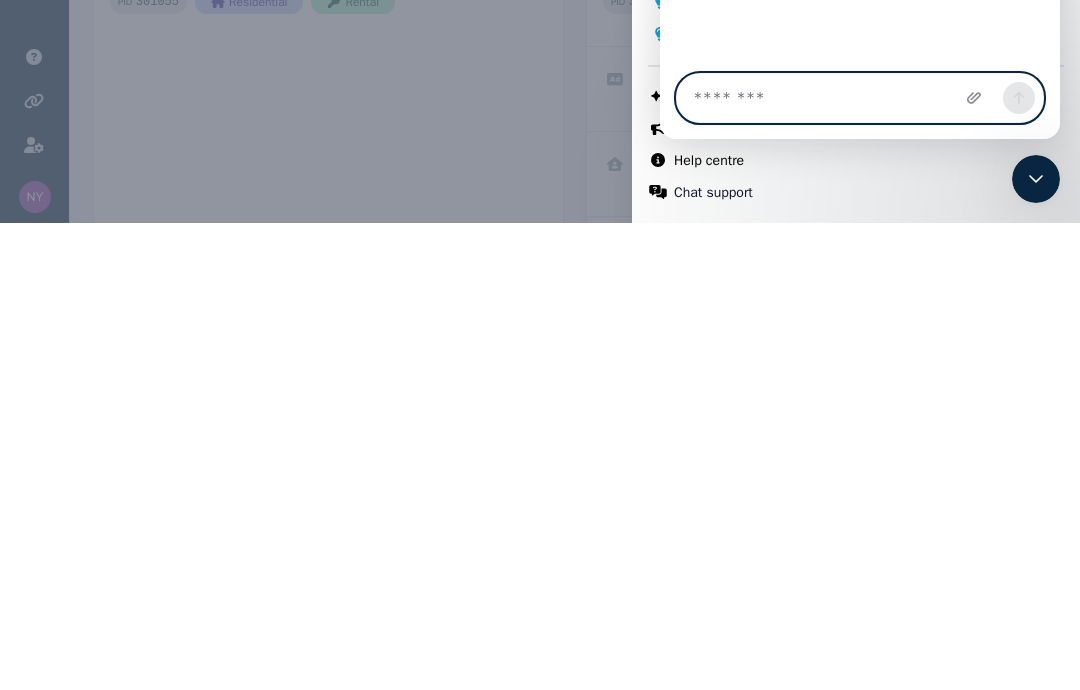 scroll, scrollTop: 73, scrollLeft: 0, axis: vertical 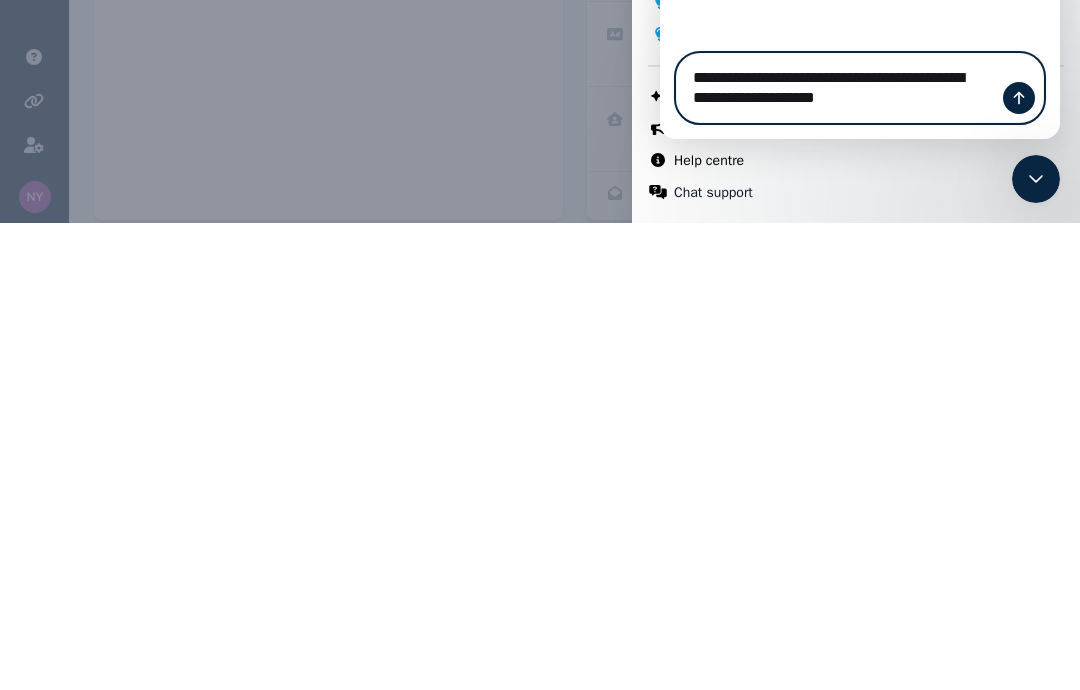 type on "**********" 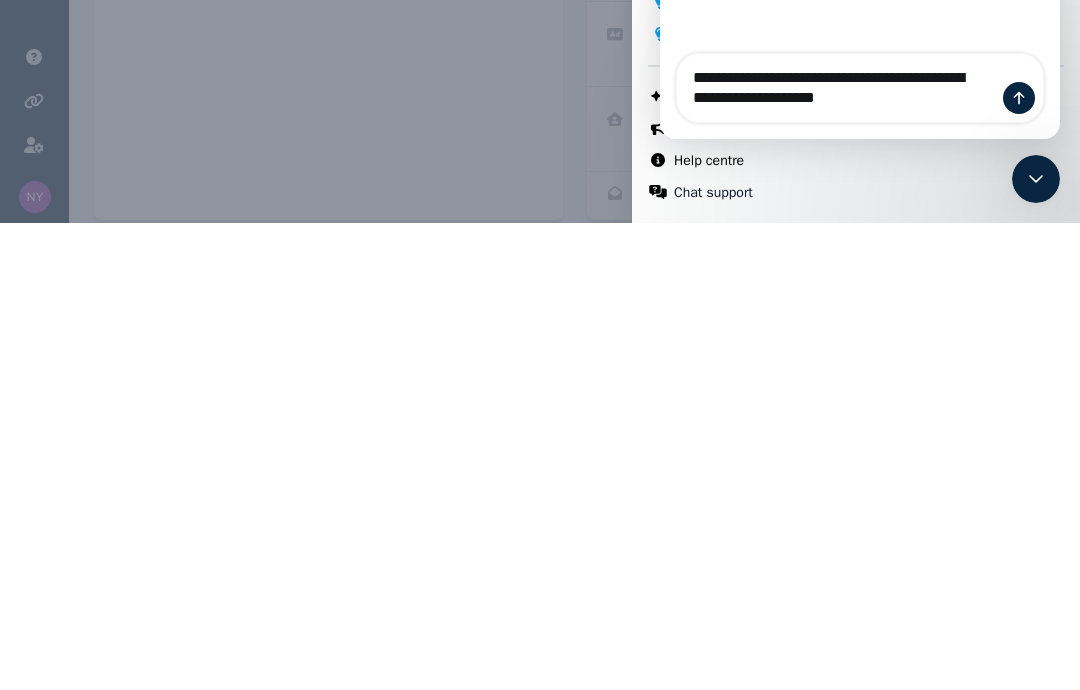click at bounding box center (1019, 98) 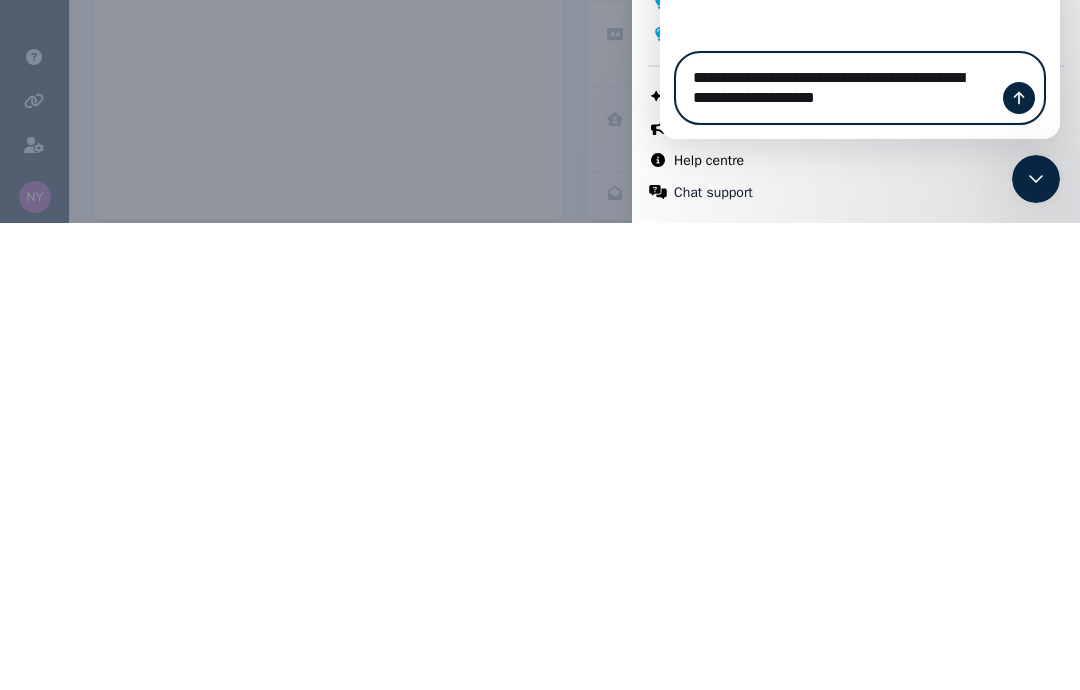 type 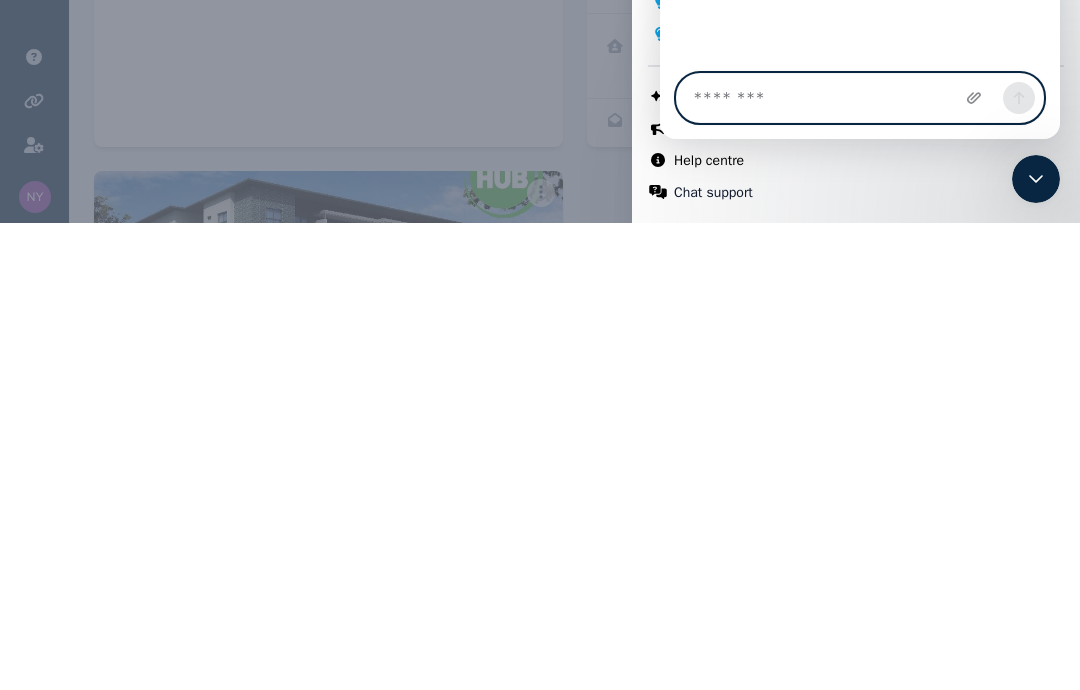 scroll, scrollTop: 363, scrollLeft: 0, axis: vertical 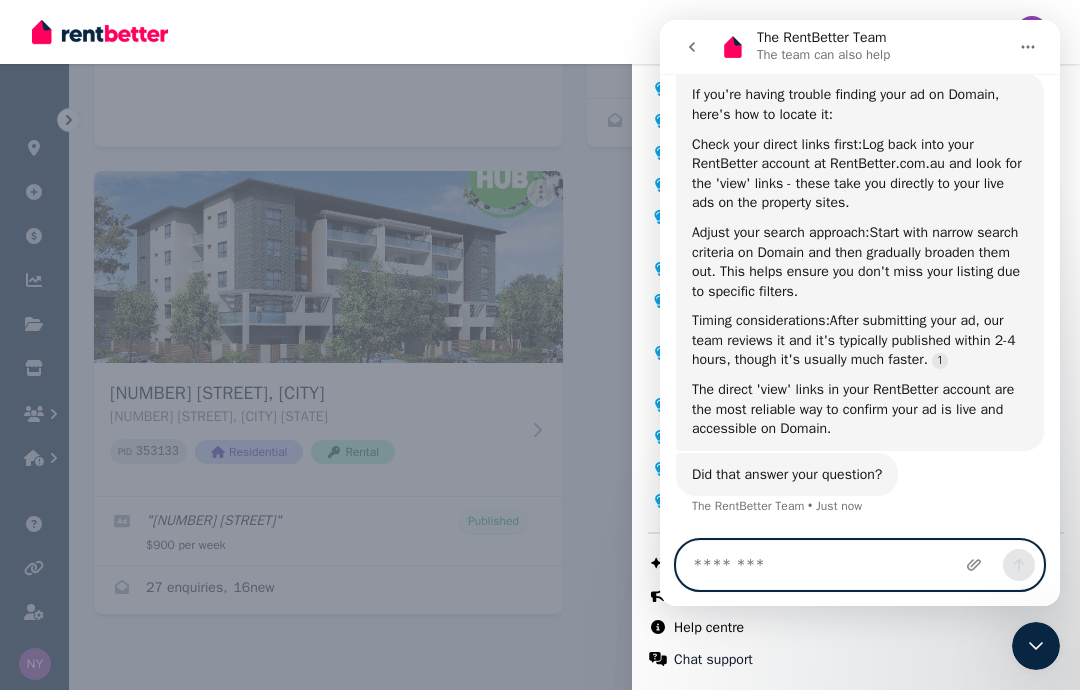 click at bounding box center [860, 565] 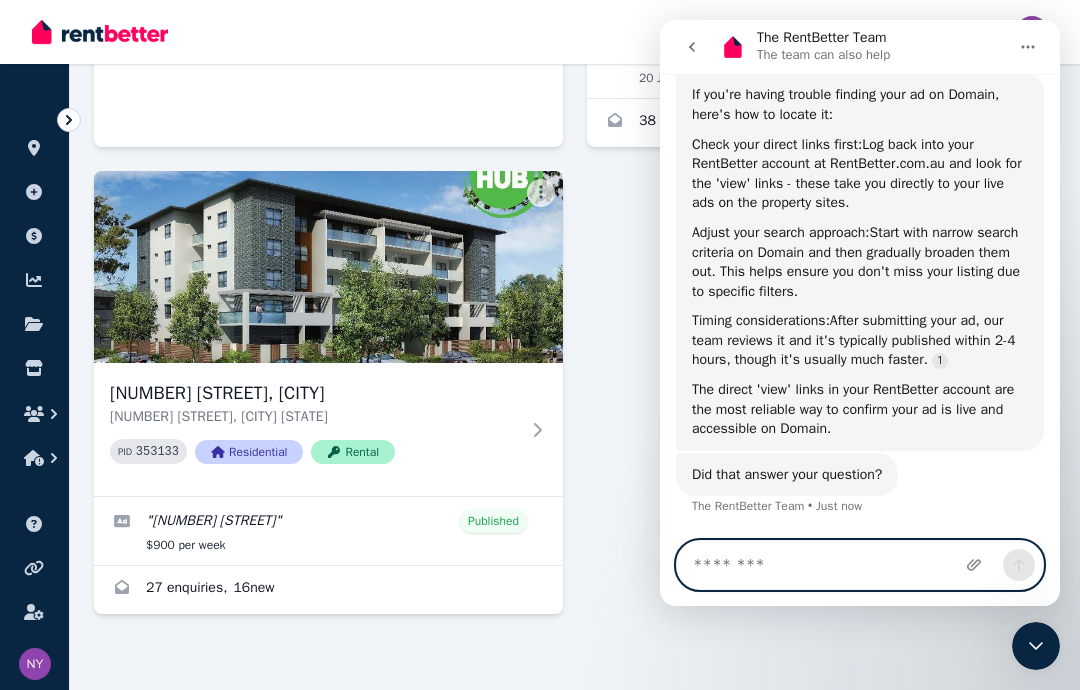 click at bounding box center (860, 565) 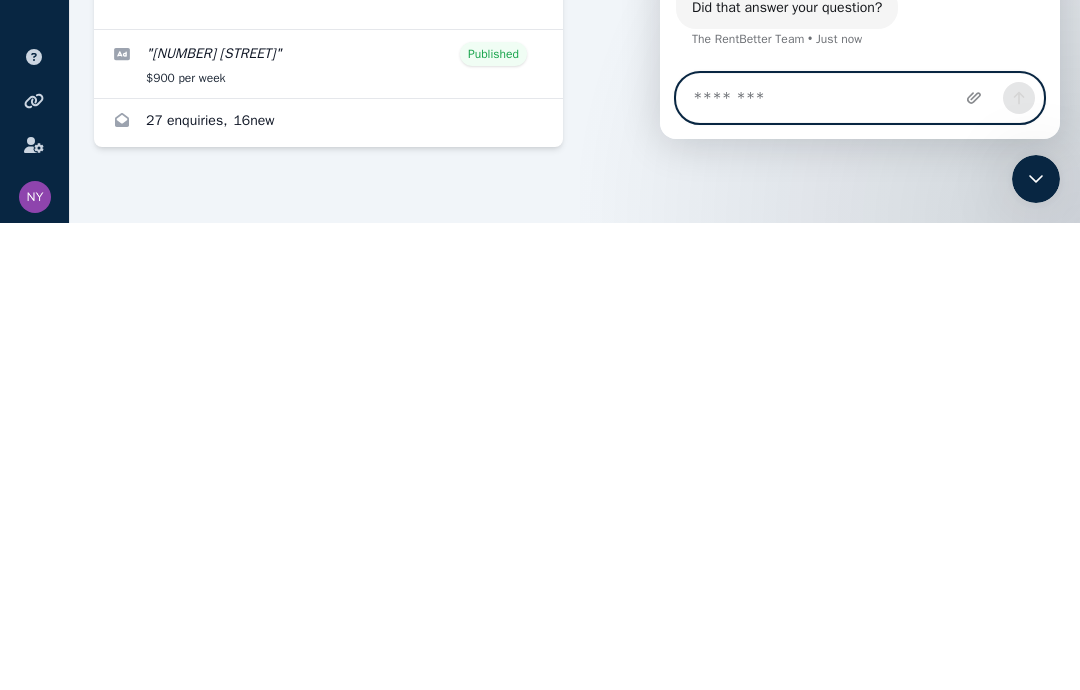 type on "*" 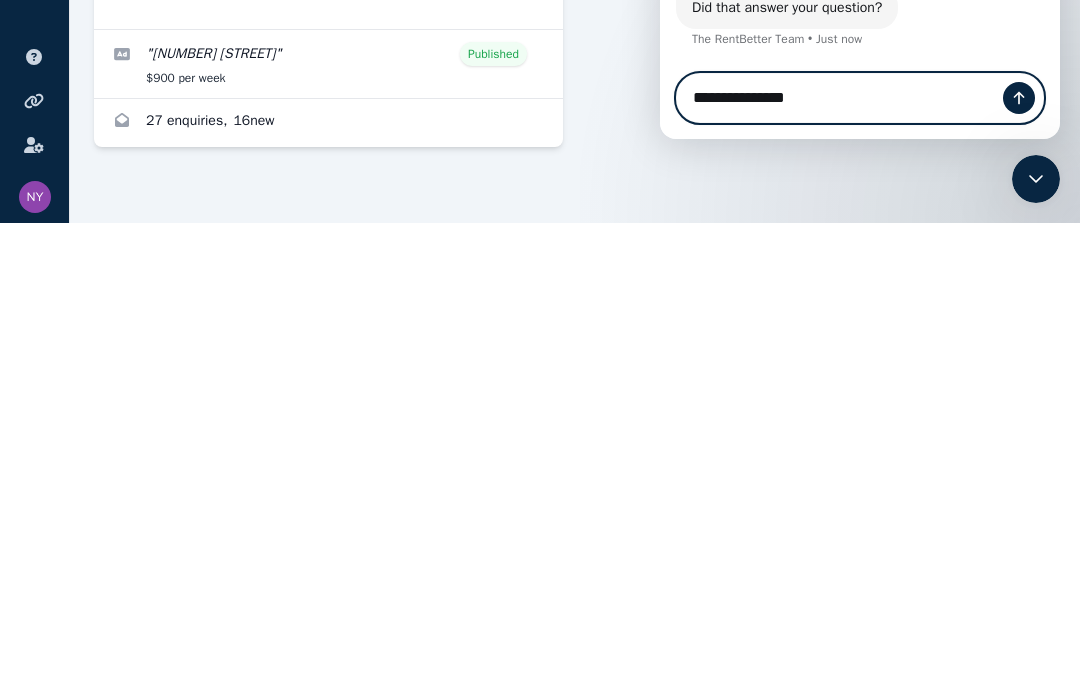 type on "**********" 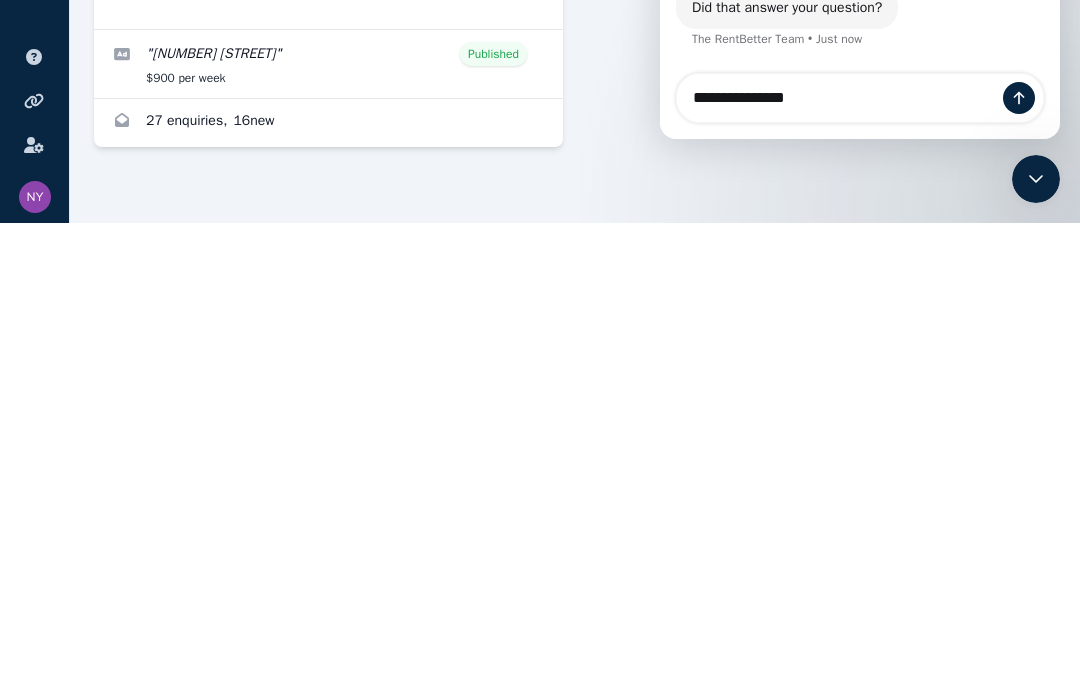 click at bounding box center [1019, 98] 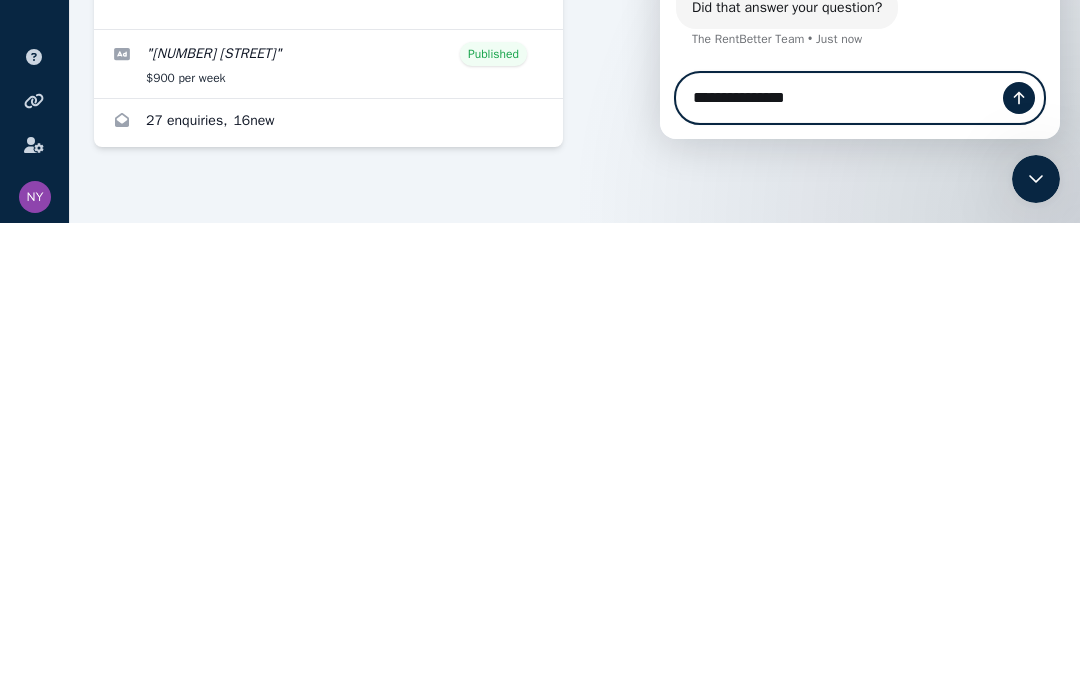 type 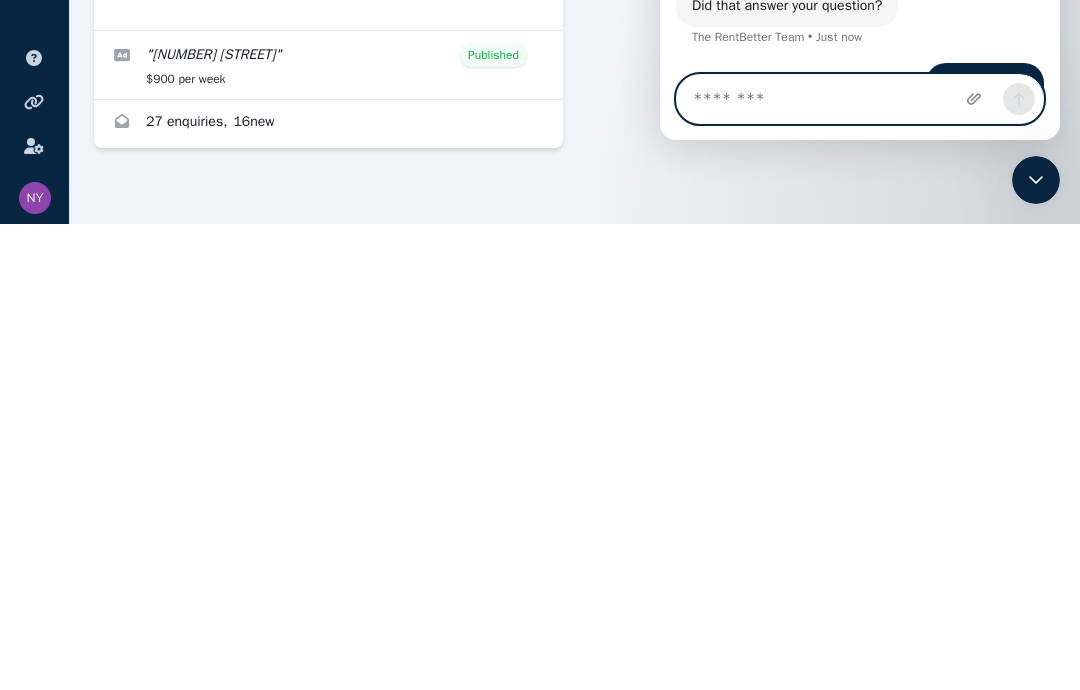 scroll, scrollTop: 370, scrollLeft: 0, axis: vertical 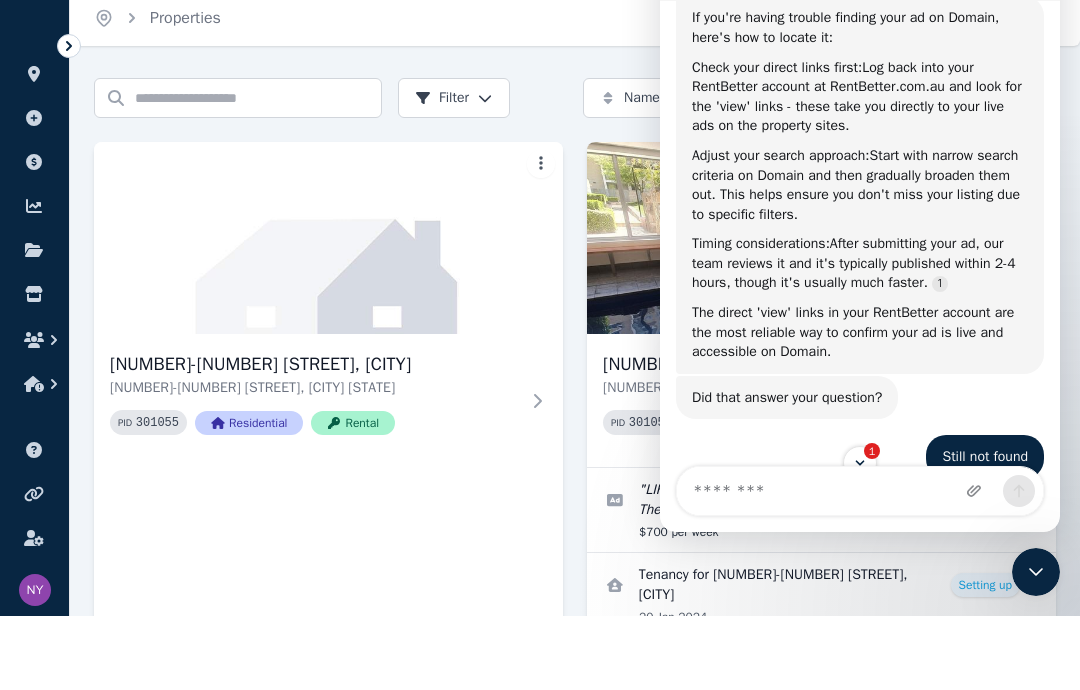 click at bounding box center (328, 312) 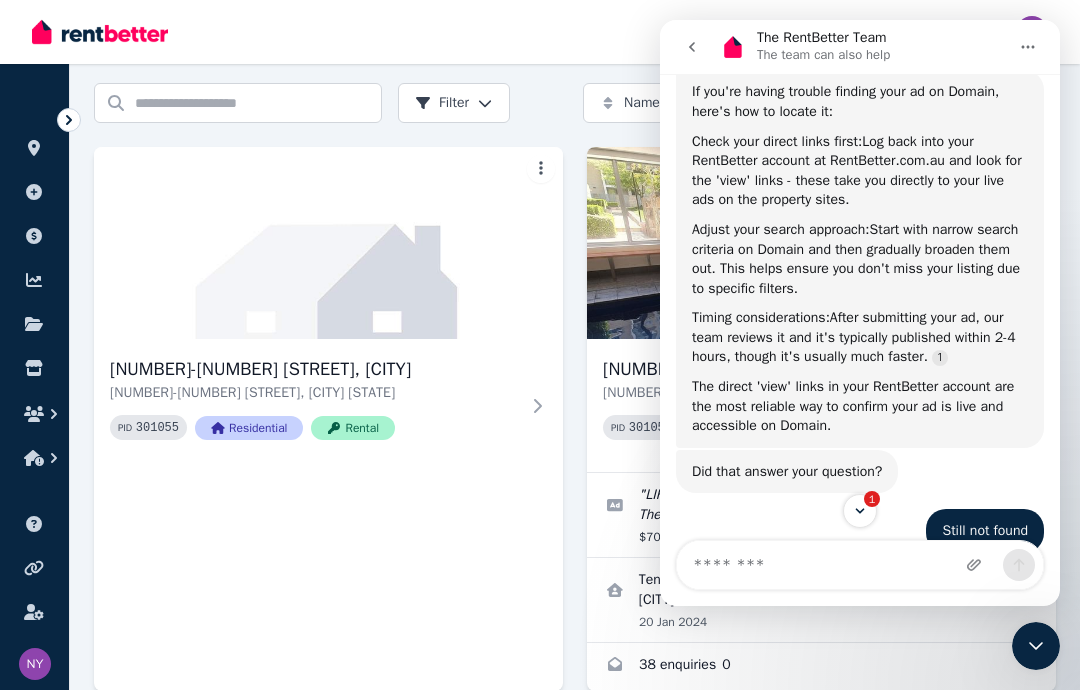 scroll, scrollTop: 74, scrollLeft: 0, axis: vertical 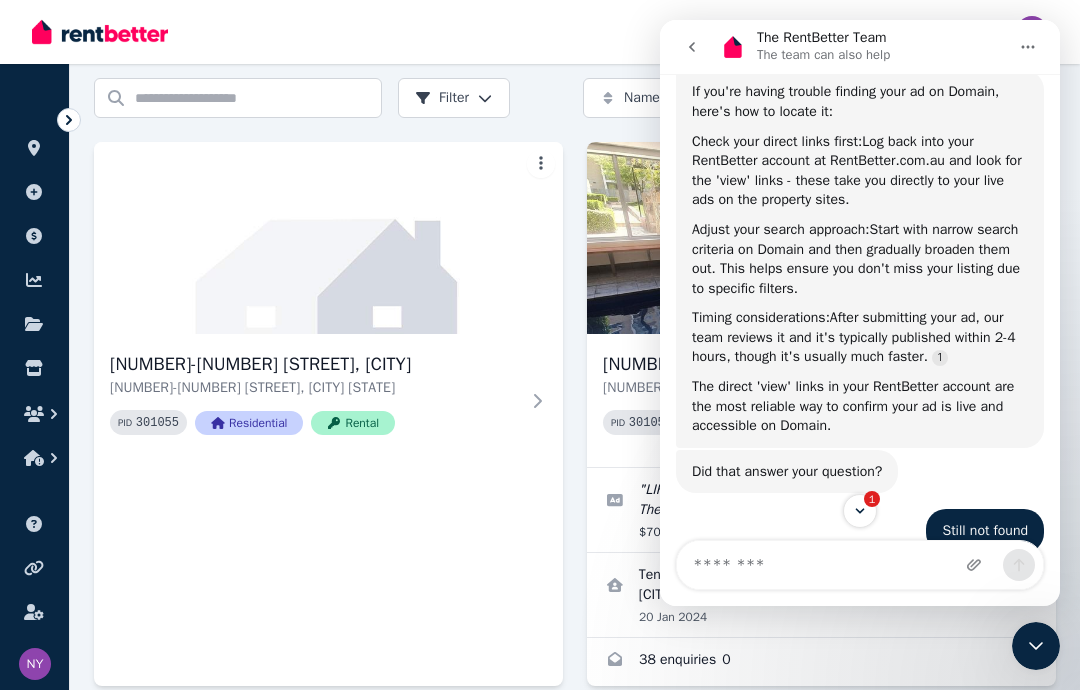click 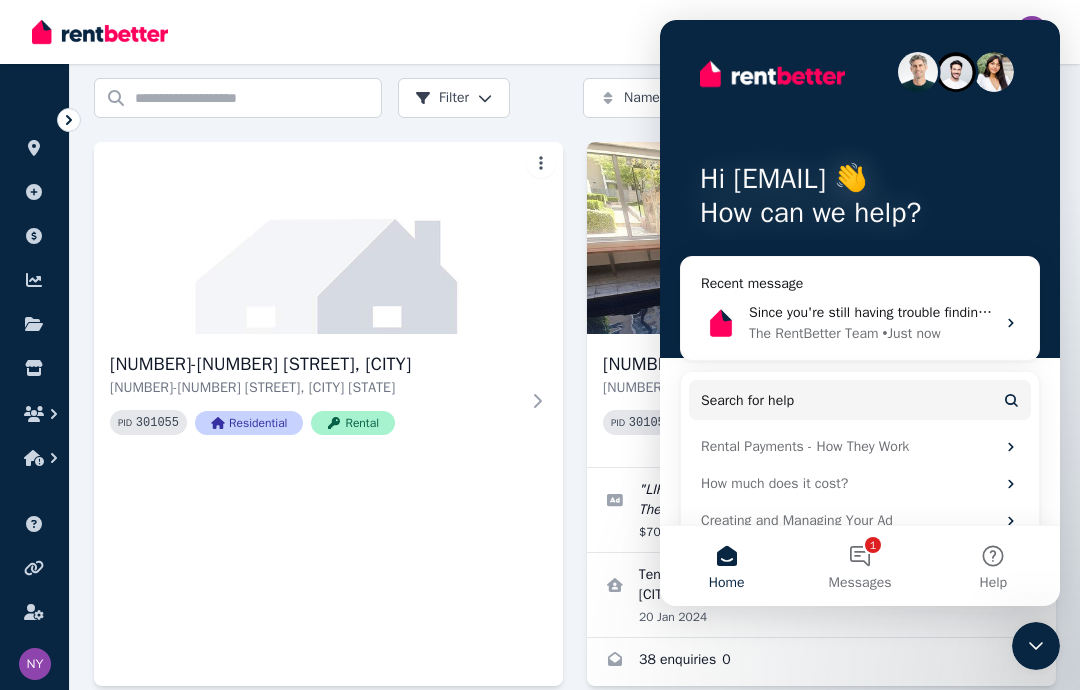 scroll, scrollTop: 207, scrollLeft: 0, axis: vertical 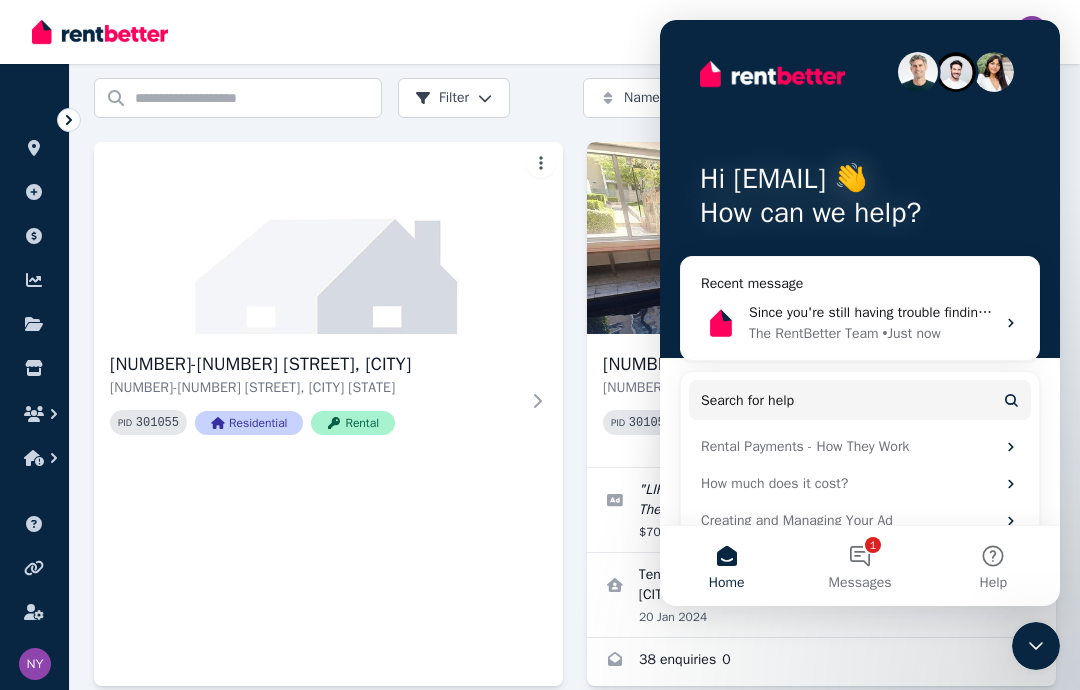 click on "Home" at bounding box center (726, 566) 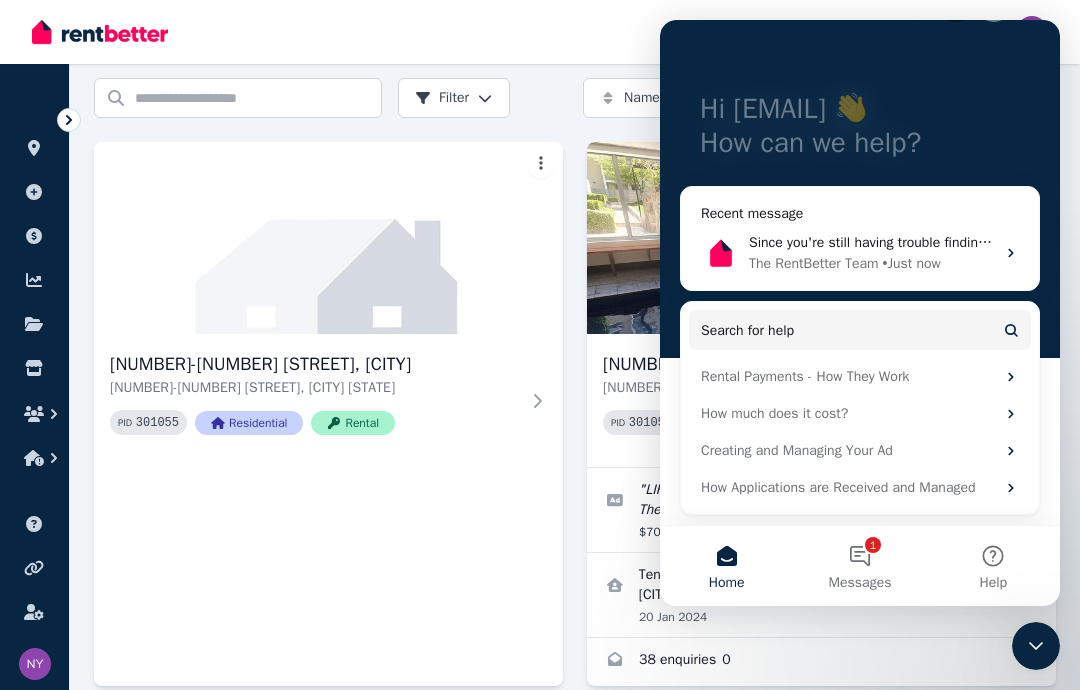 scroll, scrollTop: 138, scrollLeft: 0, axis: vertical 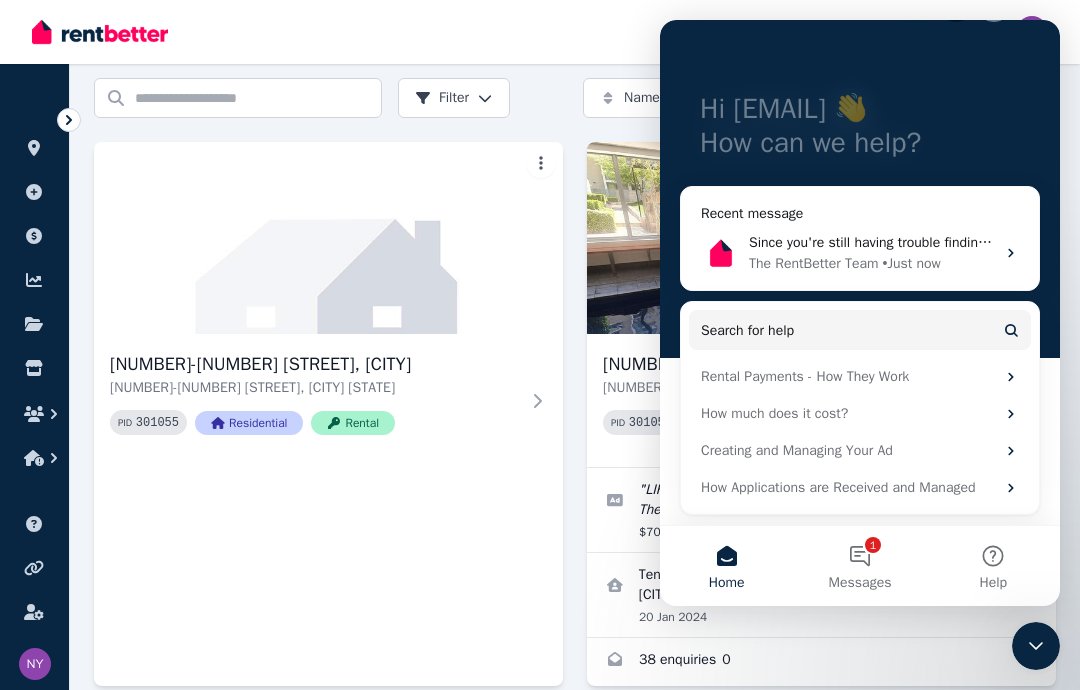 click on "1 Messages" at bounding box center (859, 566) 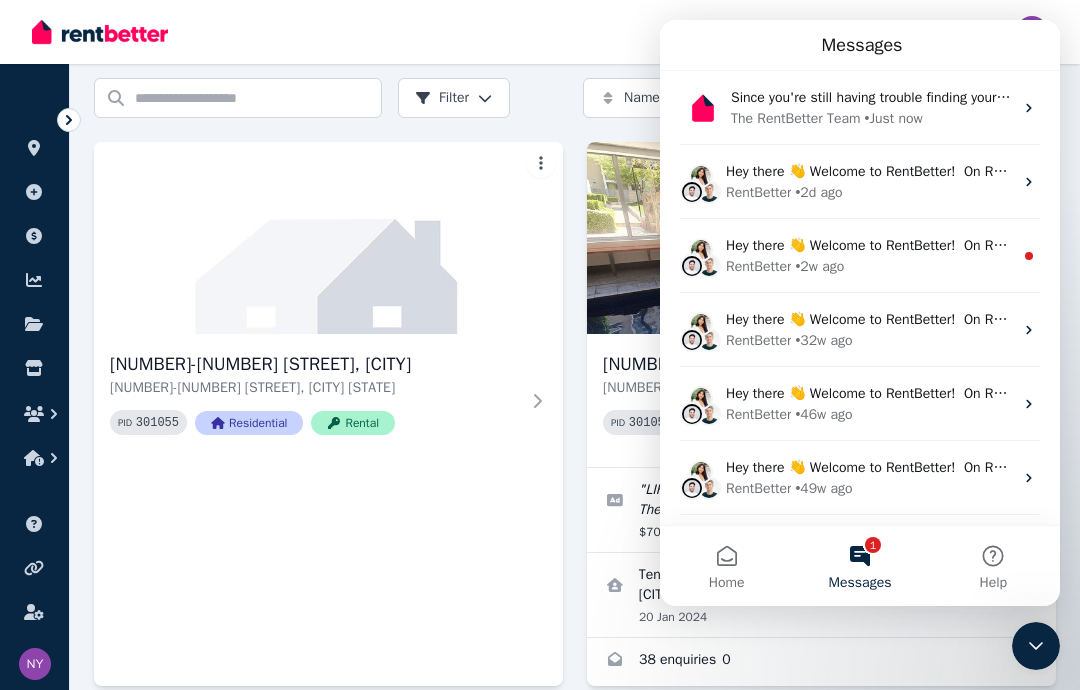 click on "Hey there 👋 Welcome to RentBetter!  On RentBetter, taking control and managing your property is easier than ever before.  What can we help you with today?" at bounding box center [1210, 171] 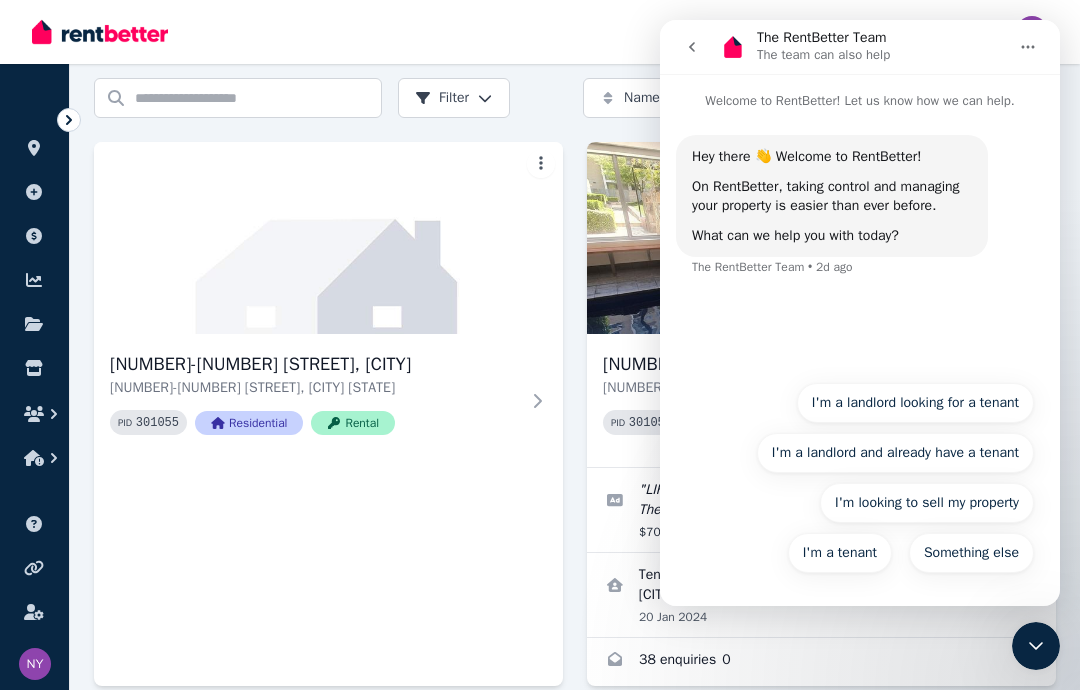 scroll, scrollTop: 109, scrollLeft: 0, axis: vertical 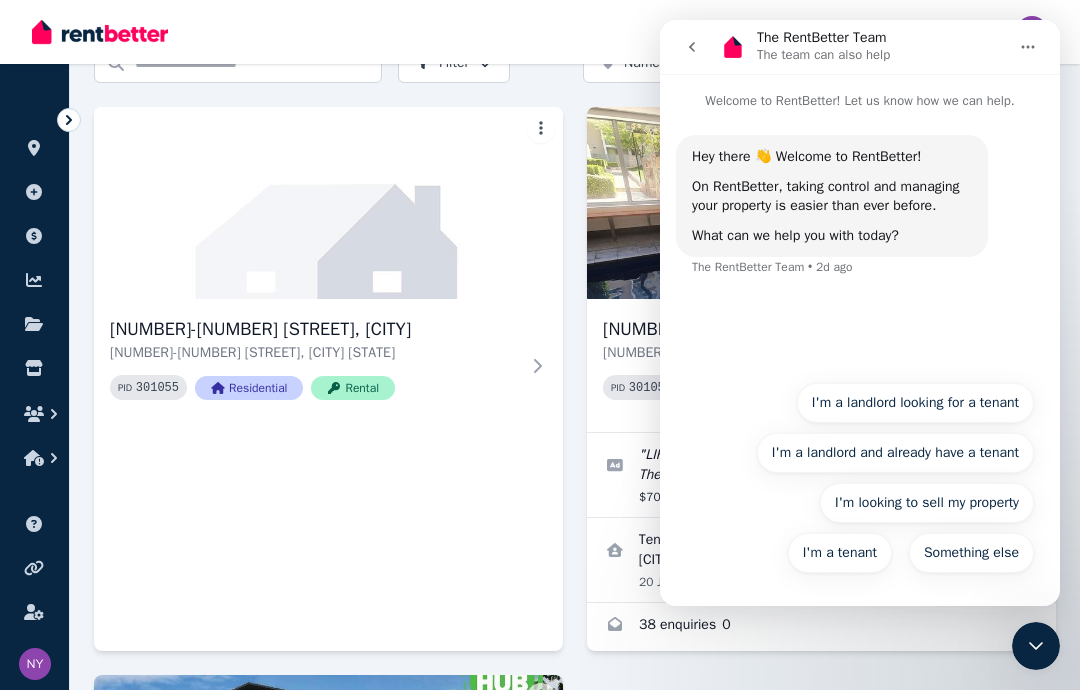 click at bounding box center [692, 47] 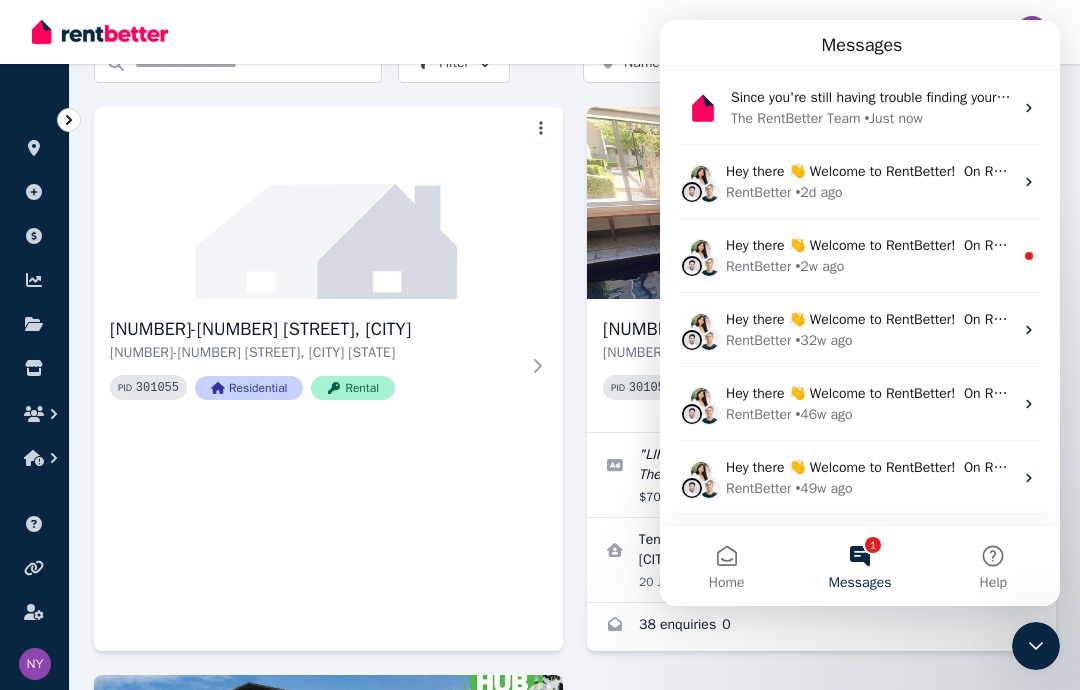 click on "RentBetter •  2w ago" at bounding box center (869, 266) 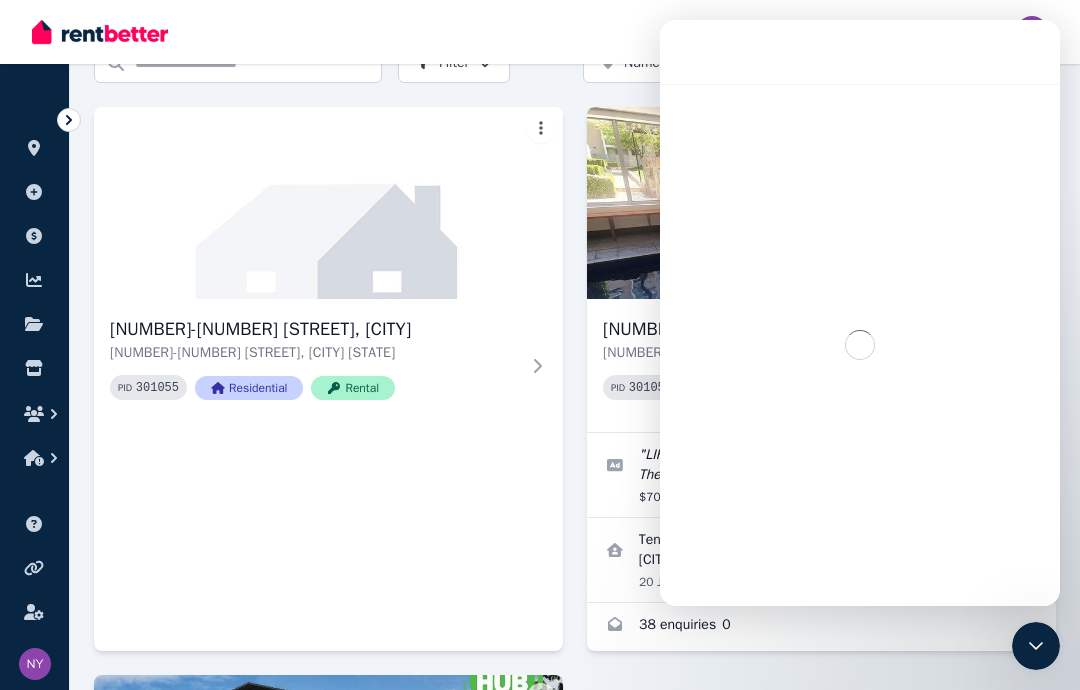 scroll, scrollTop: 25, scrollLeft: 0, axis: vertical 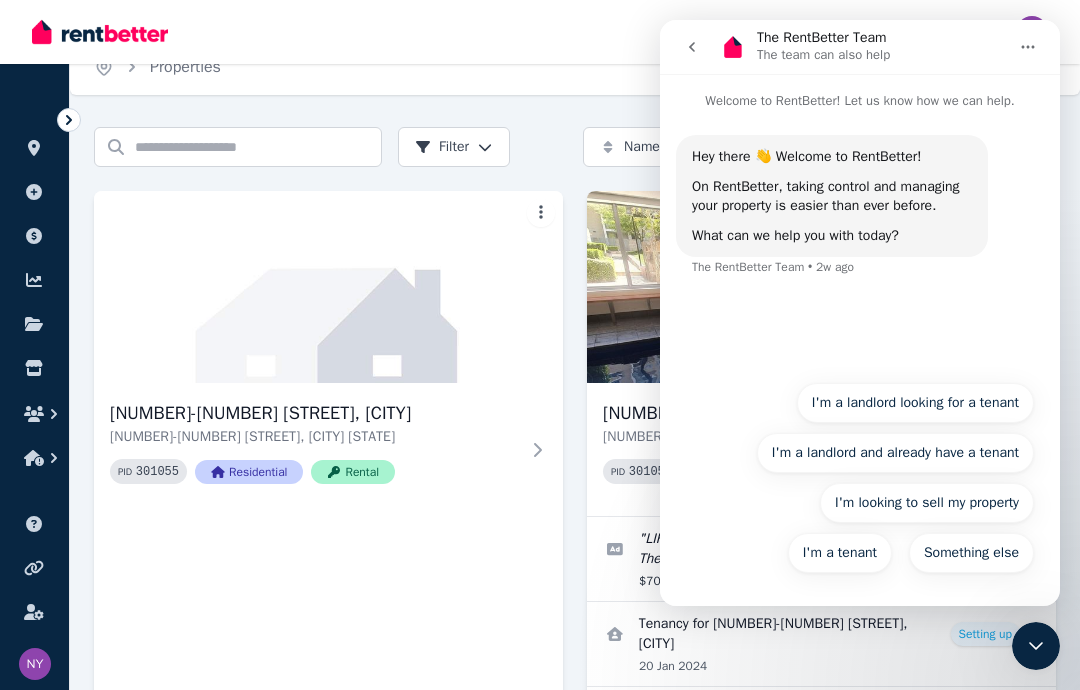 click at bounding box center (692, 47) 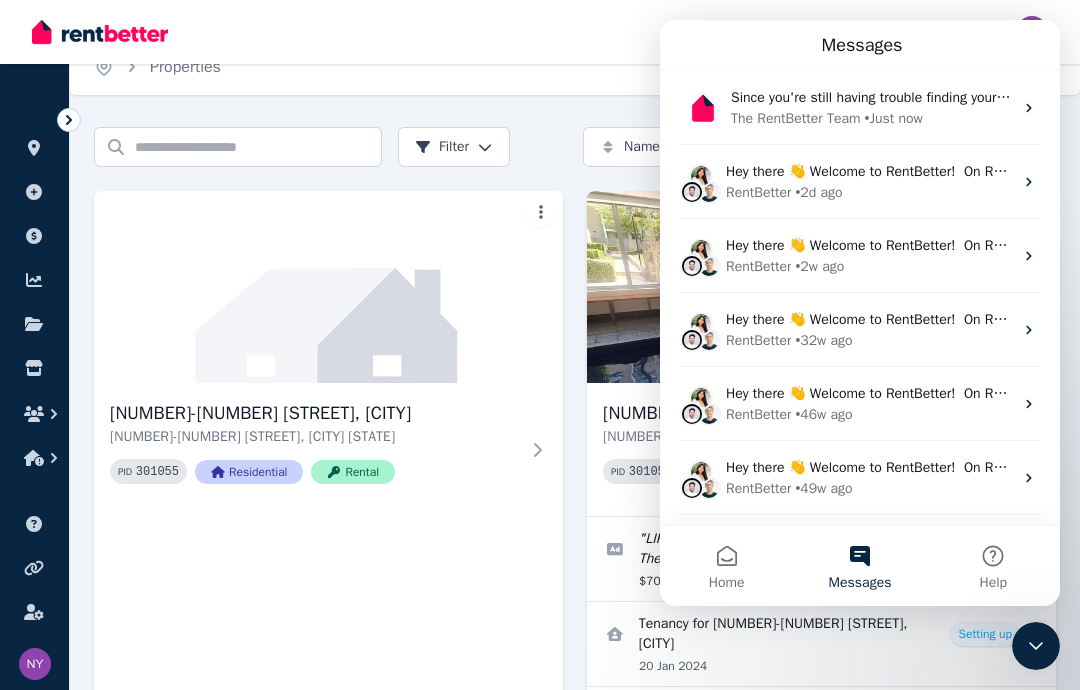 click on "Home" at bounding box center [726, 566] 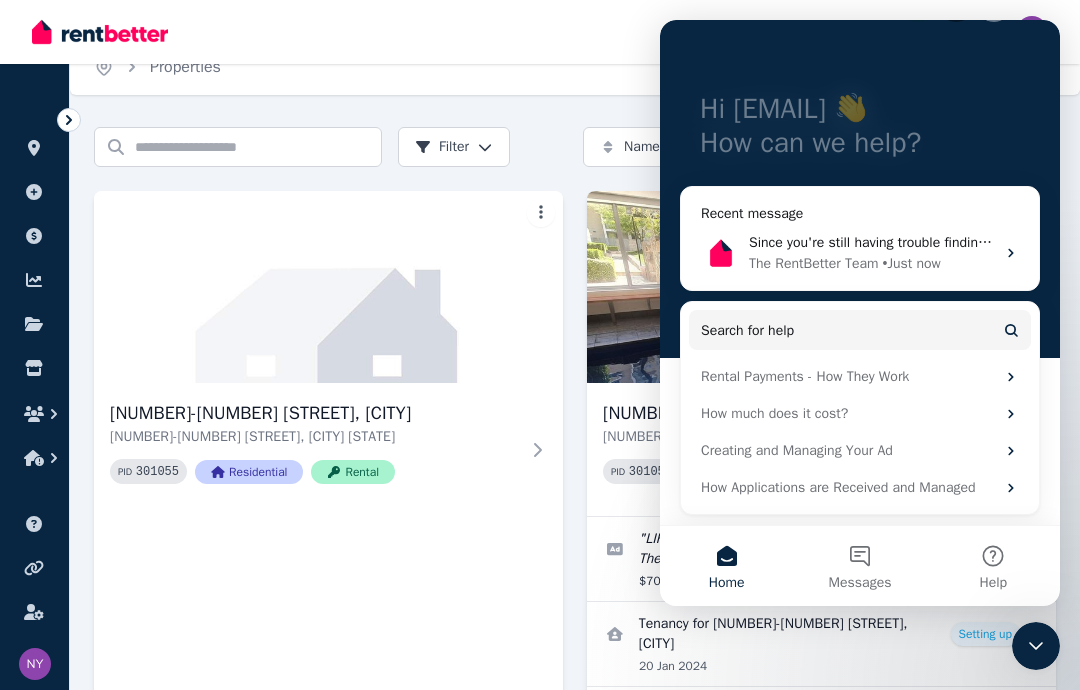 scroll, scrollTop: 138, scrollLeft: 0, axis: vertical 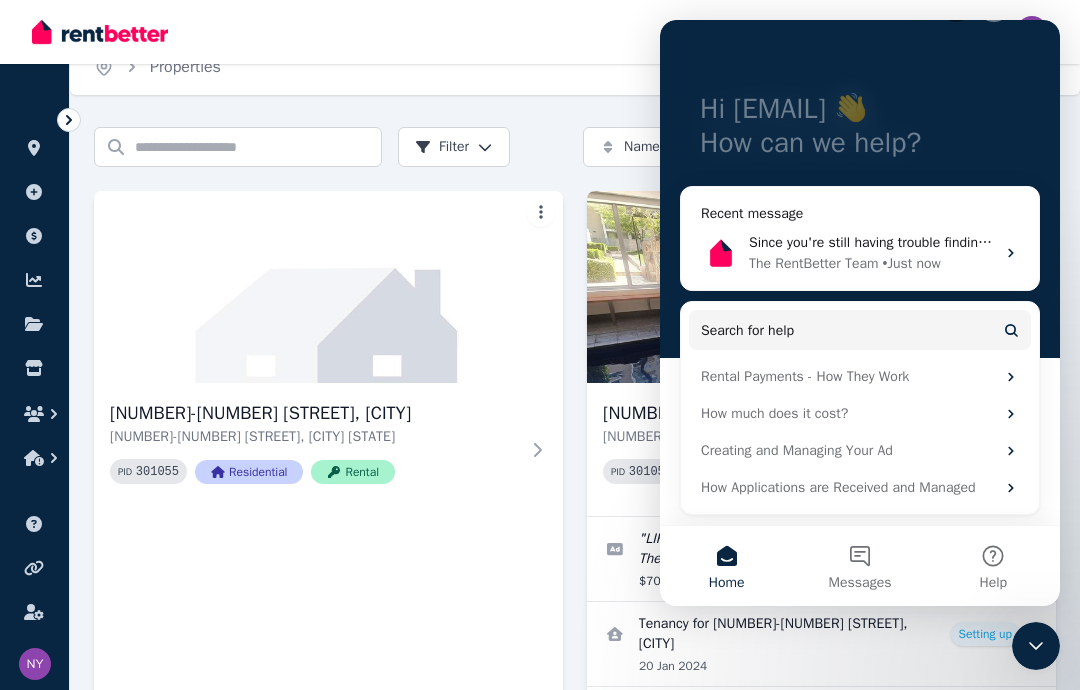 click on "Messages" at bounding box center (859, 566) 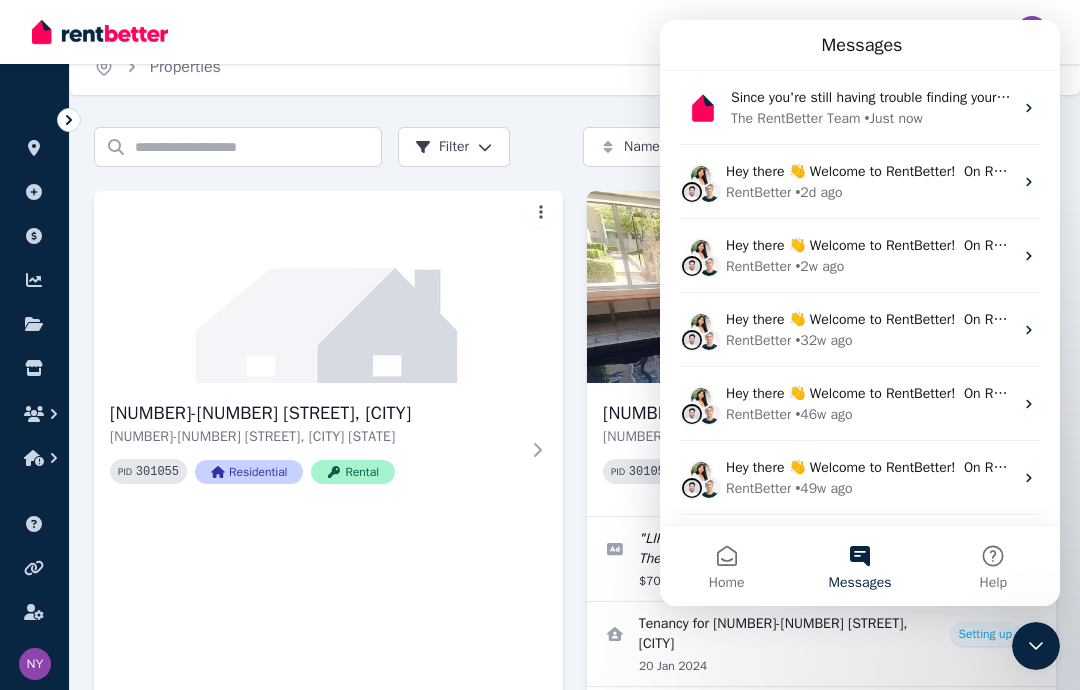 scroll, scrollTop: 0, scrollLeft: 0, axis: both 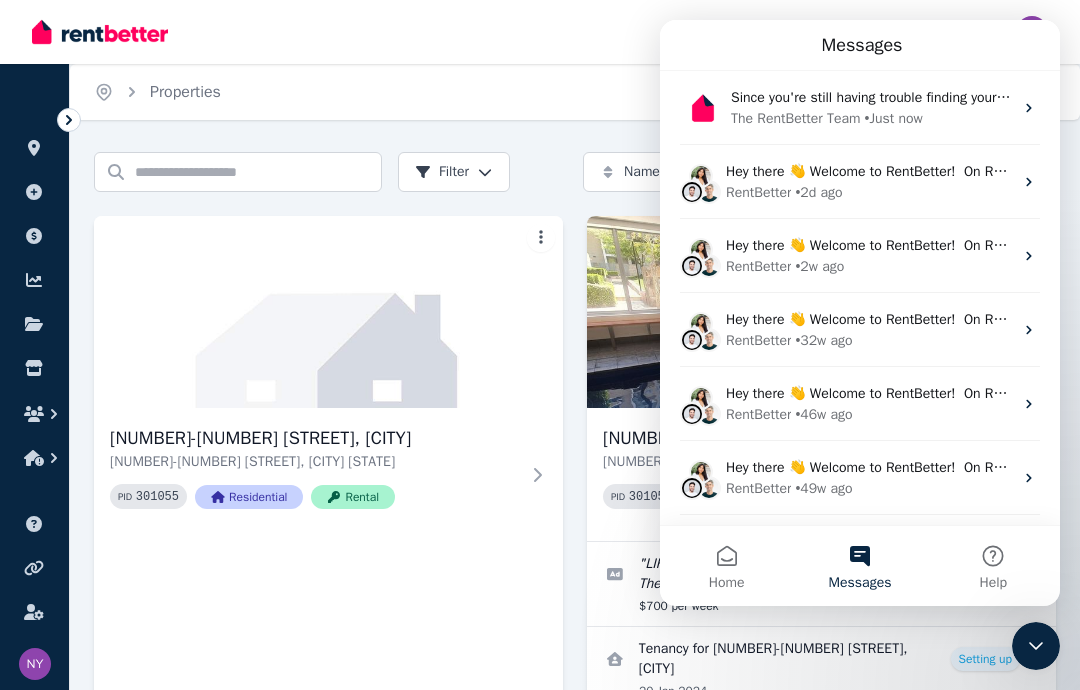 click 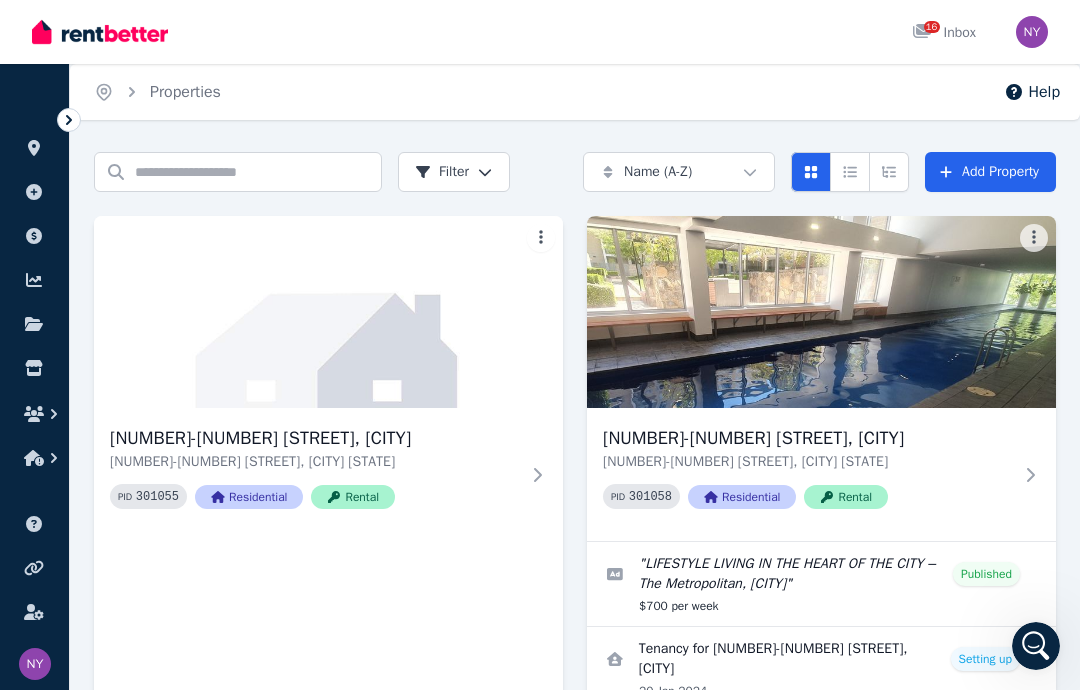click on "1-2 The Mews, Canberra 1-2 The Mews, Canberra ACT 2601 PID   301058 Residential Rental" at bounding box center (821, 474) 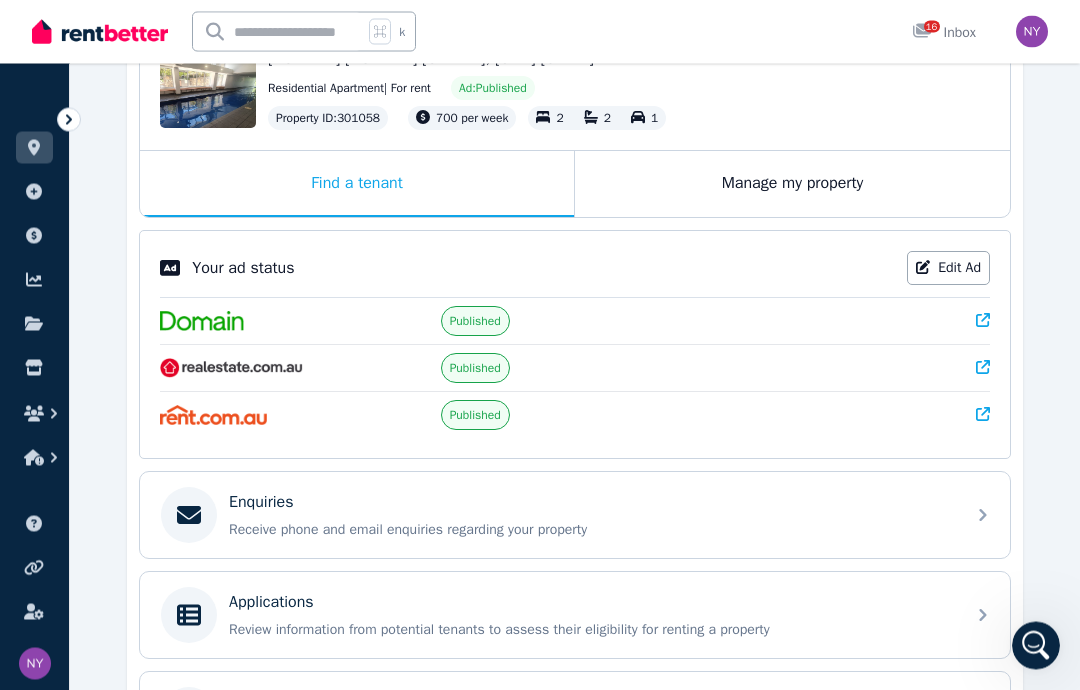 scroll, scrollTop: 245, scrollLeft: 0, axis: vertical 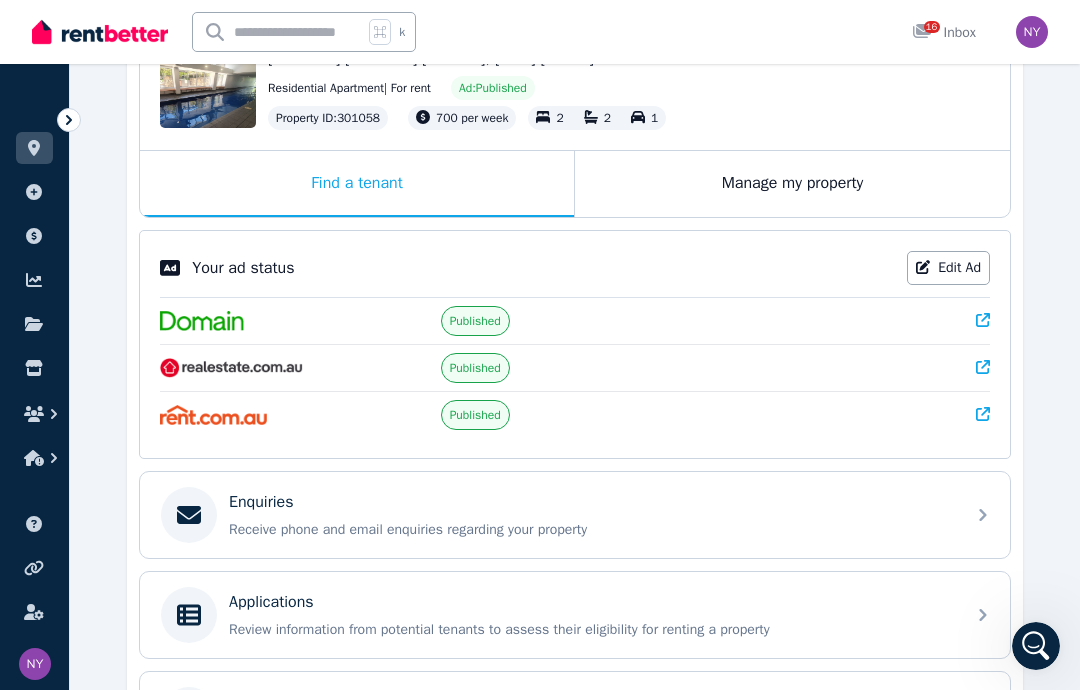 click 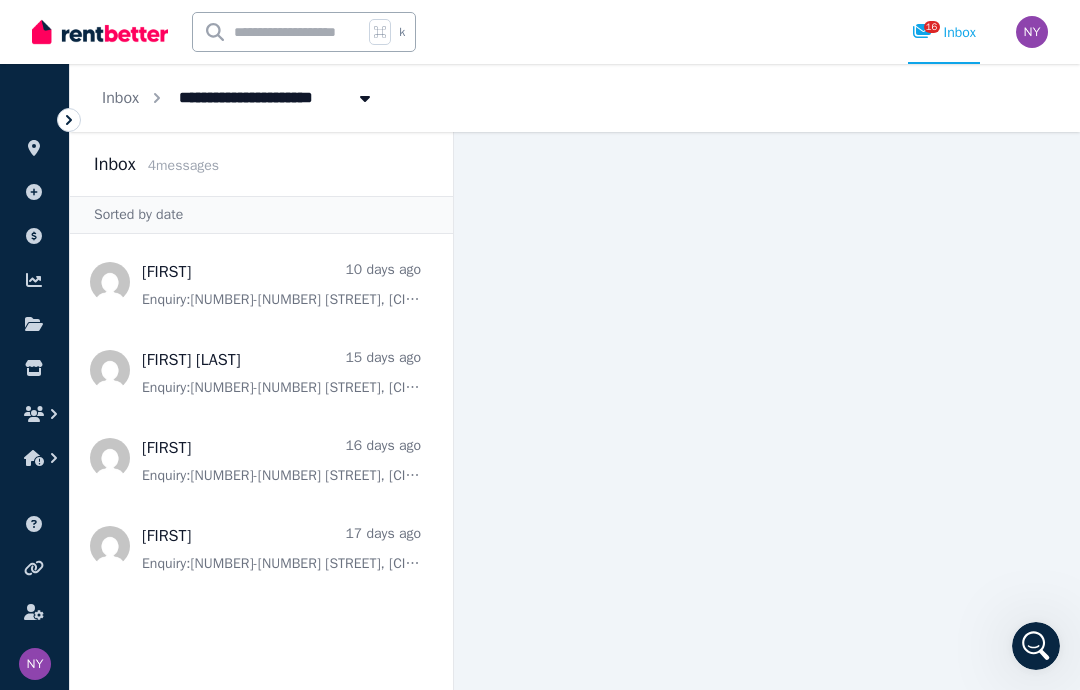 click at bounding box center (261, 458) 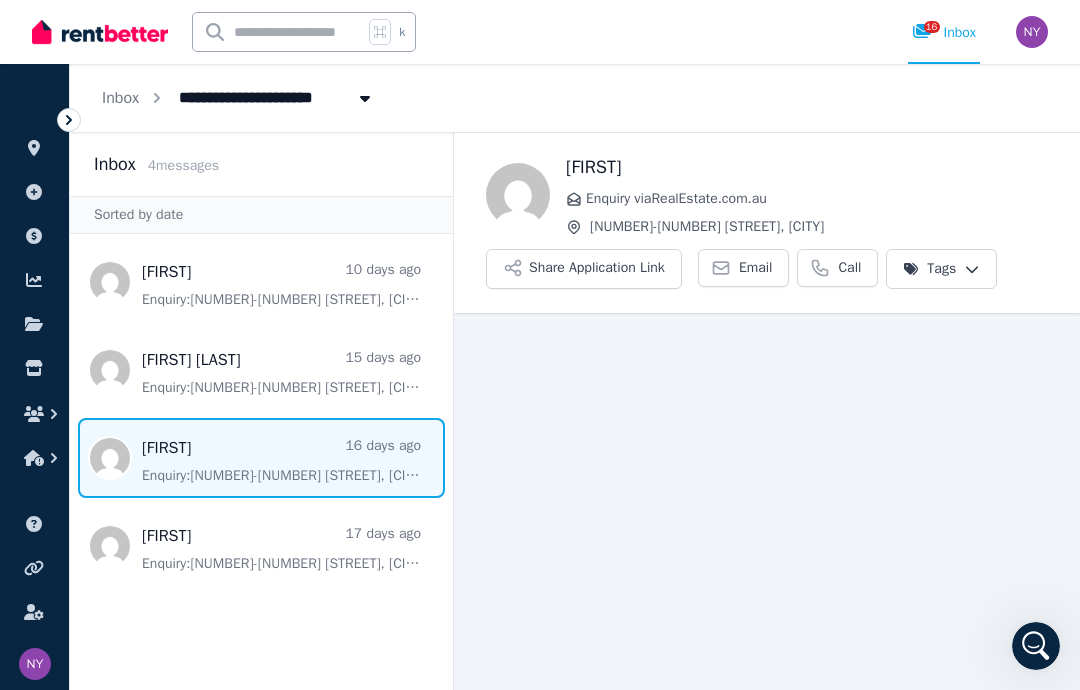 click at bounding box center (261, 370) 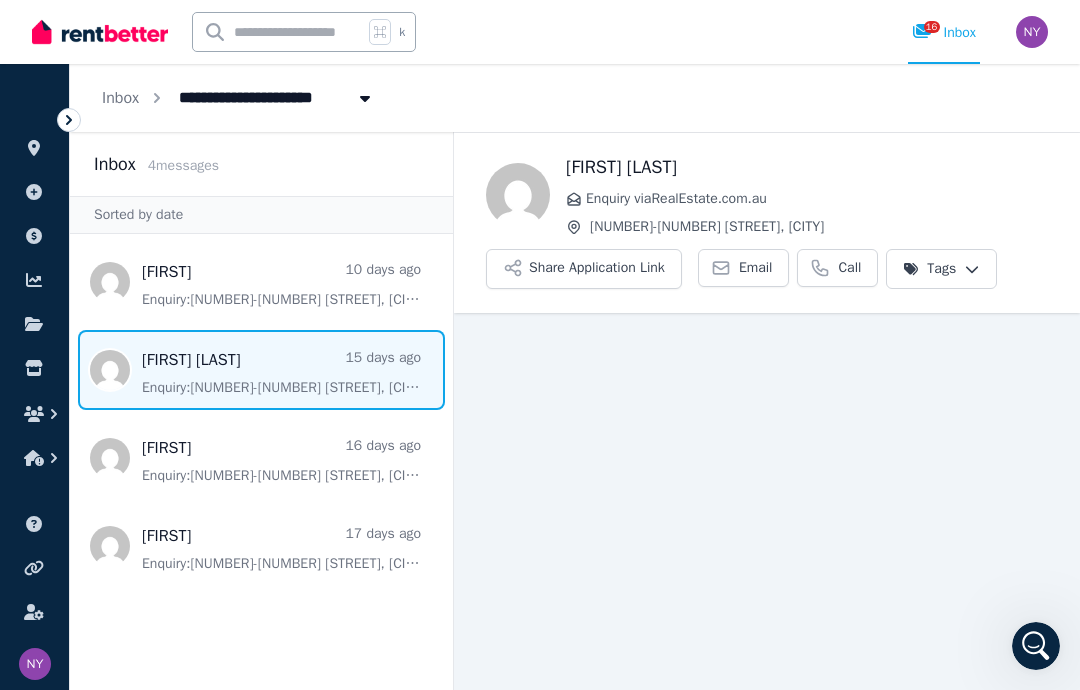scroll, scrollTop: 80, scrollLeft: 0, axis: vertical 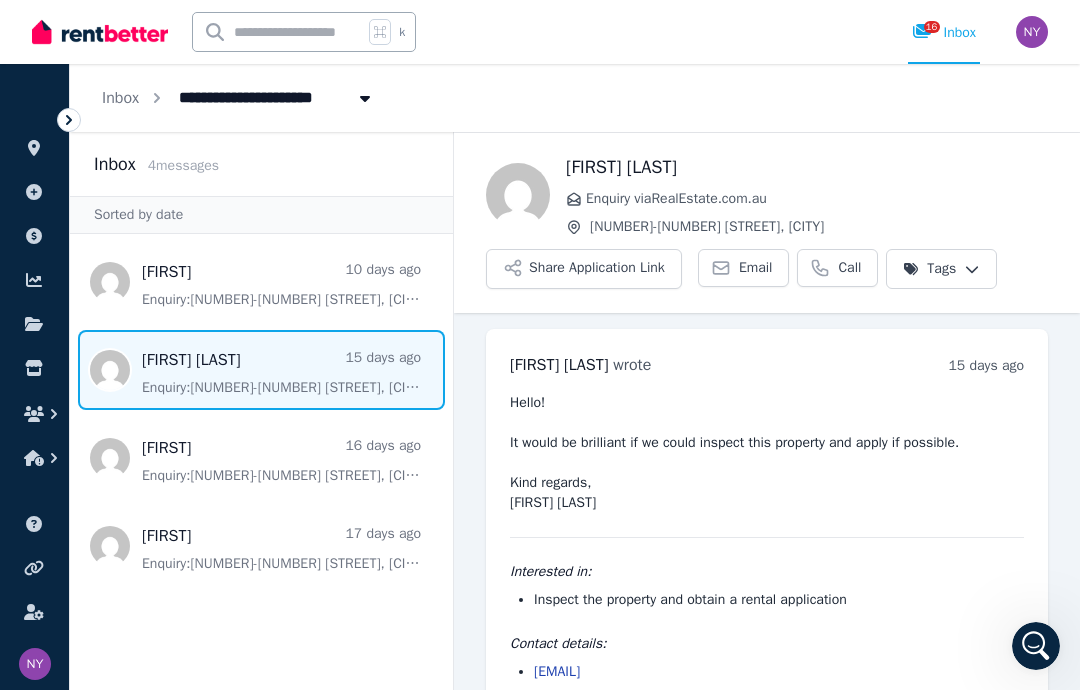 click on "16 Inbox" at bounding box center (944, 33) 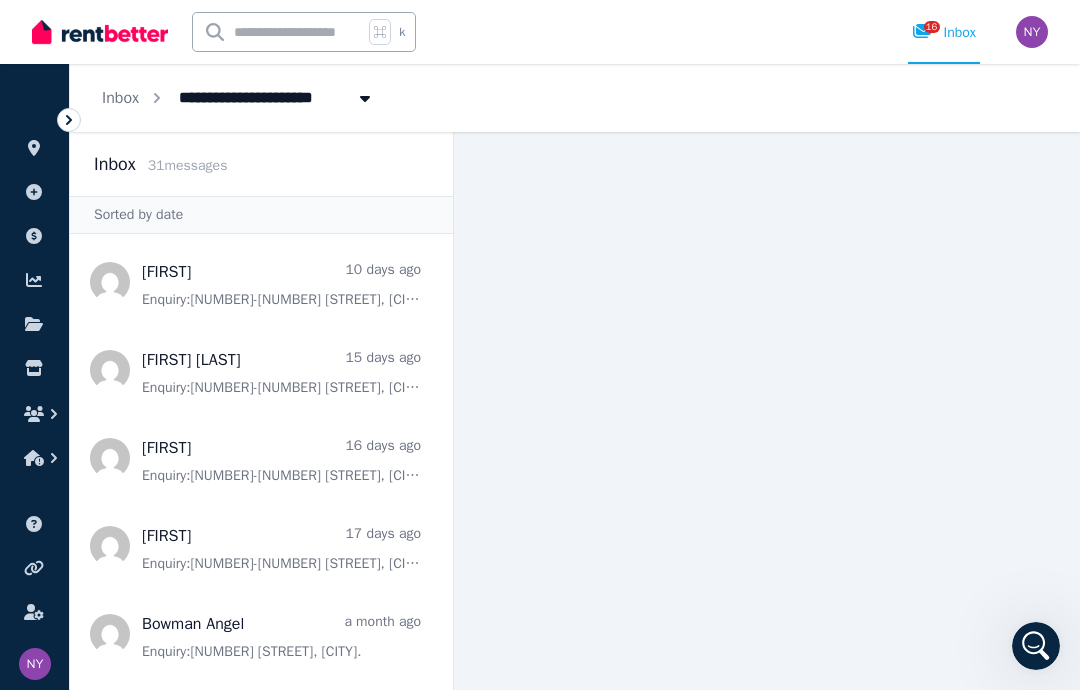 click at bounding box center [34, 148] 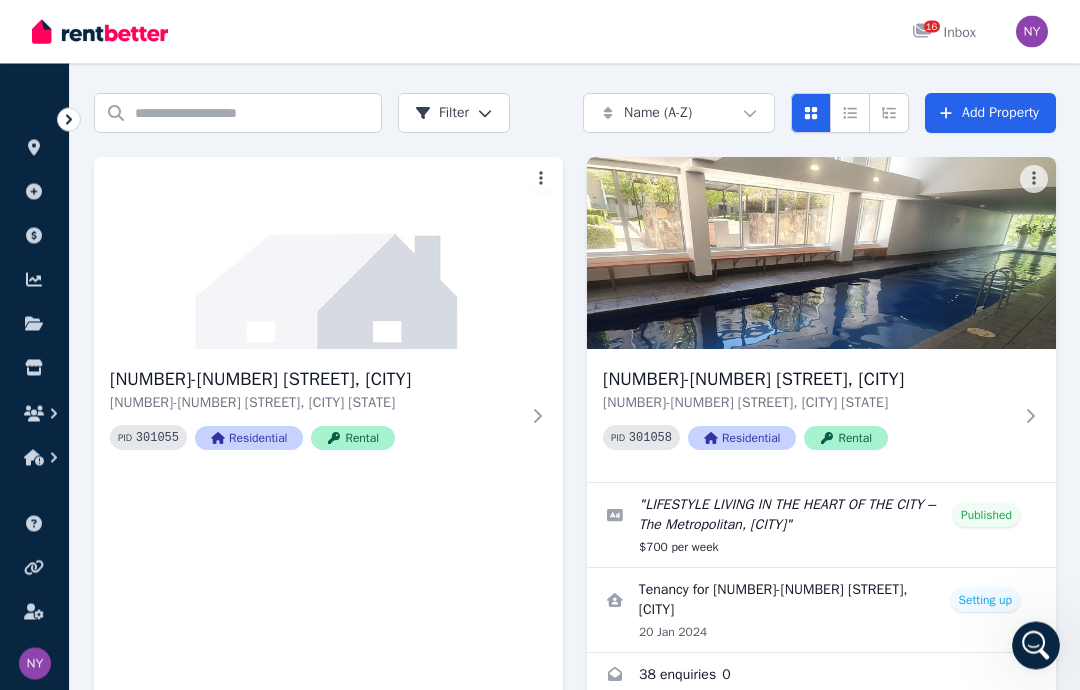 scroll, scrollTop: 56, scrollLeft: 0, axis: vertical 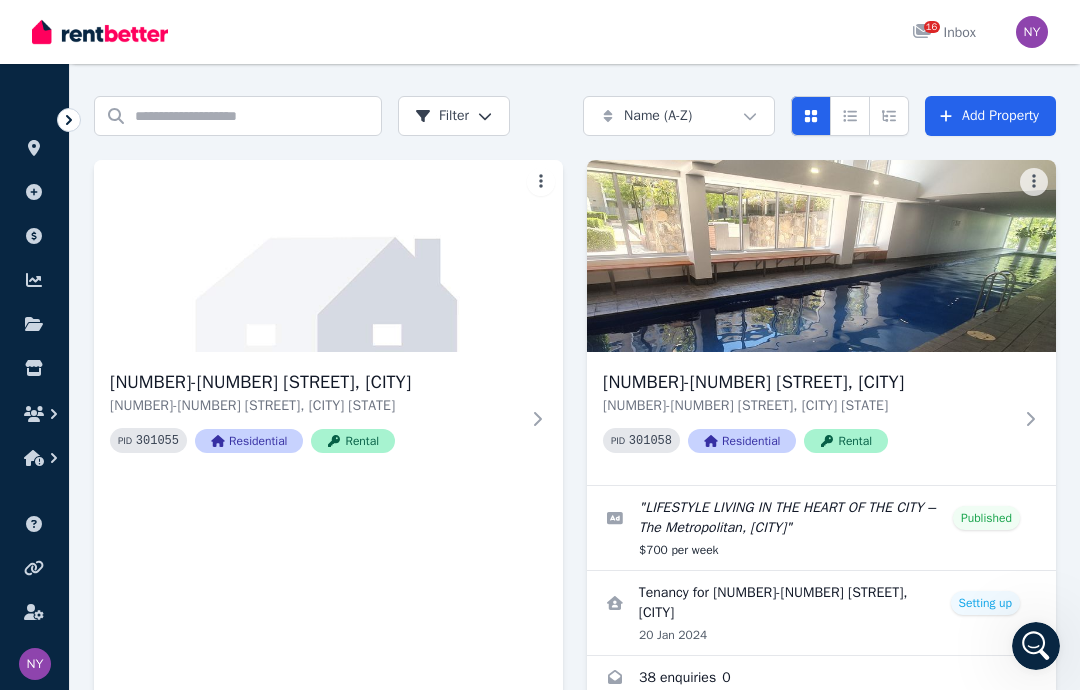 click on "1-2 The Mews, Canberra 1-2 The Mews, Canberra ACT 2601 PID   301055 Residential Rental" at bounding box center [328, 418] 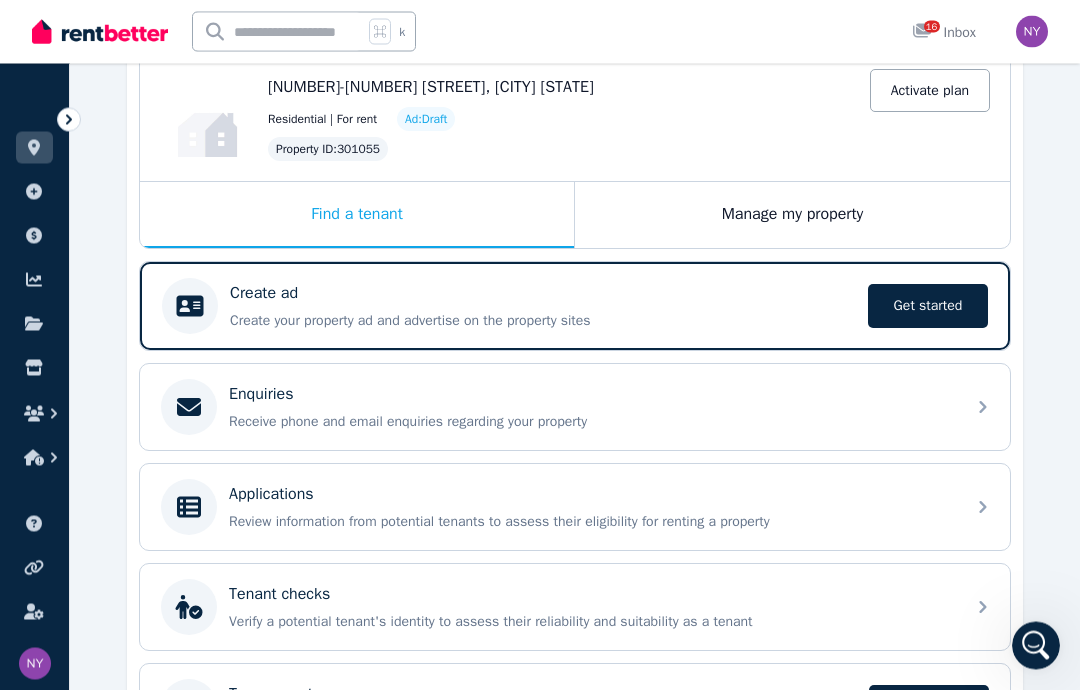 scroll, scrollTop: 0, scrollLeft: 0, axis: both 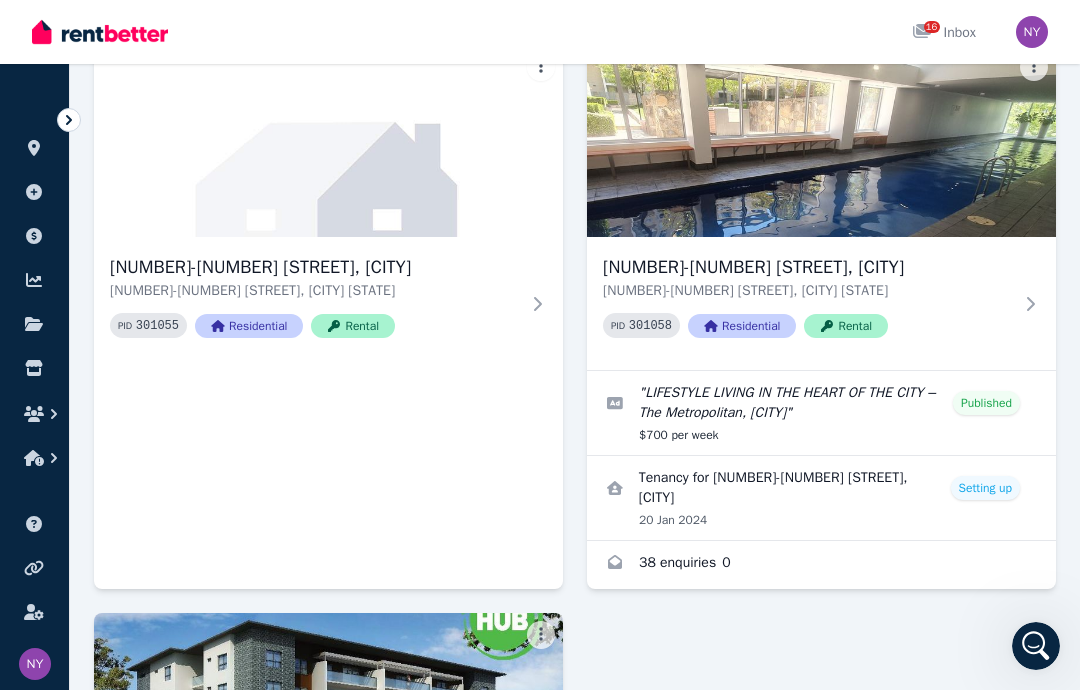 click on "1-2 The Mews, Canberra 1-2 The Mews, Canberra ACT 2601 PID   301055 Residential Rental" at bounding box center [328, 303] 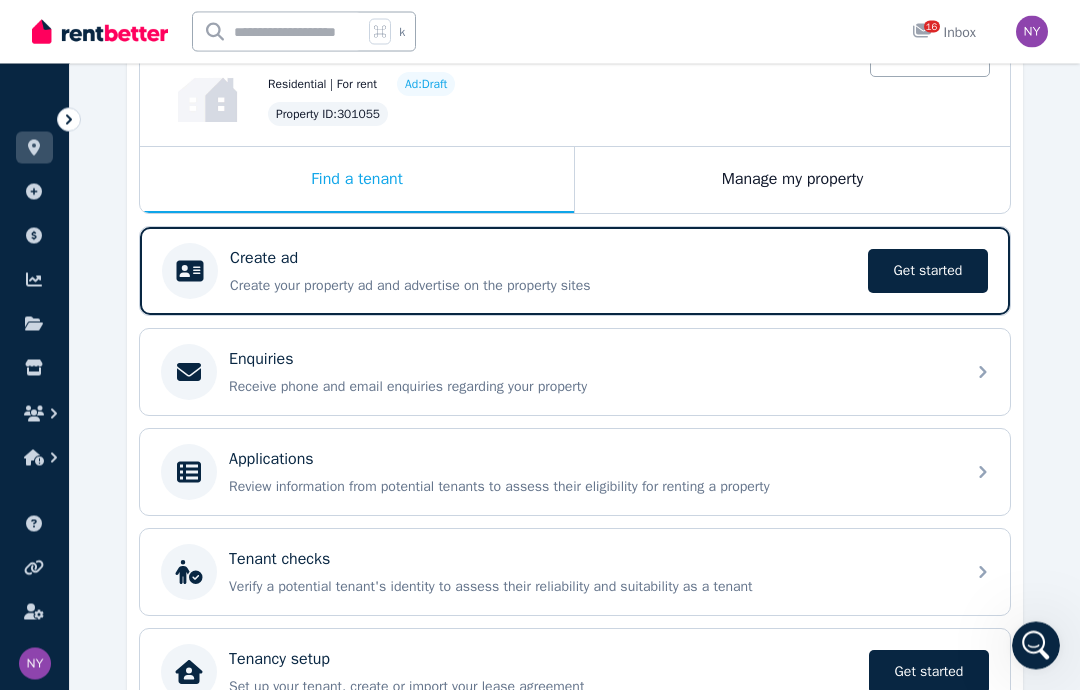 scroll, scrollTop: 287, scrollLeft: 0, axis: vertical 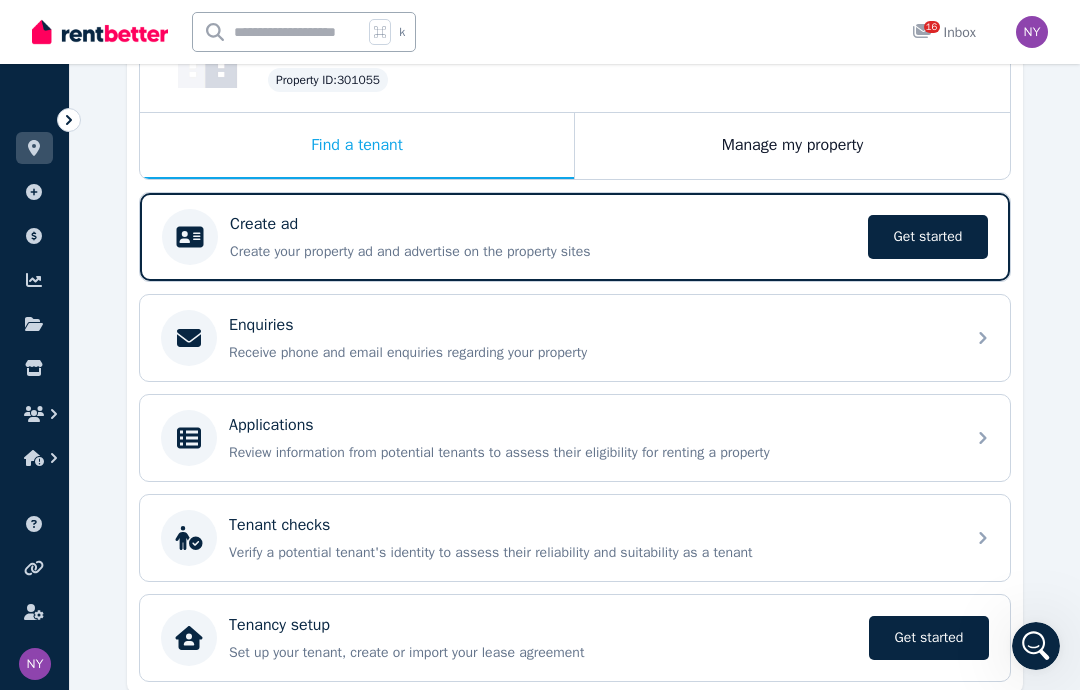 click on "Delete property" at bounding box center (193, 724) 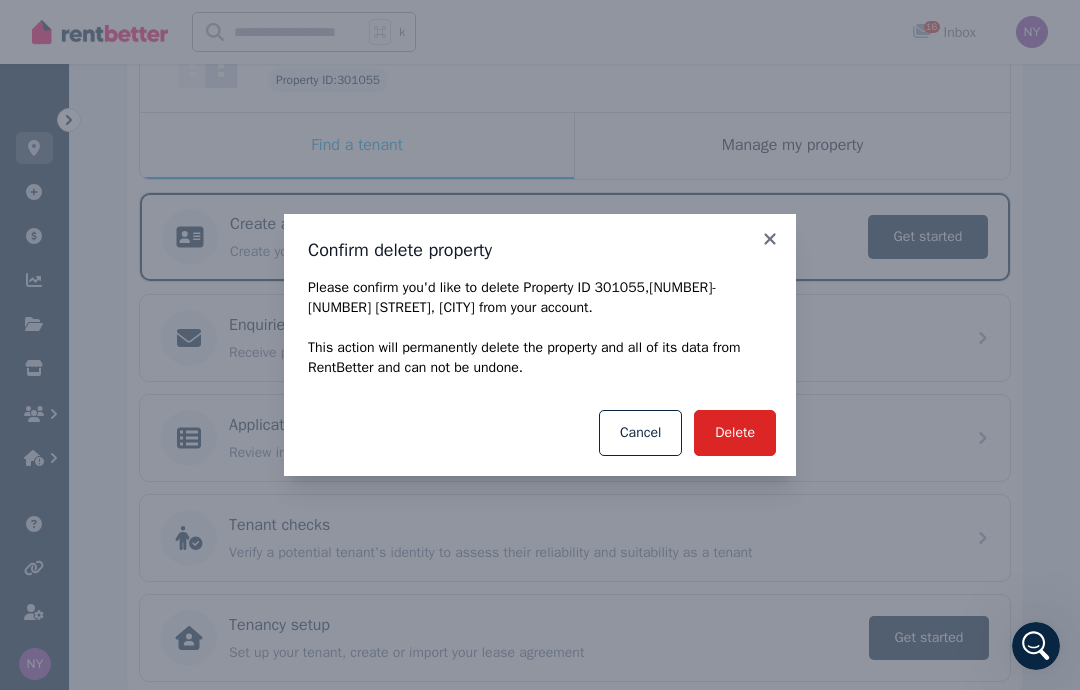 click on "Delete" at bounding box center [735, 433] 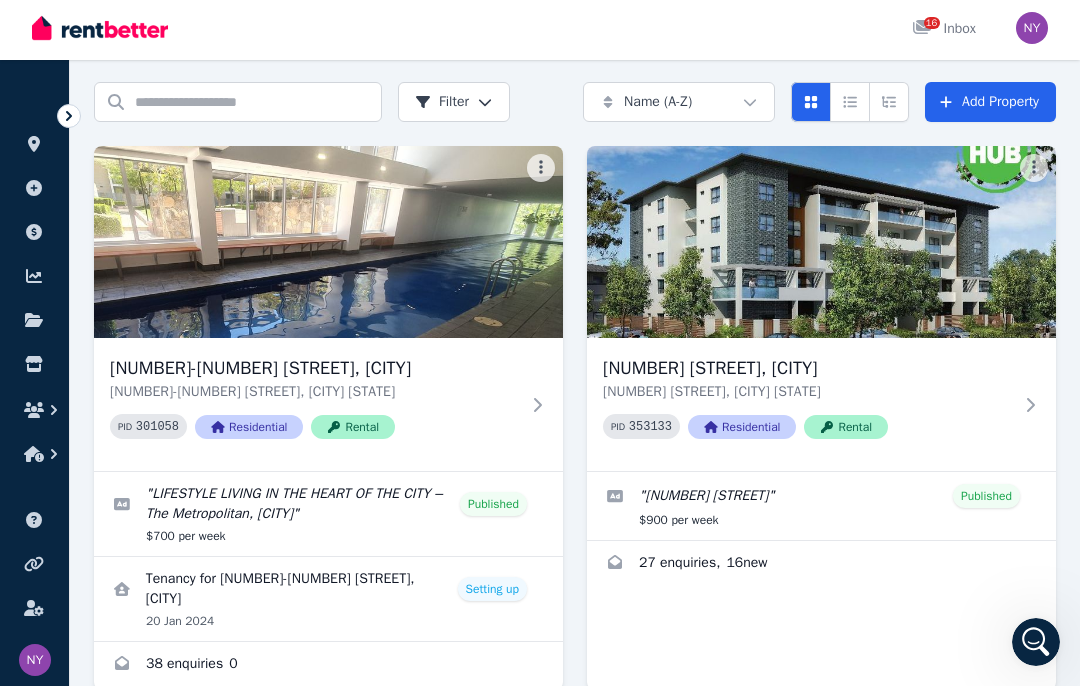 scroll, scrollTop: 0, scrollLeft: 0, axis: both 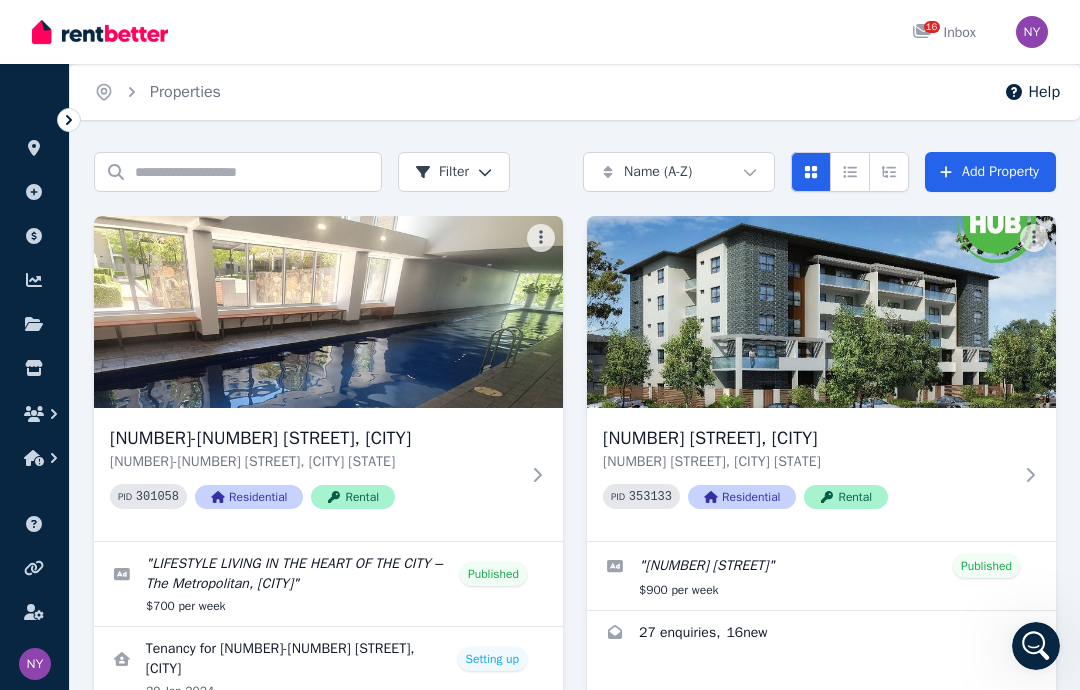 click at bounding box center [328, 584] 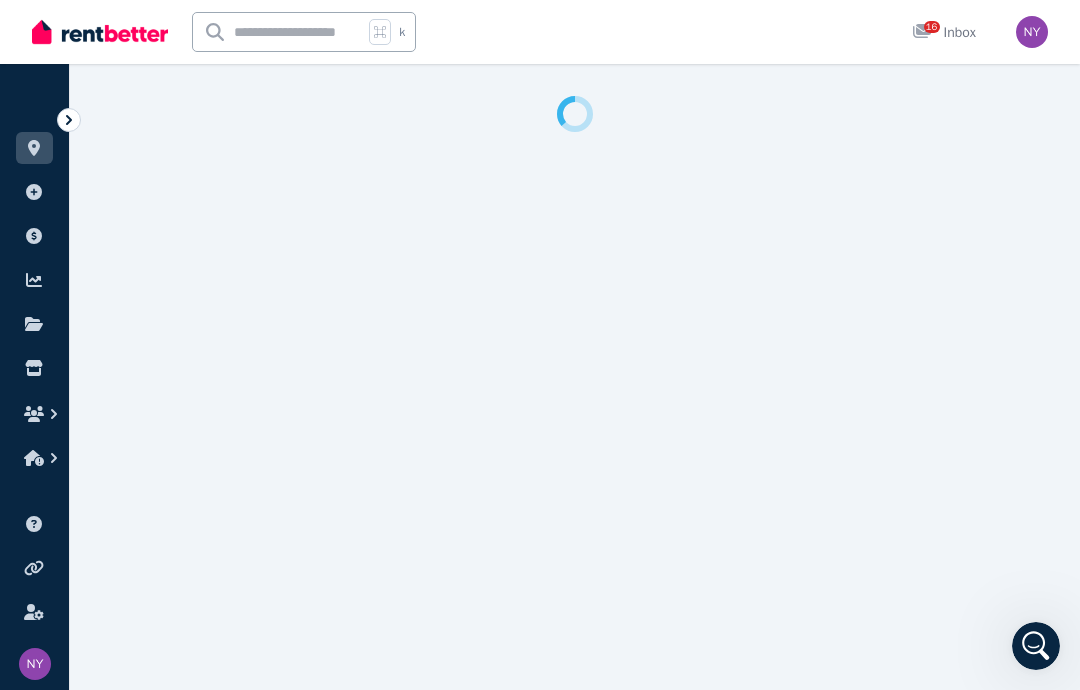 select on "**********" 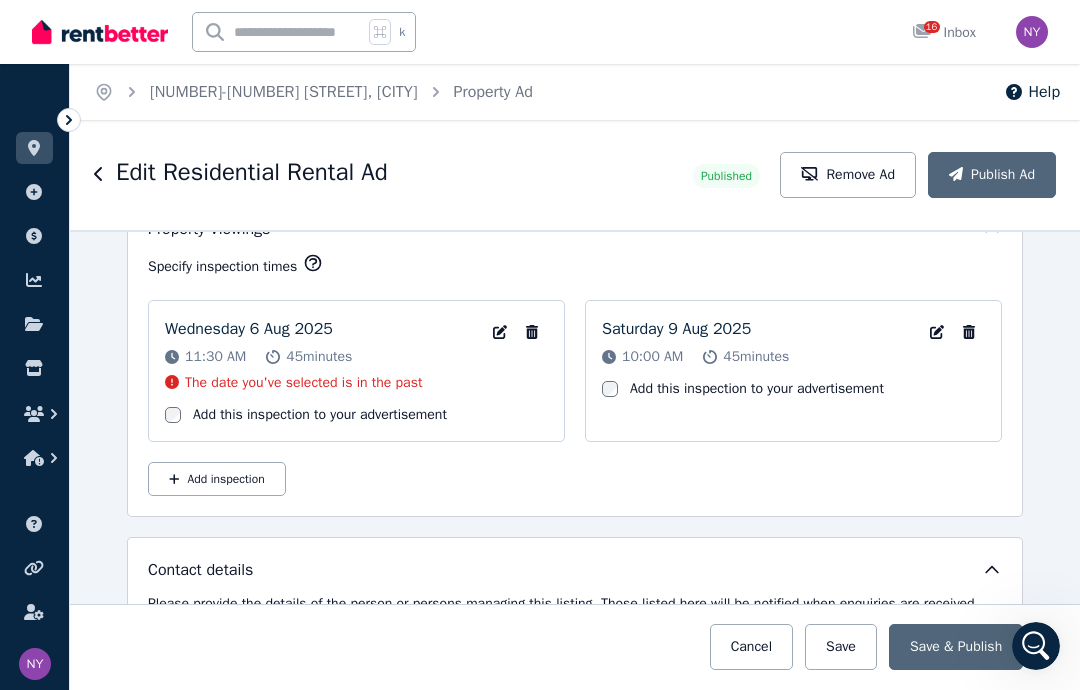 scroll, scrollTop: 3261, scrollLeft: 0, axis: vertical 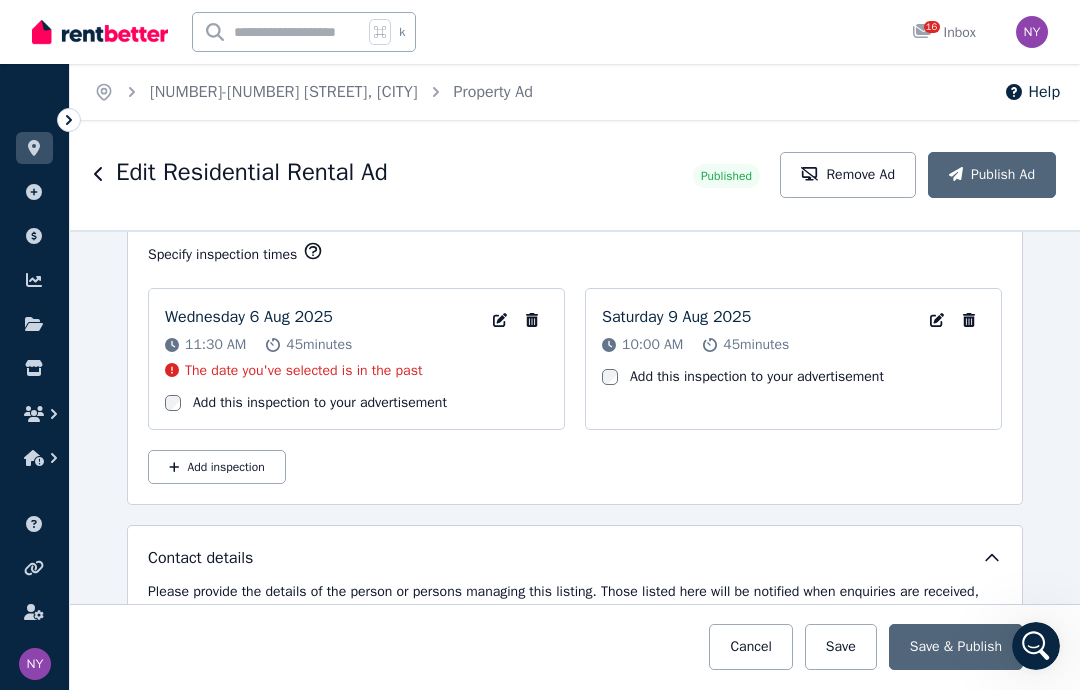 click 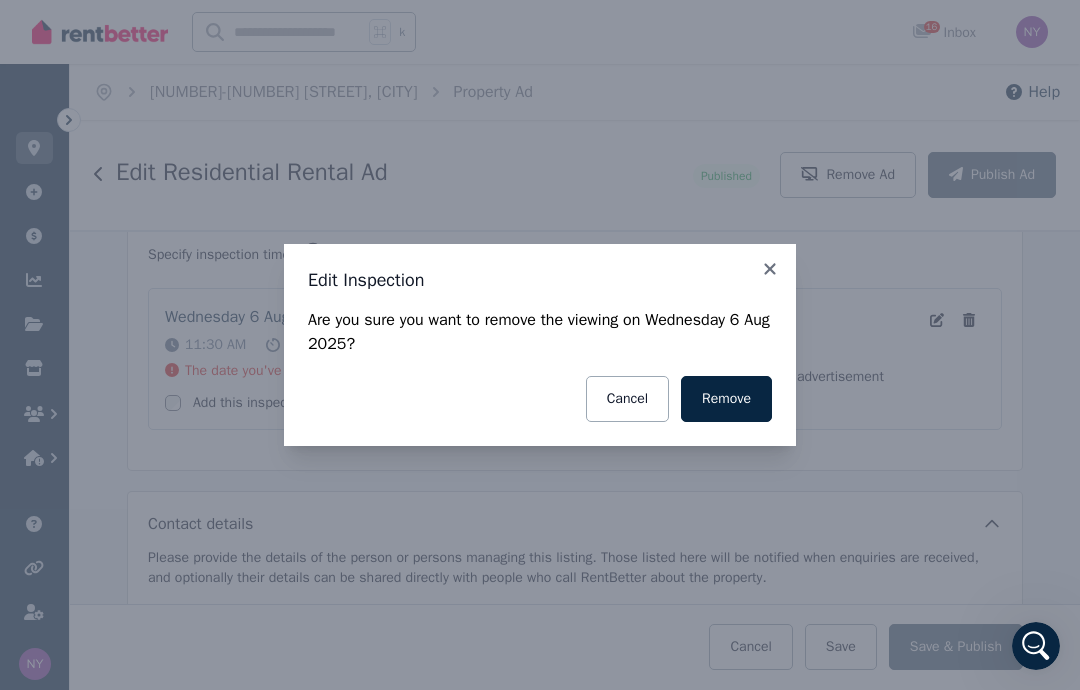 click on "Remove" at bounding box center [726, 399] 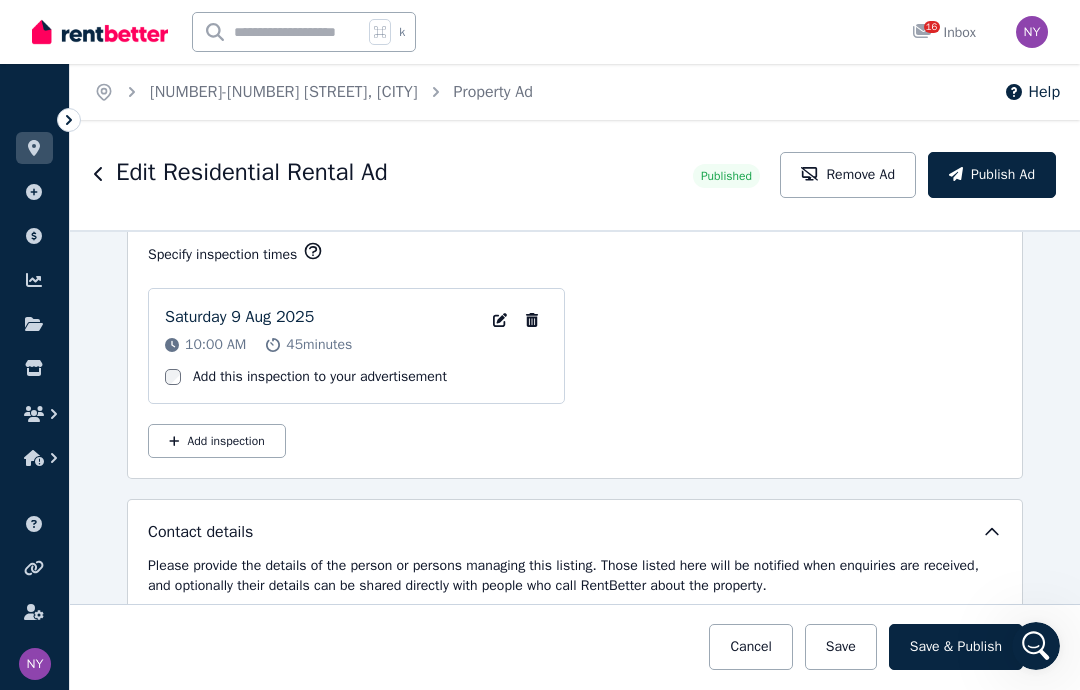 click 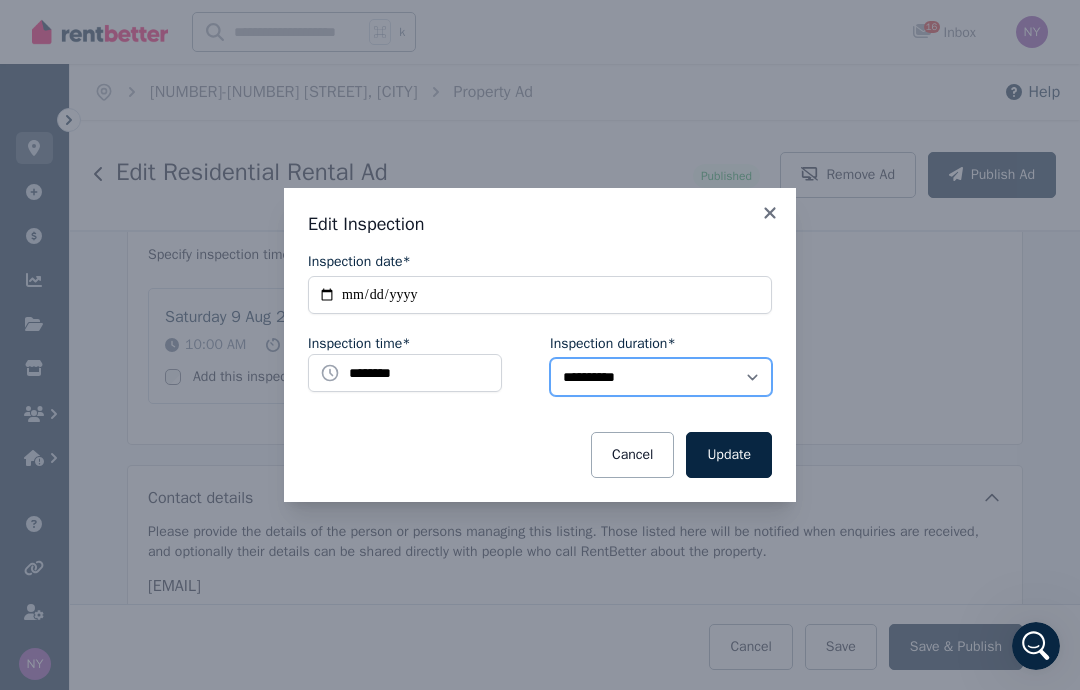 click on "**********" at bounding box center [661, 377] 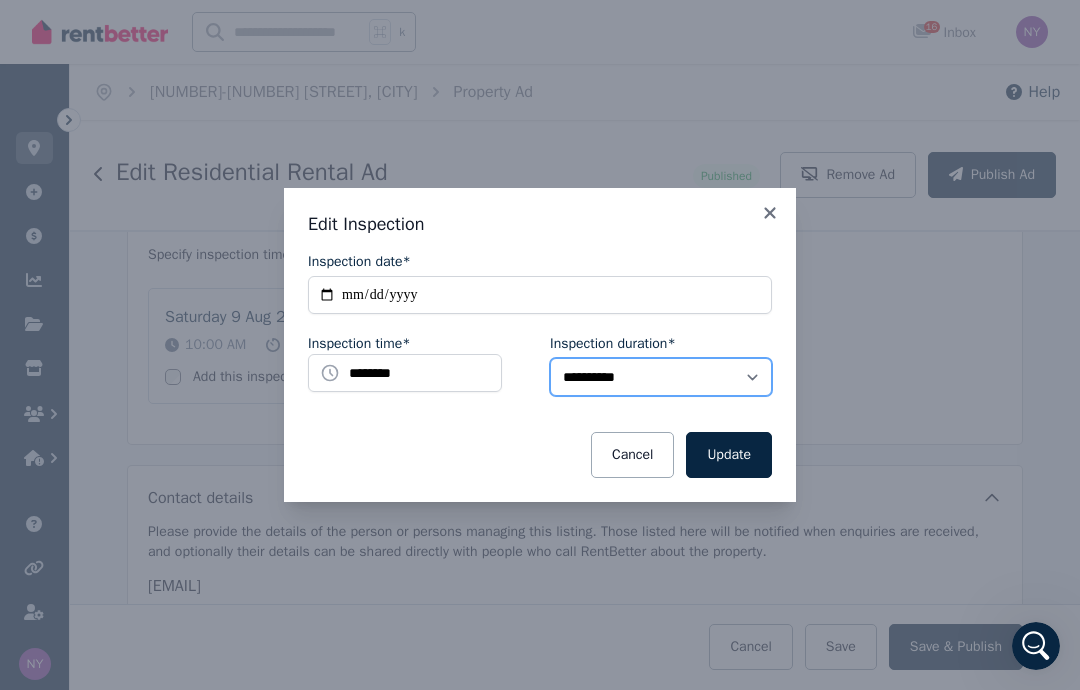 select on "**" 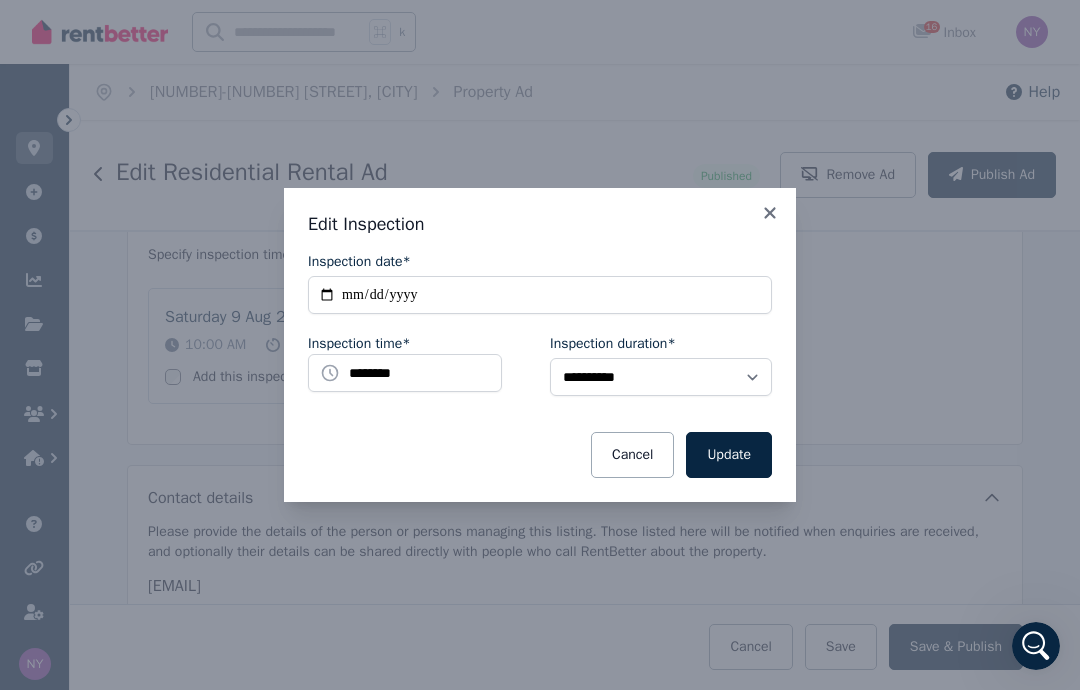 click on "Update" at bounding box center (729, 455) 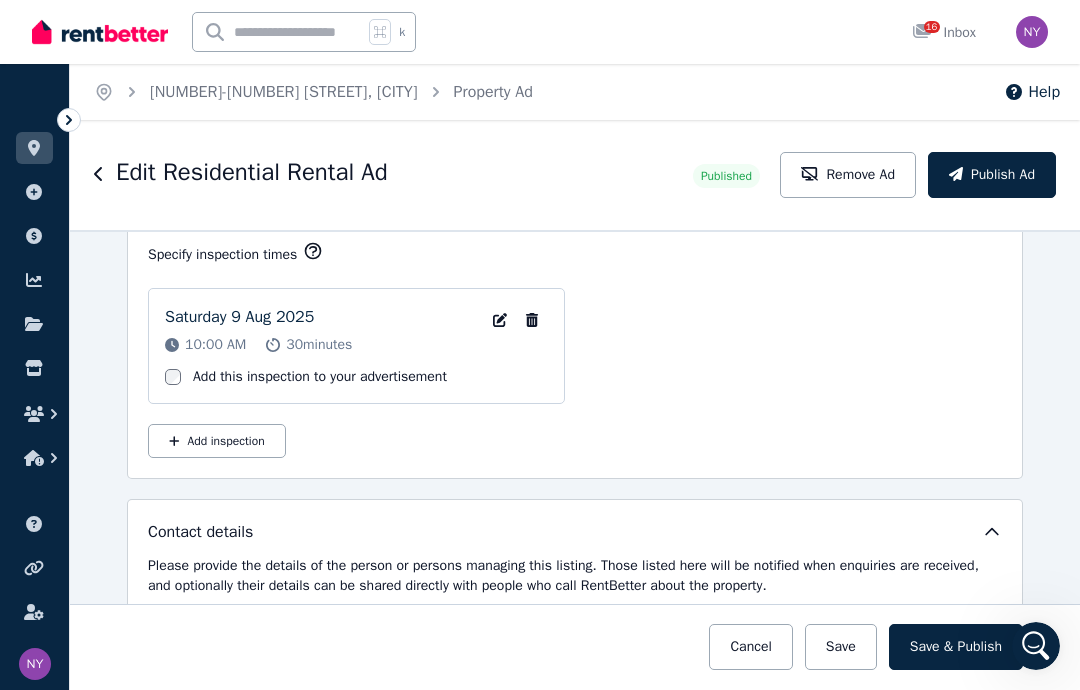 click on "Add inspection" at bounding box center (217, 441) 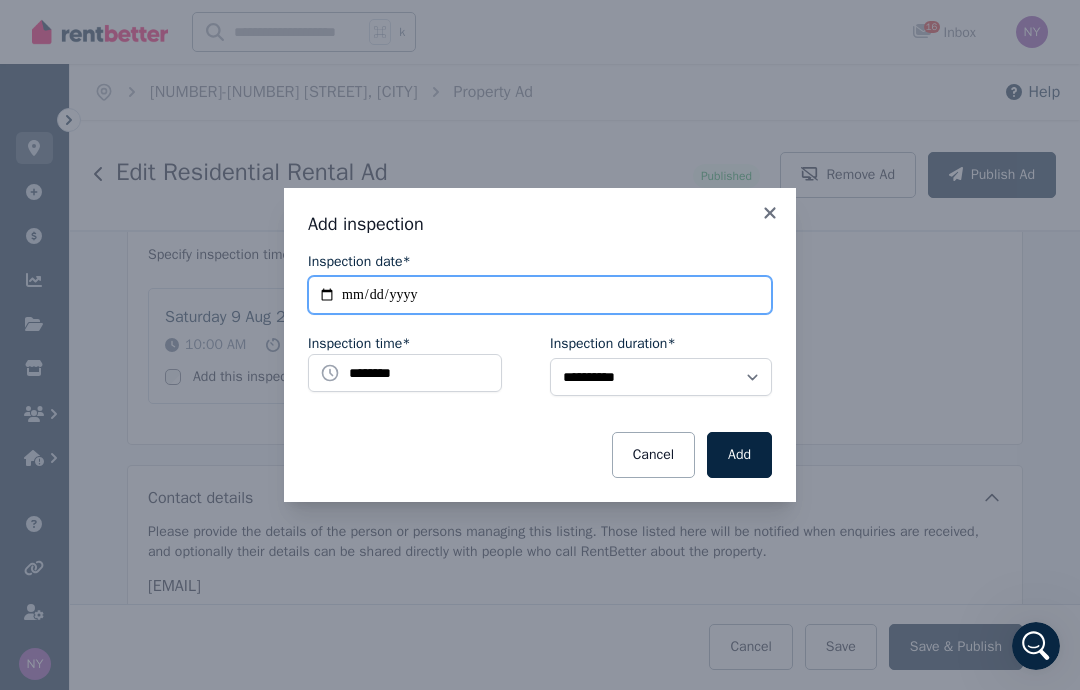 click on "**********" at bounding box center (540, 295) 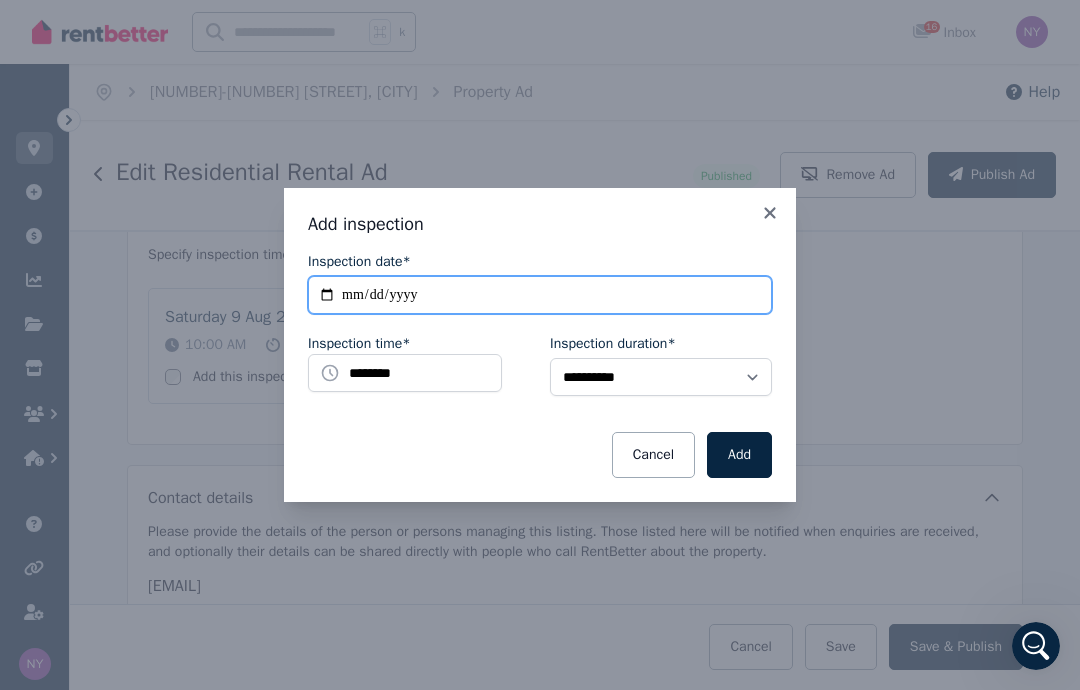 type on "**********" 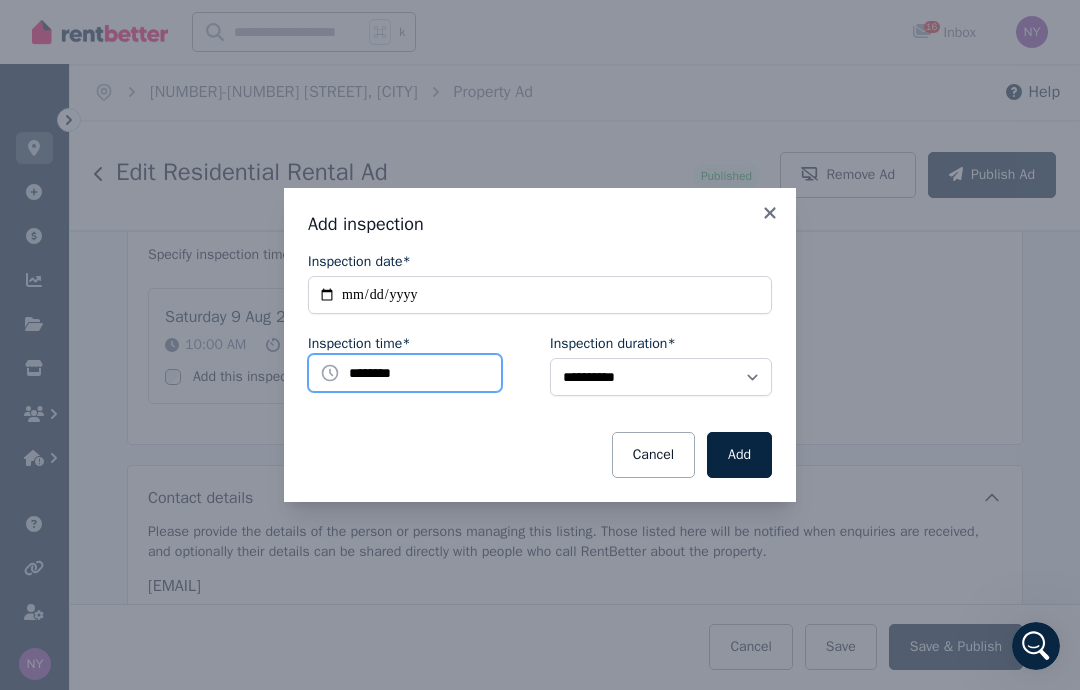 click on "********" at bounding box center (405, 373) 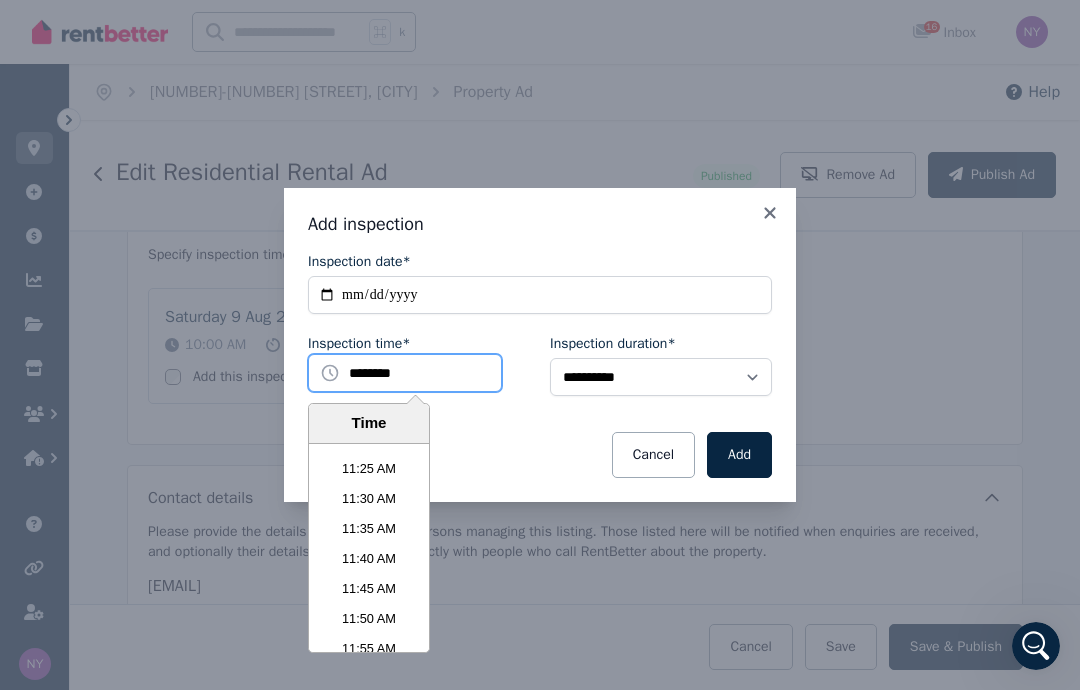 scroll, scrollTop: 4101, scrollLeft: 0, axis: vertical 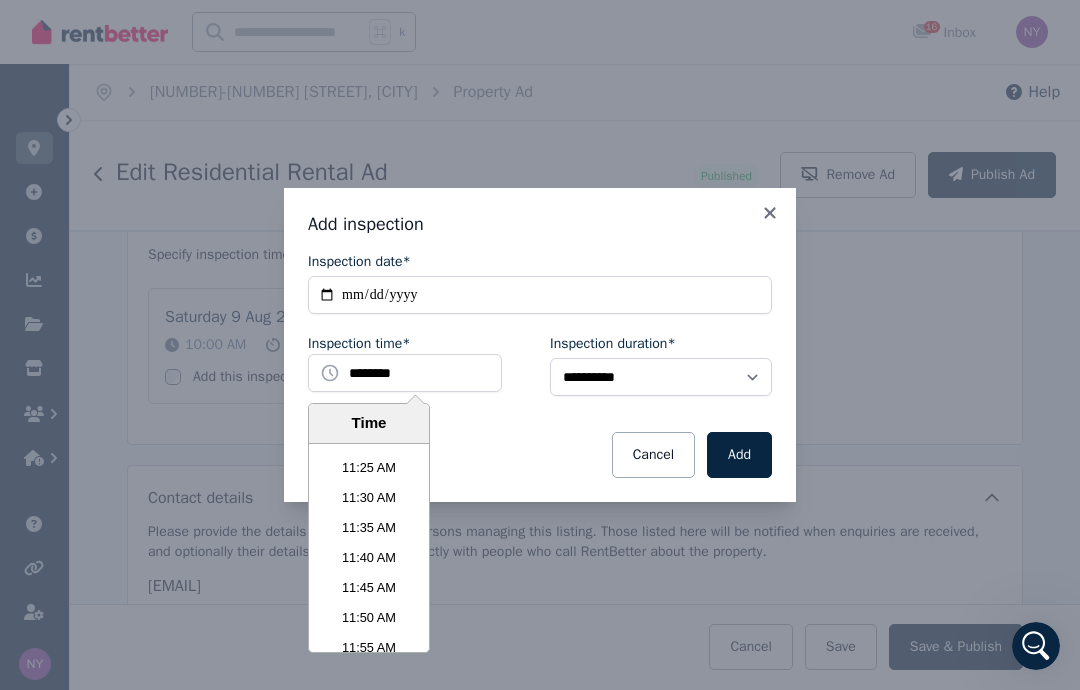 click on "11:30 AM" at bounding box center [369, 498] 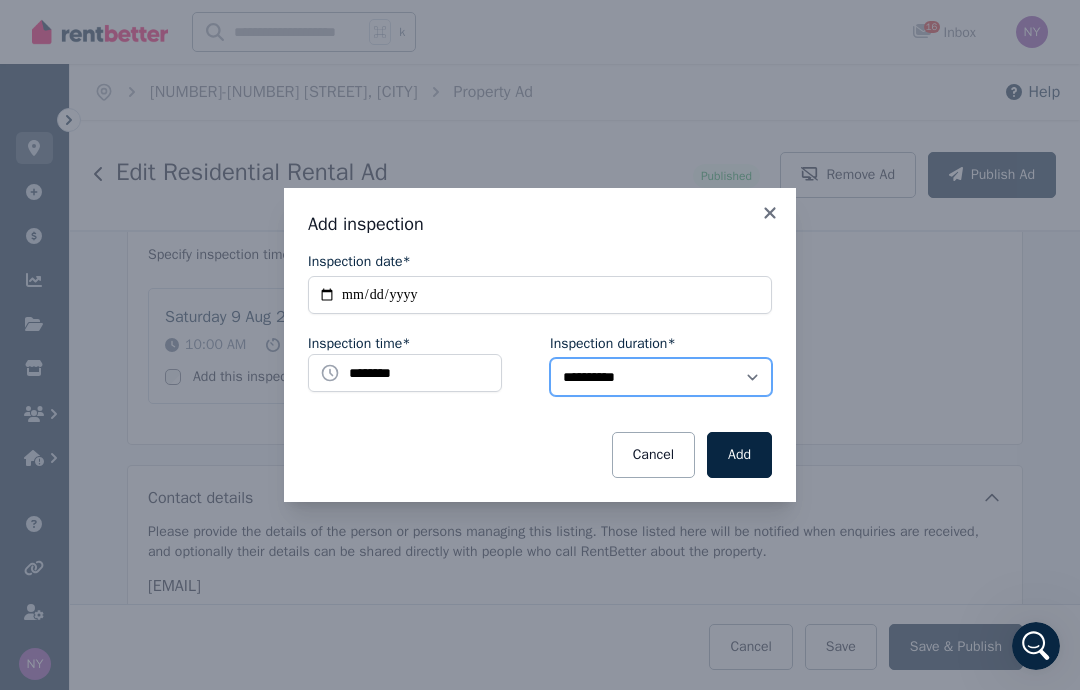 click on "**********" at bounding box center [661, 377] 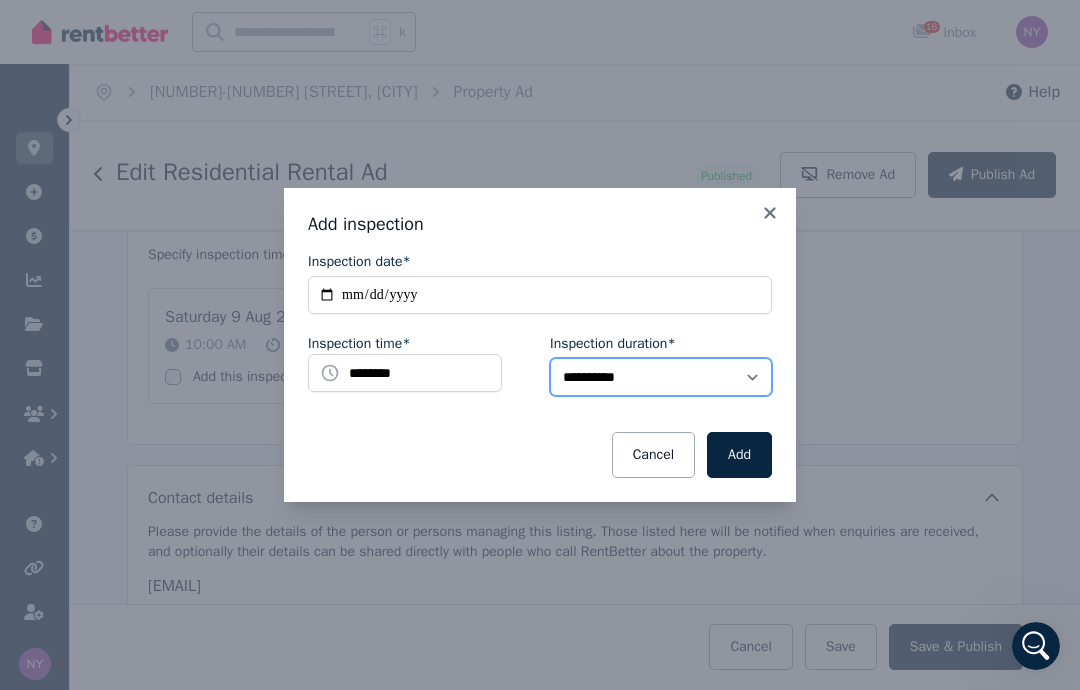 select on "**" 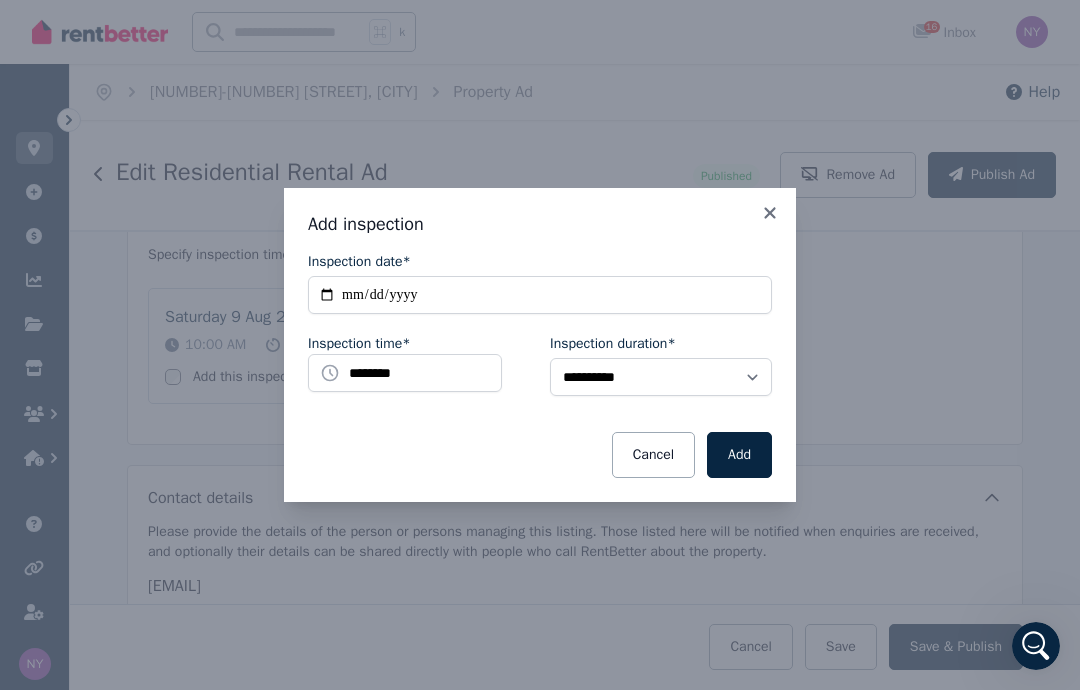 click on "Add" at bounding box center (739, 455) 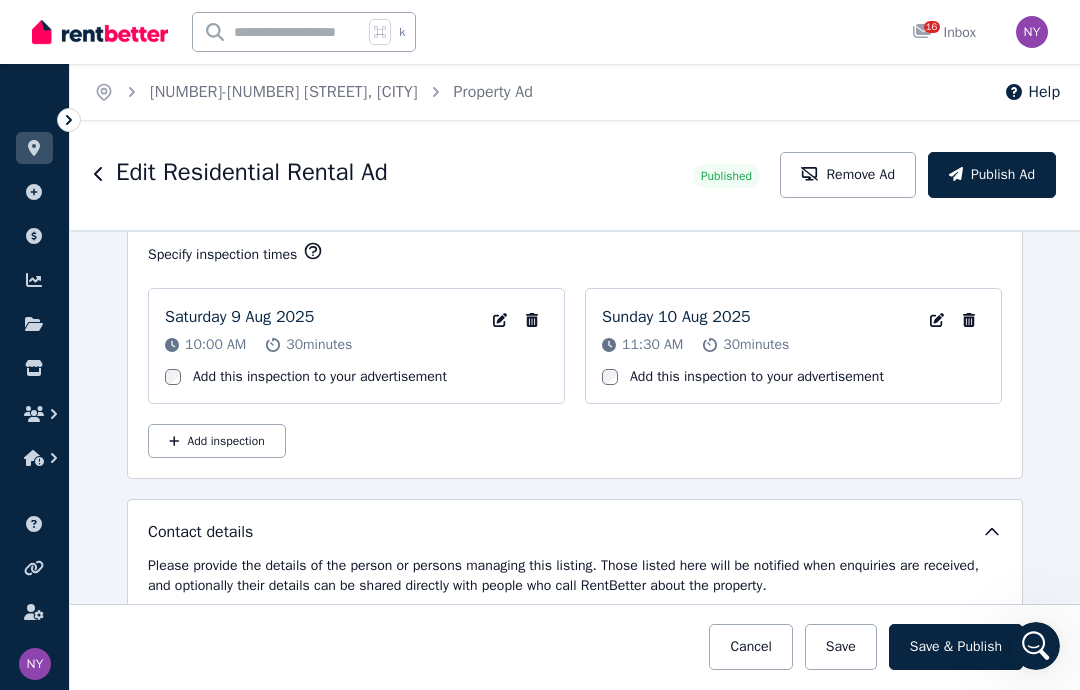click 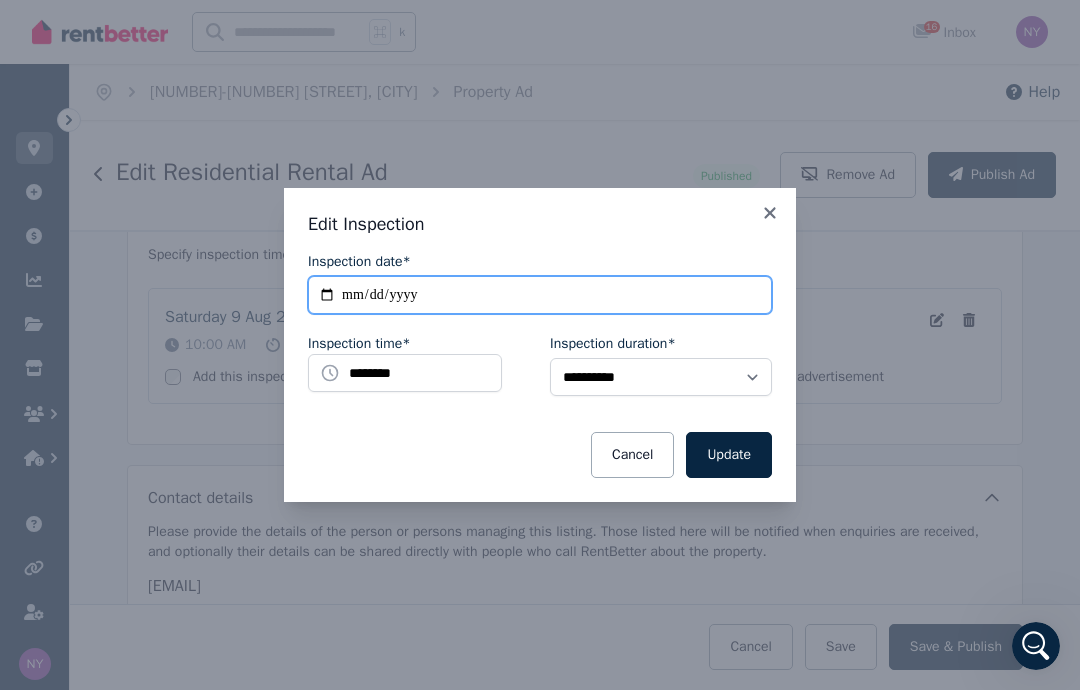 click on "**********" at bounding box center (540, 295) 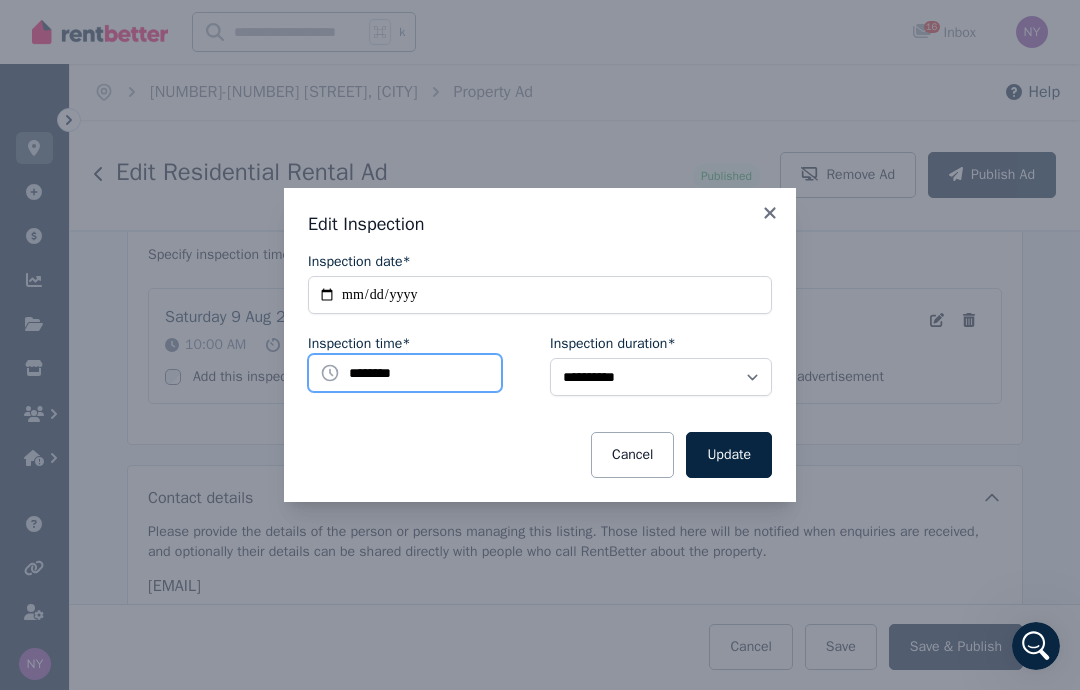 click on "********" at bounding box center [405, 373] 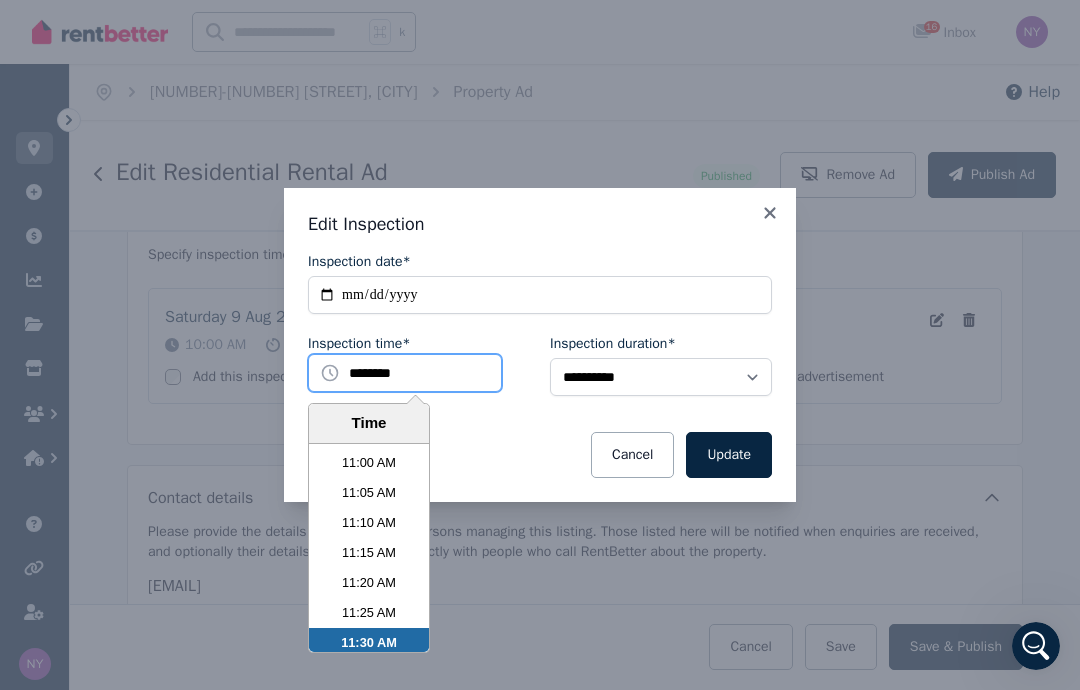 scroll, scrollTop: 3955, scrollLeft: 0, axis: vertical 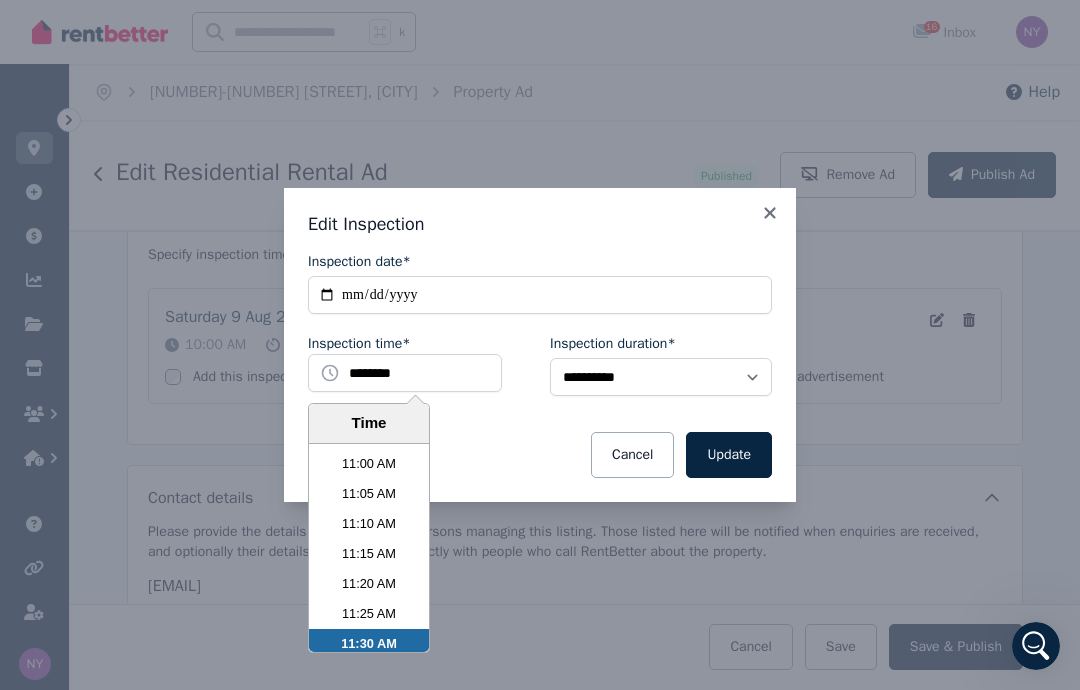 click on "11:15 AM" at bounding box center (369, 554) 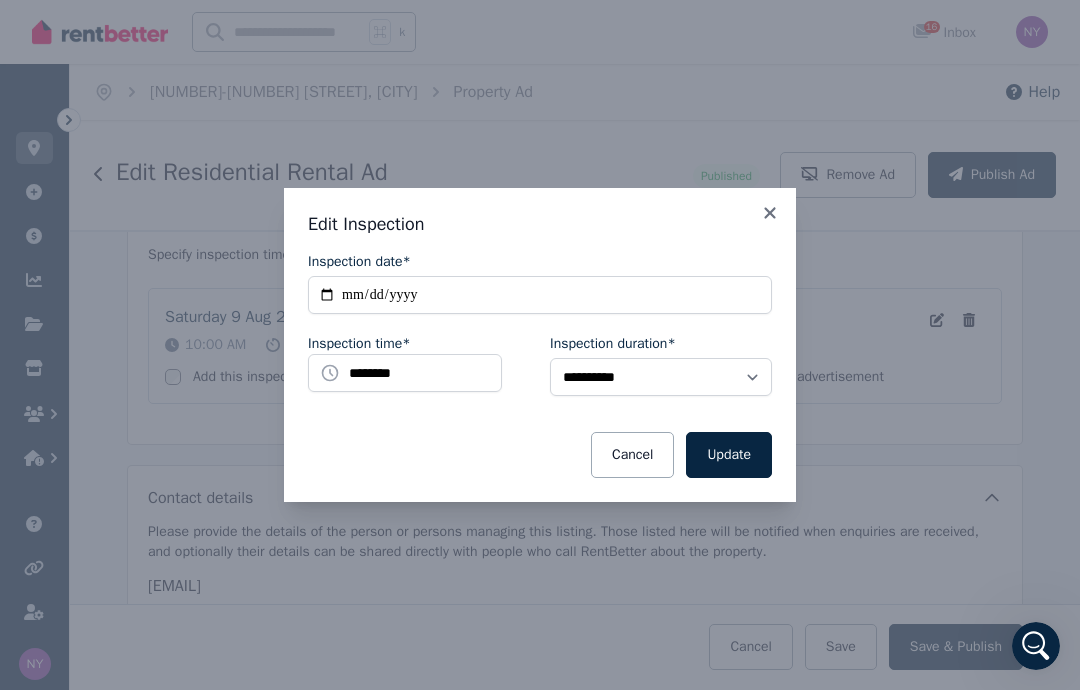 click on "Update" at bounding box center (729, 455) 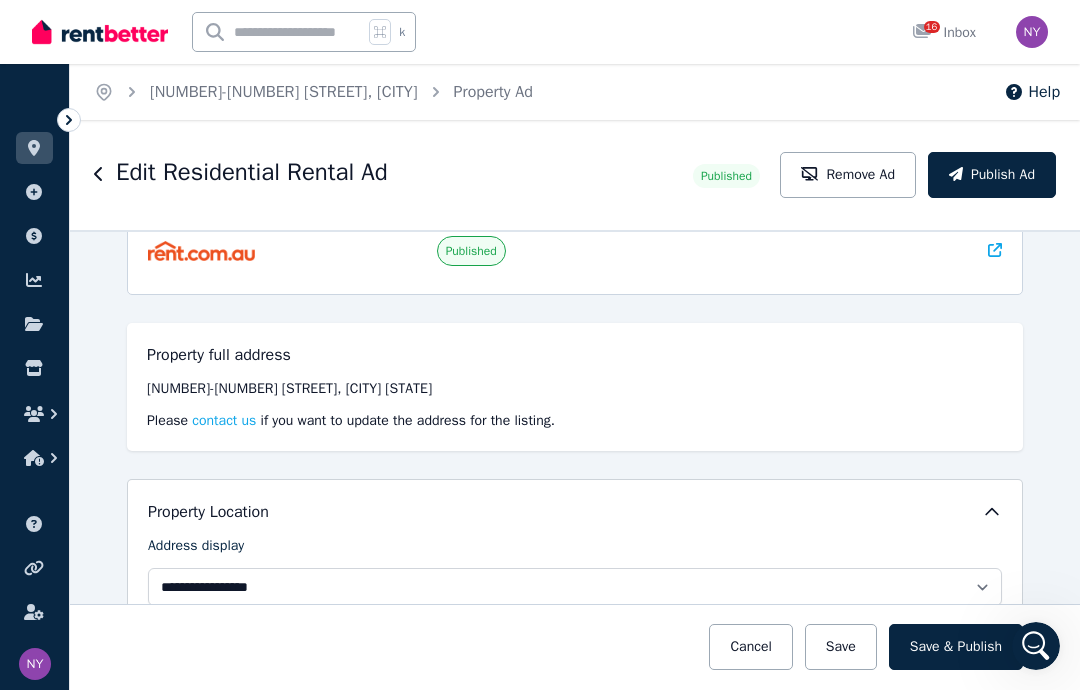 scroll, scrollTop: 205, scrollLeft: 0, axis: vertical 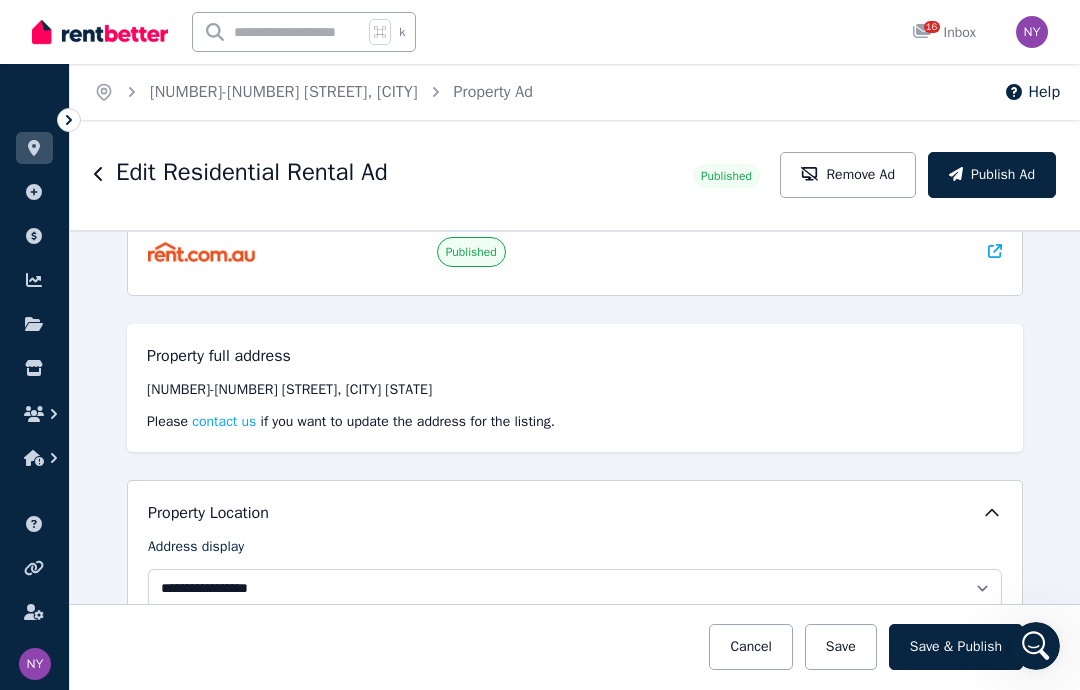 click on "contact us" at bounding box center [224, 422] 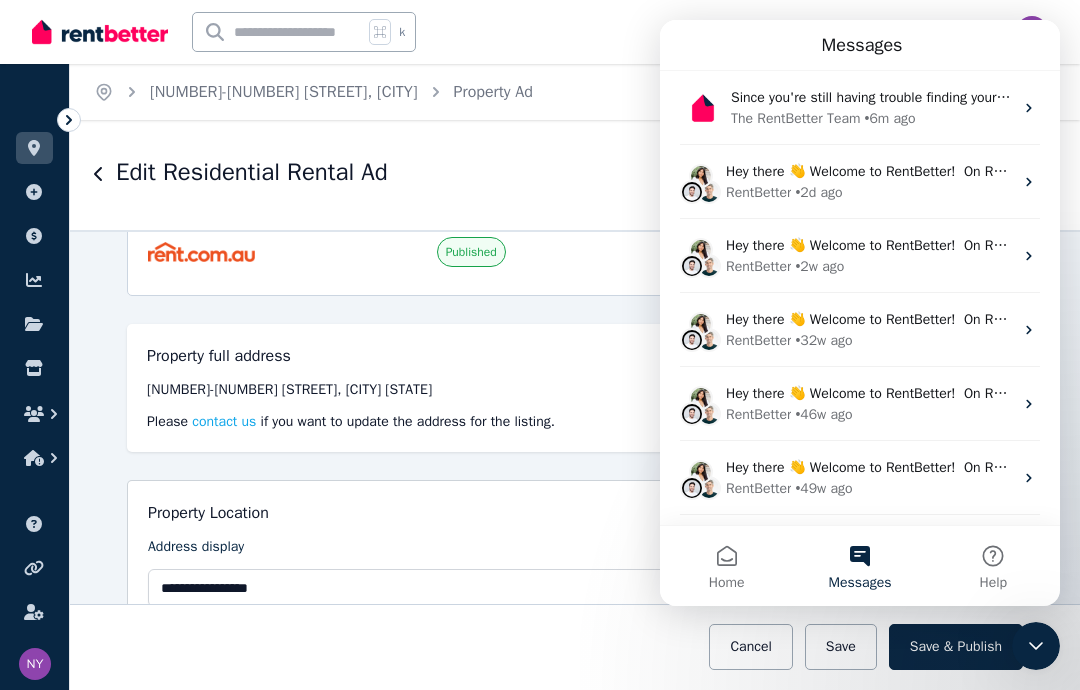 click 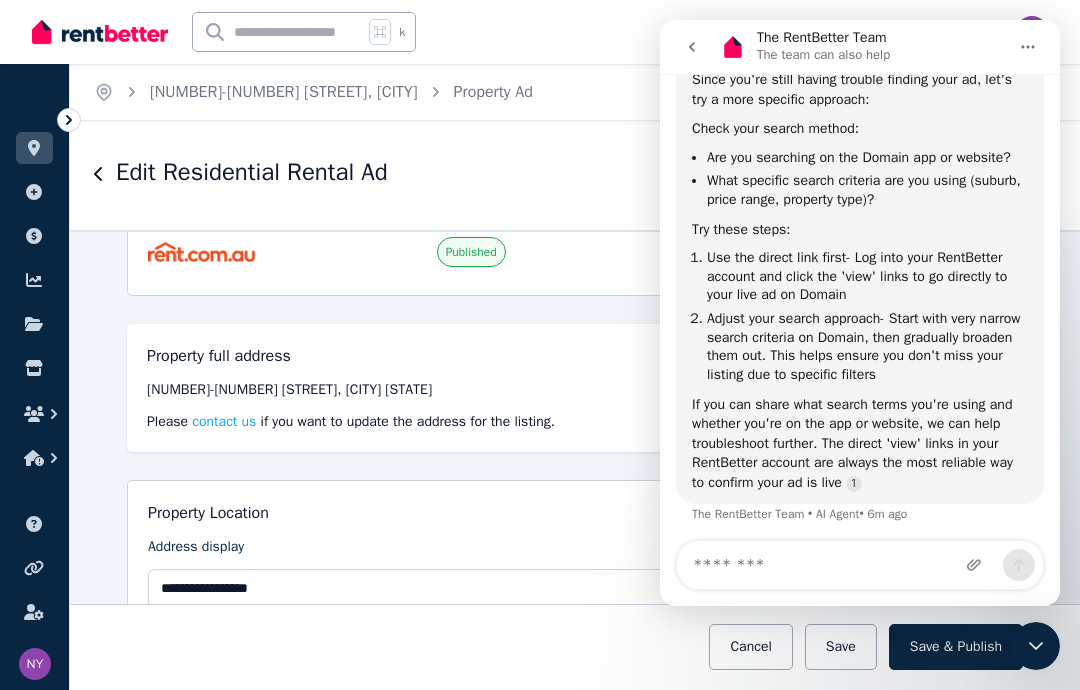 scroll, scrollTop: 881, scrollLeft: 0, axis: vertical 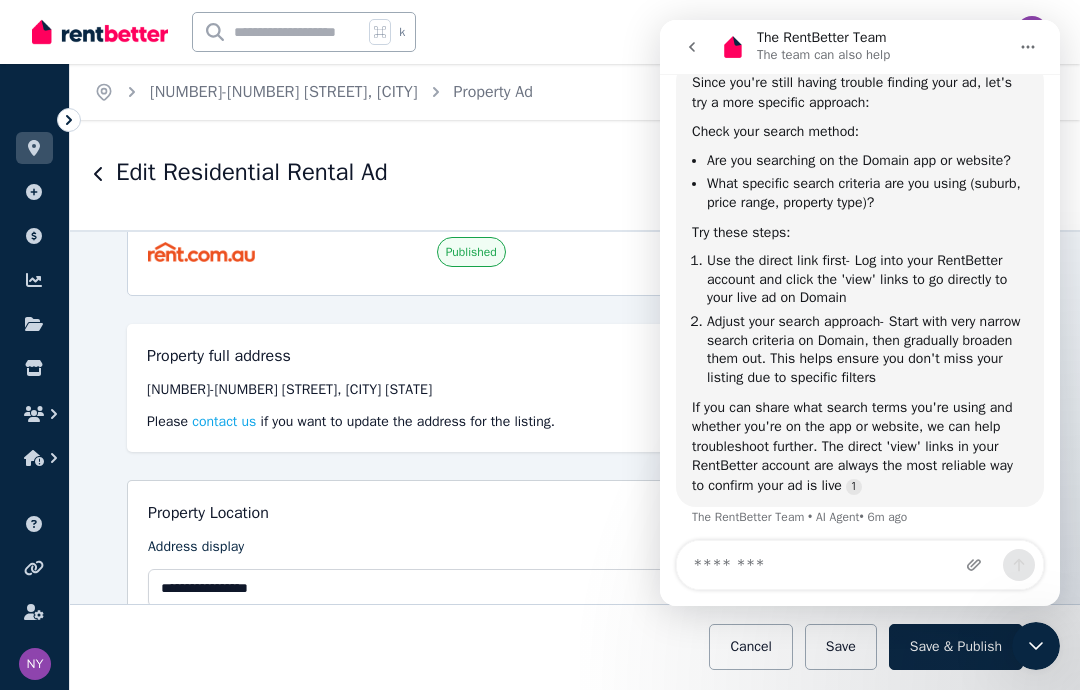 click on "[NUMBER] [STREET], [CITY] [STATE]" at bounding box center [575, 390] 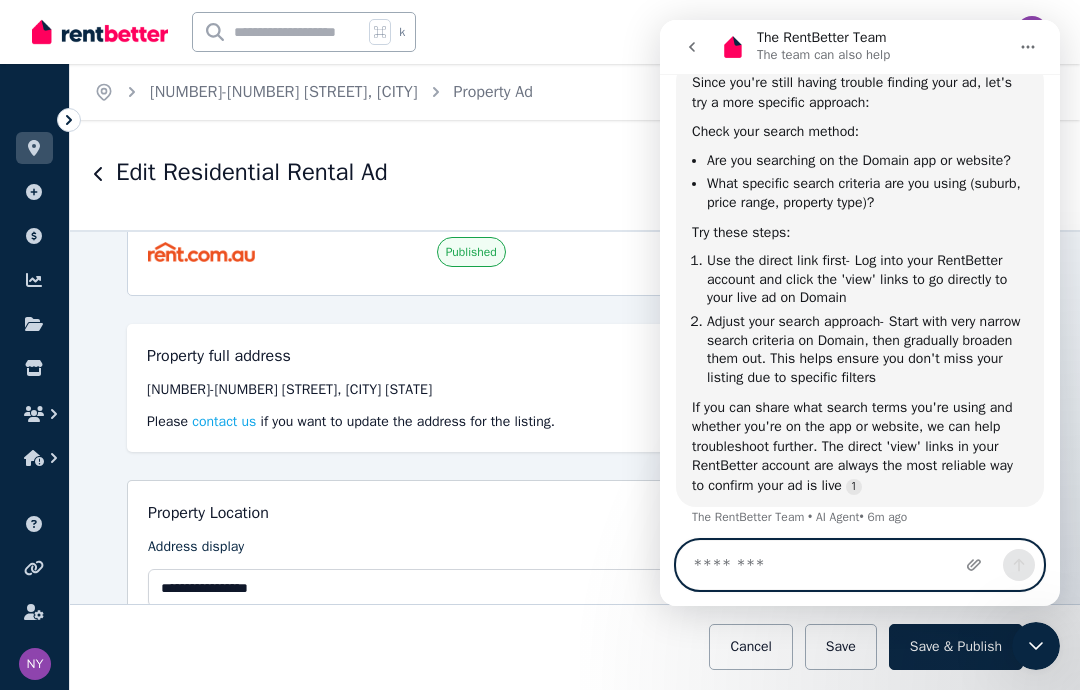 click at bounding box center (860, 565) 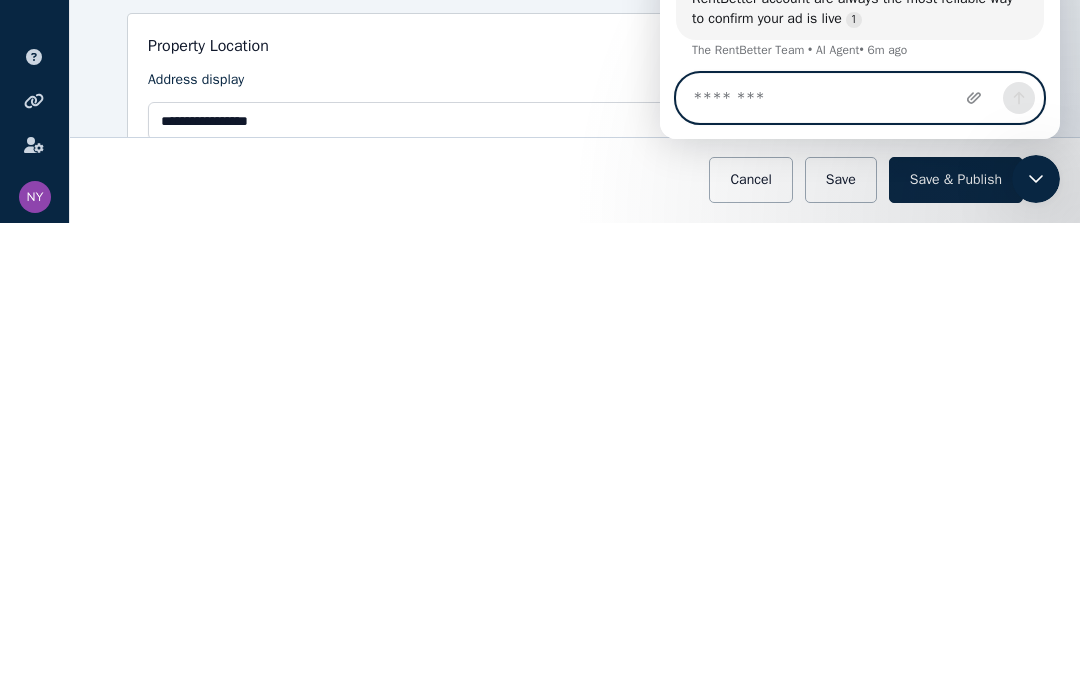 scroll, scrollTop: 73, scrollLeft: 0, axis: vertical 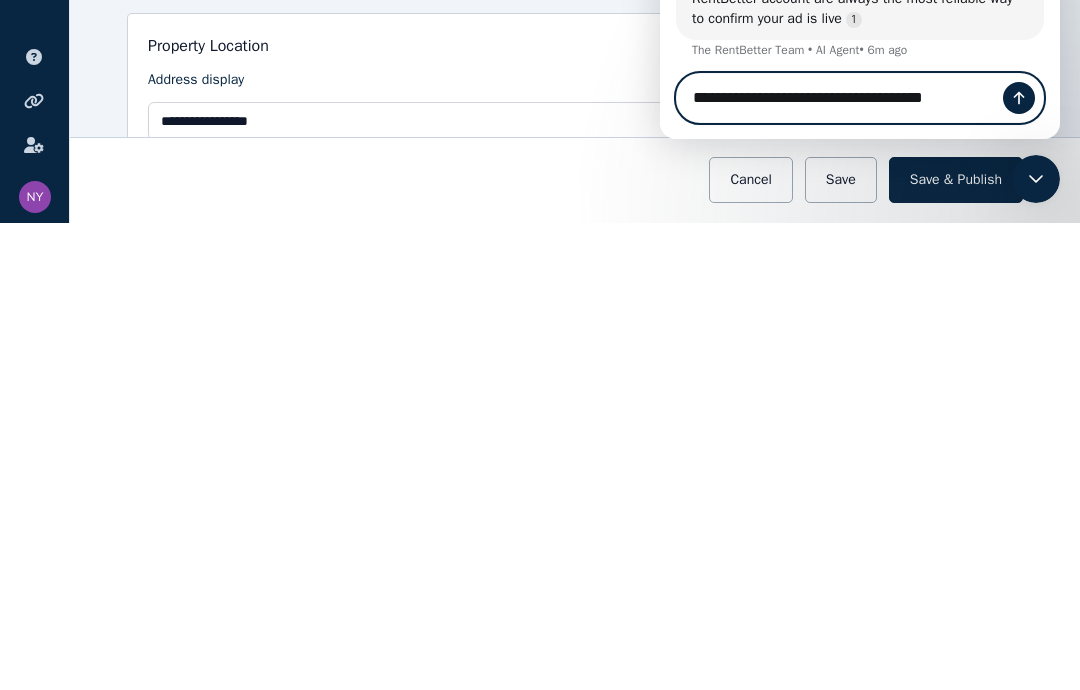 type on "**********" 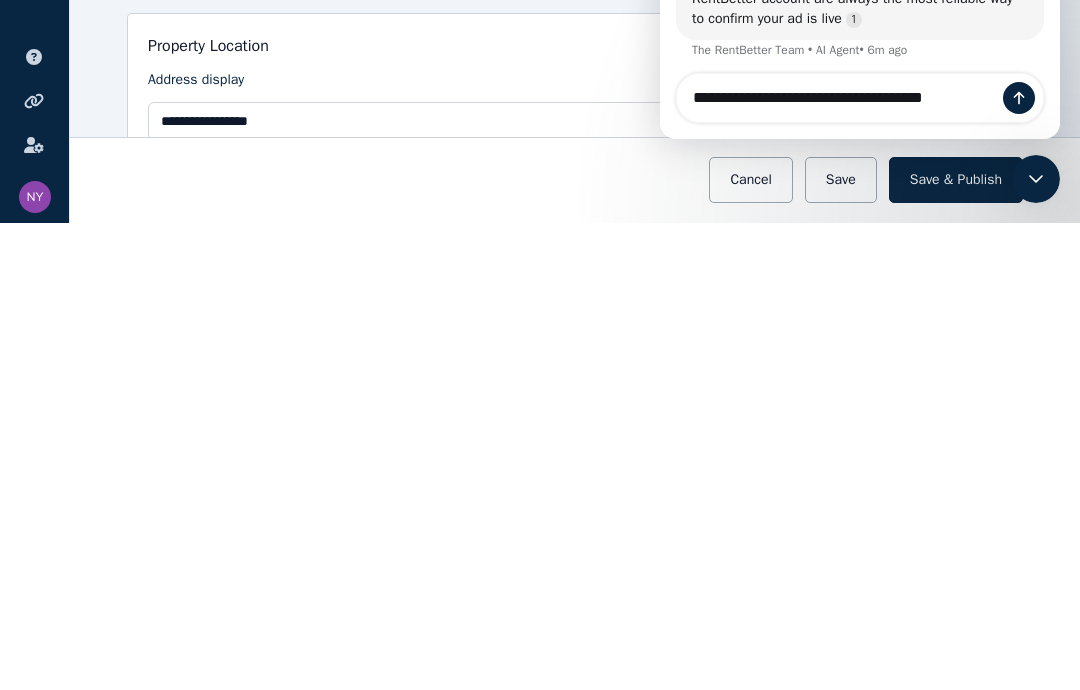 click at bounding box center (1019, 98) 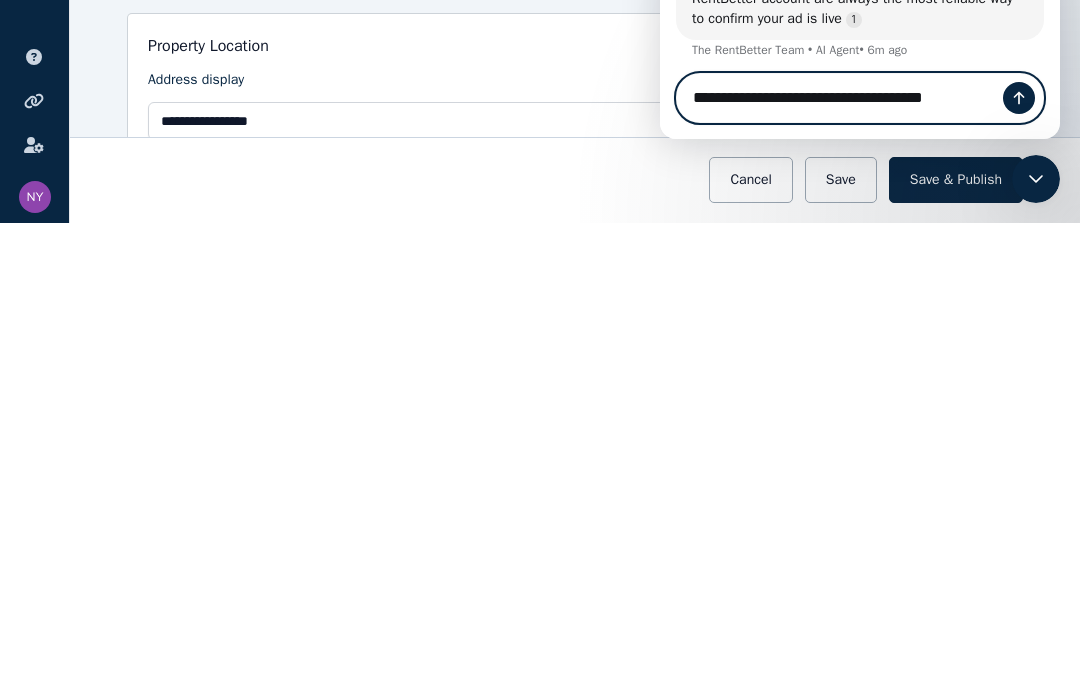 type 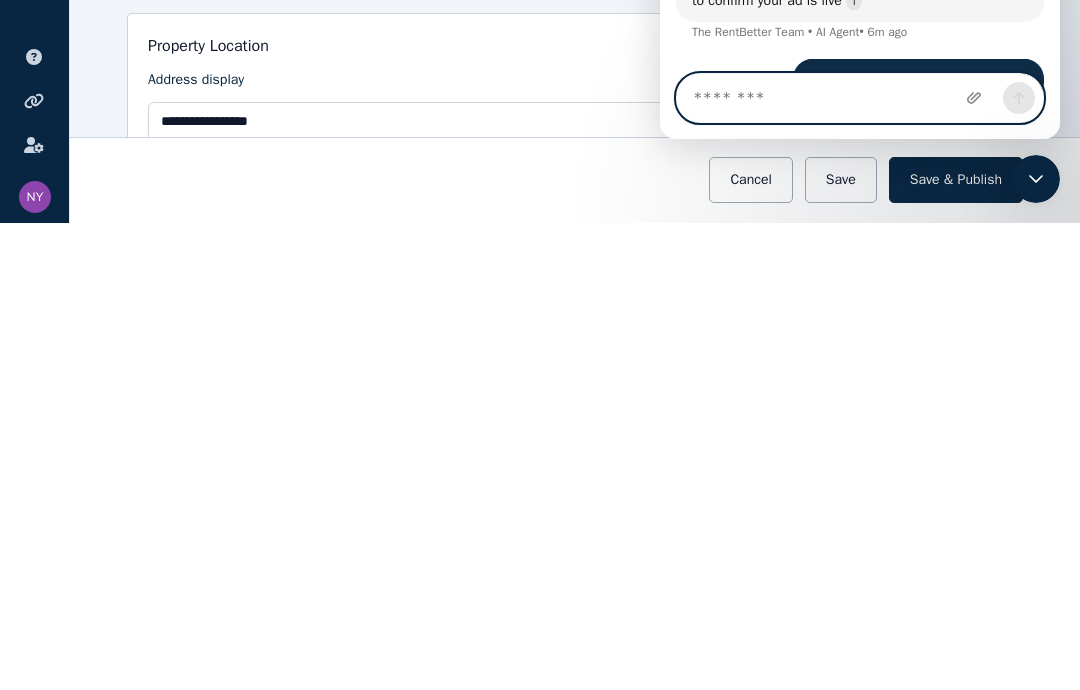 scroll, scrollTop: 79, scrollLeft: 0, axis: vertical 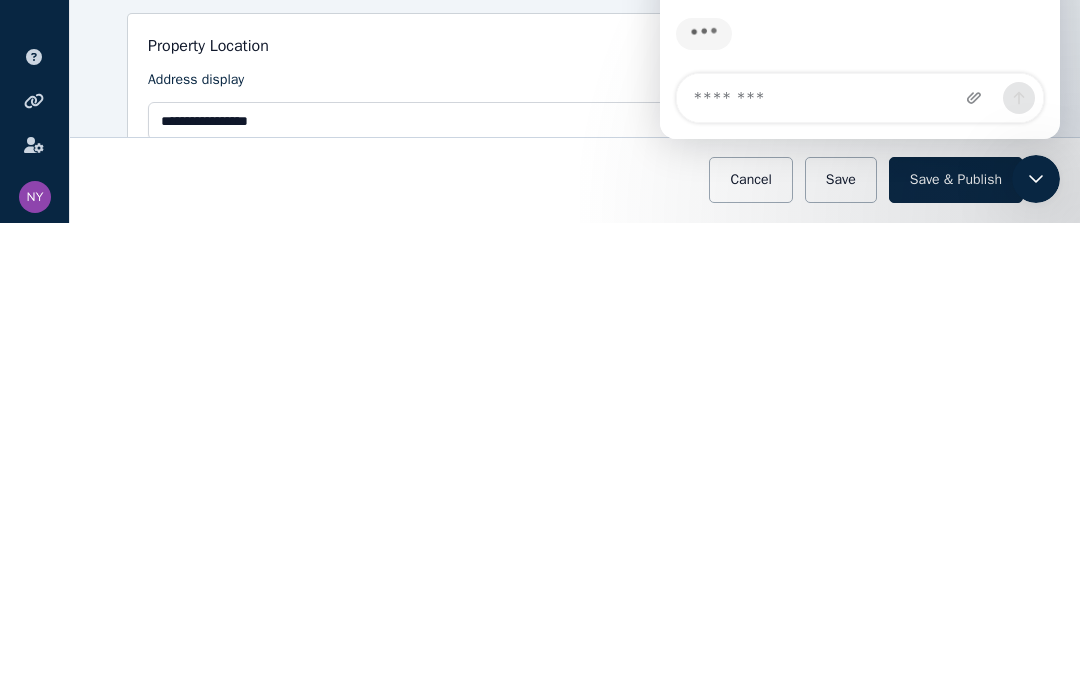 click on "Save & Publish" at bounding box center (956, 647) 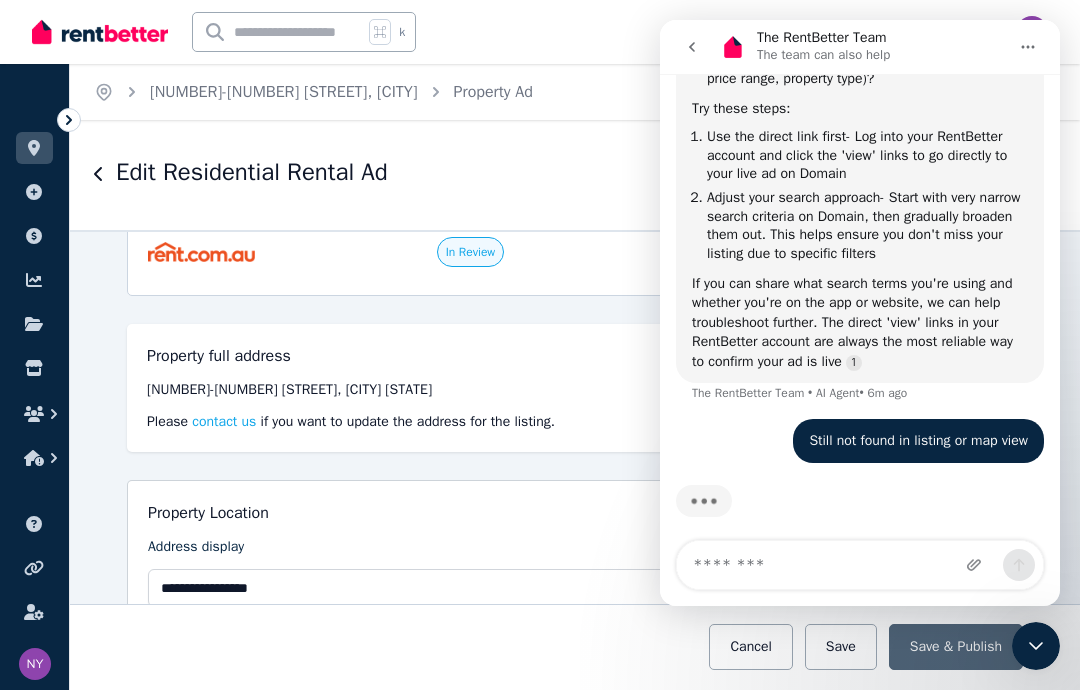 scroll, scrollTop: 0, scrollLeft: 0, axis: both 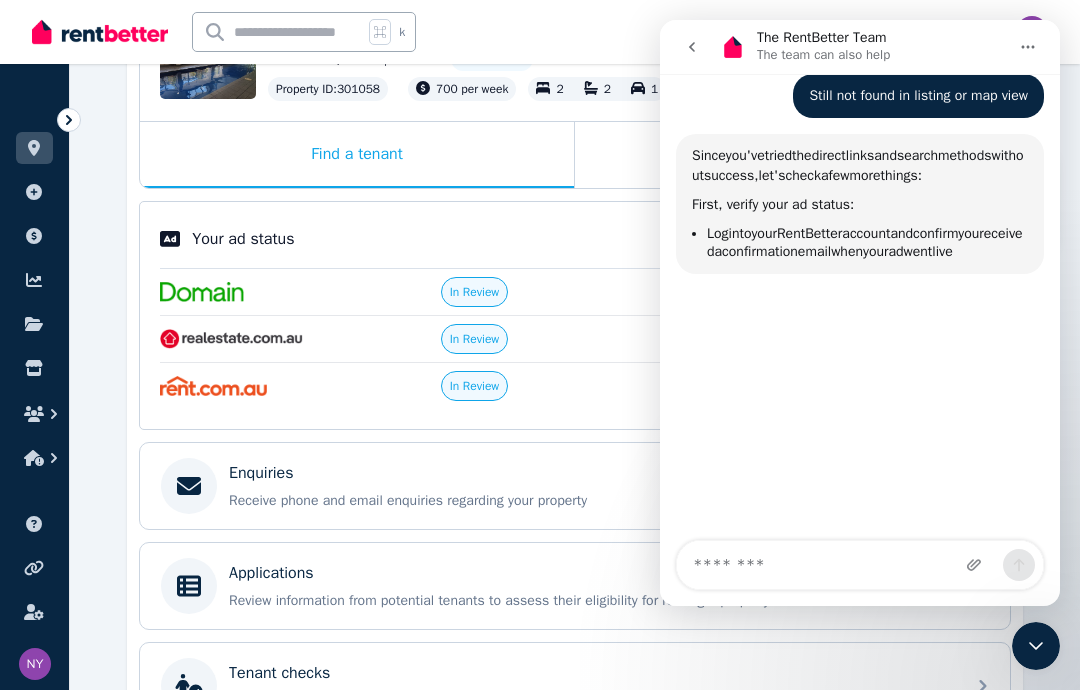 click 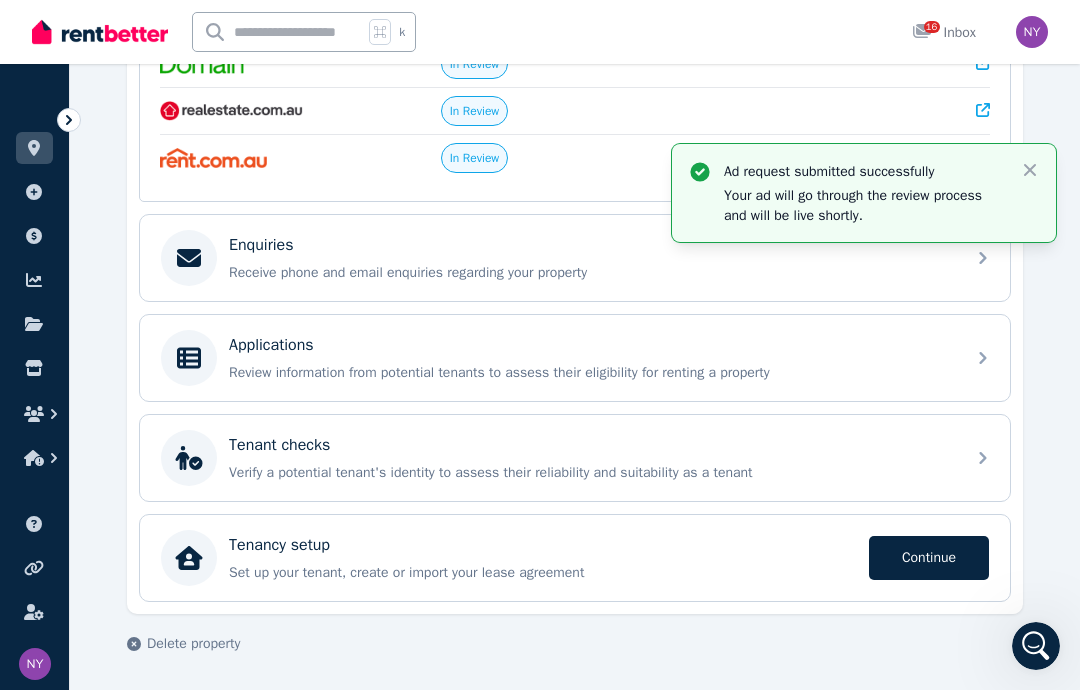 scroll, scrollTop: 517, scrollLeft: 0, axis: vertical 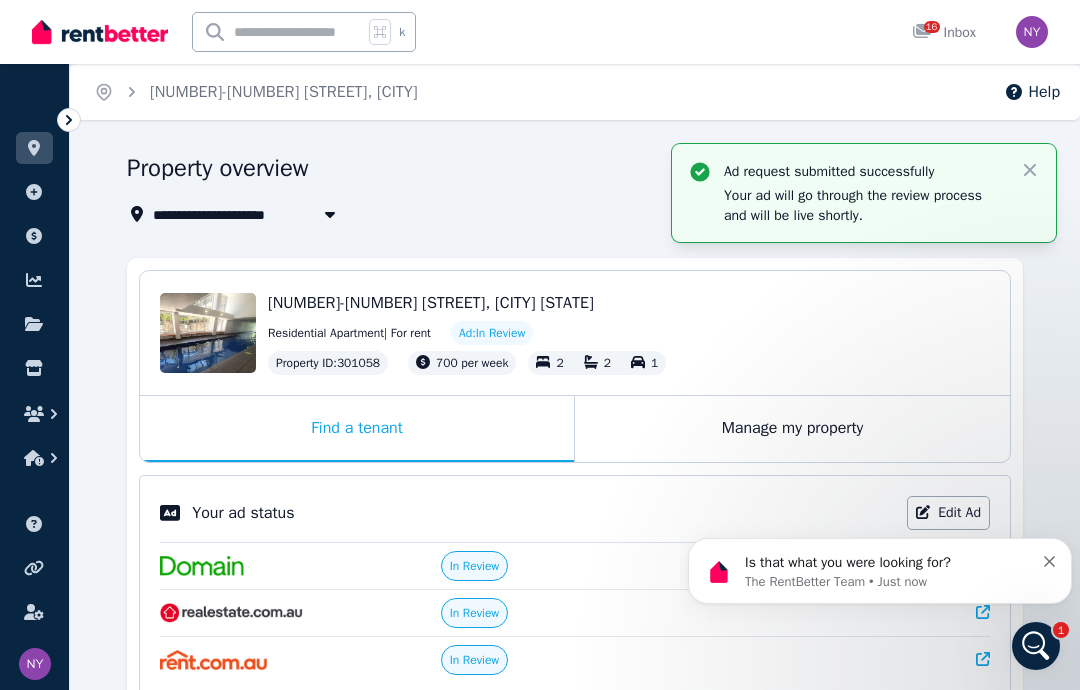 click on "**********" at bounding box center [575, 672] 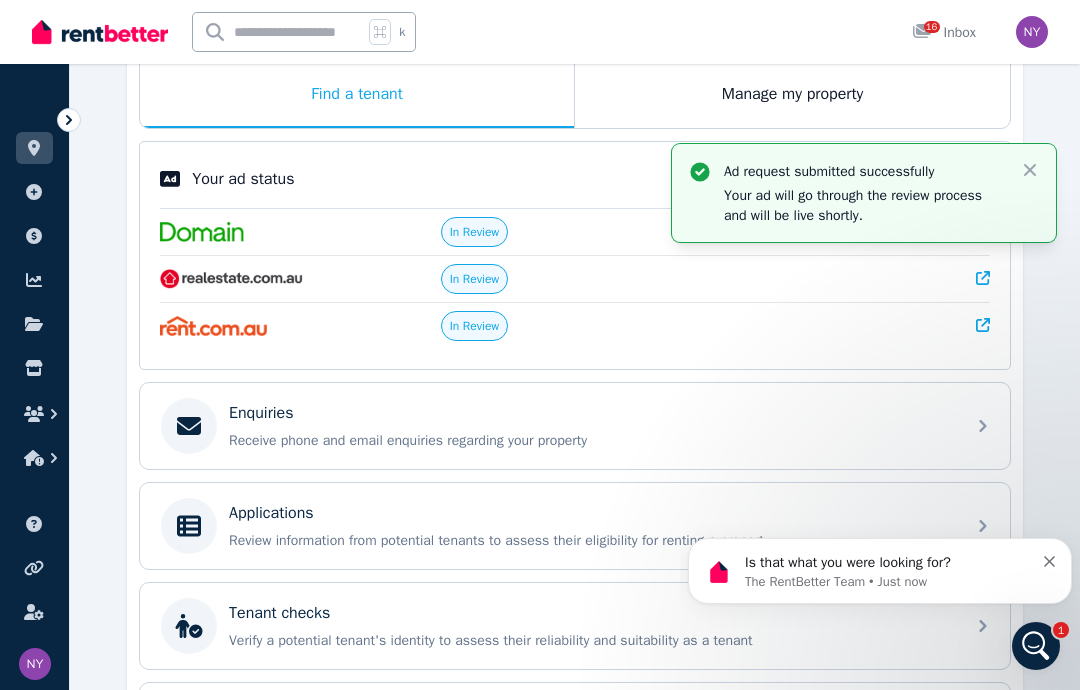 scroll, scrollTop: 437, scrollLeft: 0, axis: vertical 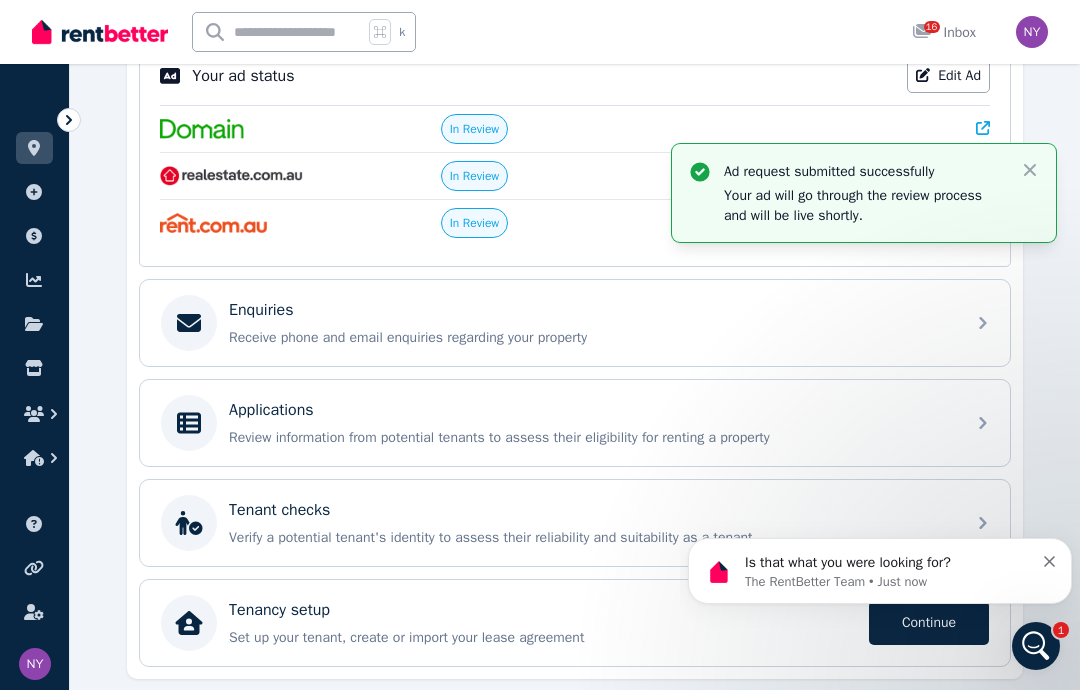 click on "**********" at bounding box center (575, 235) 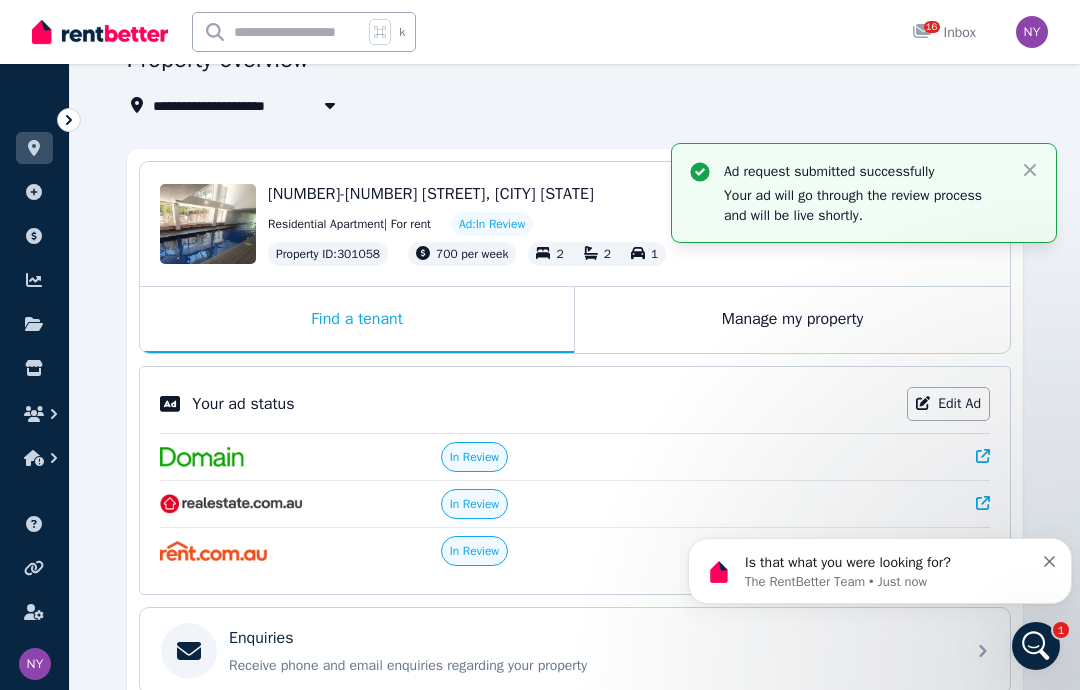scroll, scrollTop: 0, scrollLeft: 0, axis: both 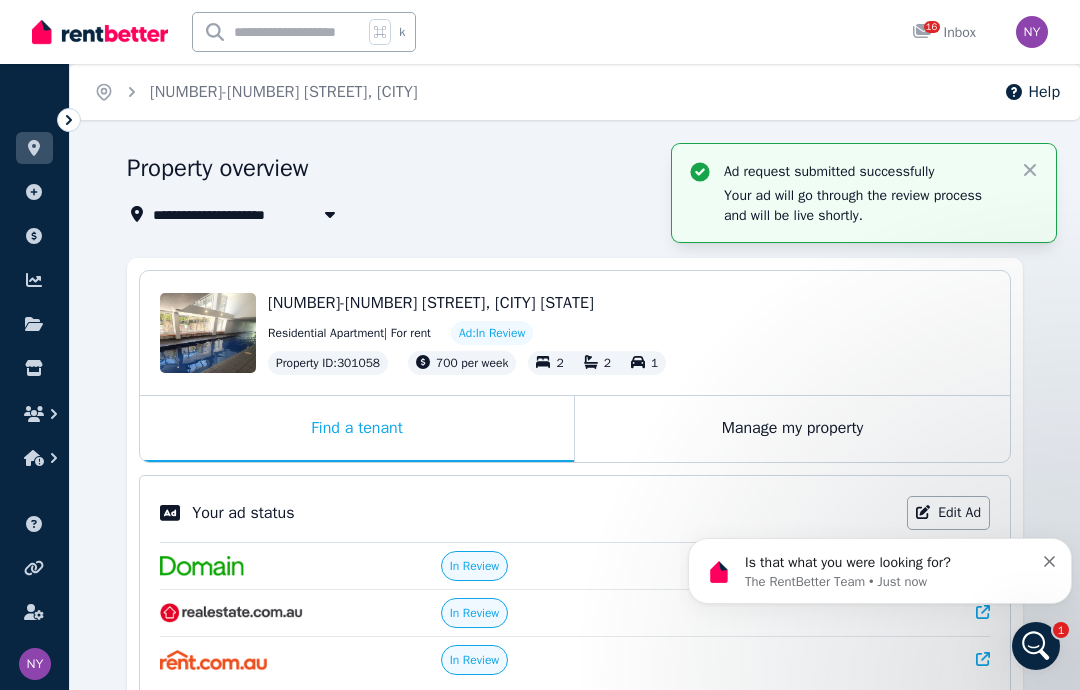 click on "[NUMBER] [STREET], [CITY] [STATE]" at bounding box center [431, 303] 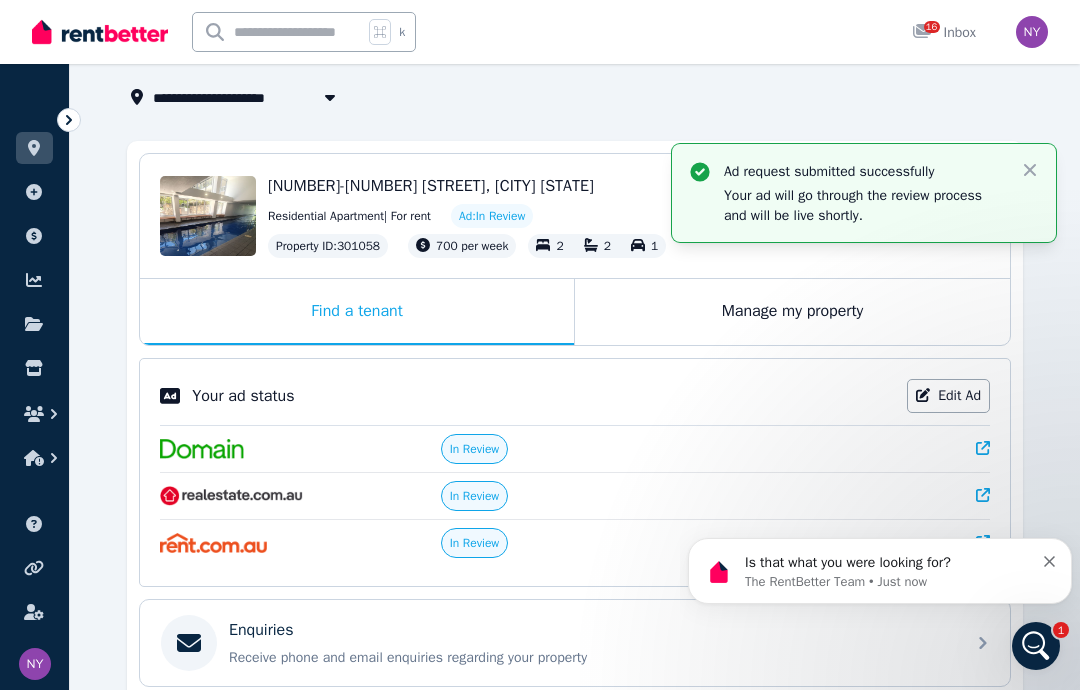 scroll, scrollTop: 116, scrollLeft: 0, axis: vertical 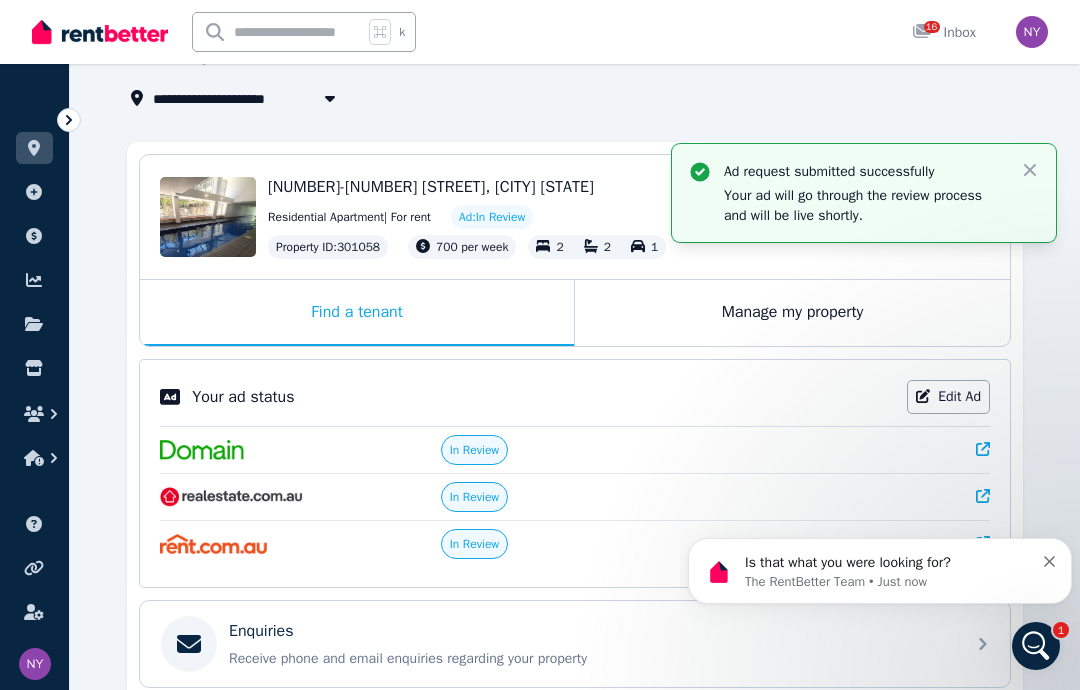 click on "Edit Ad" at bounding box center (948, 397) 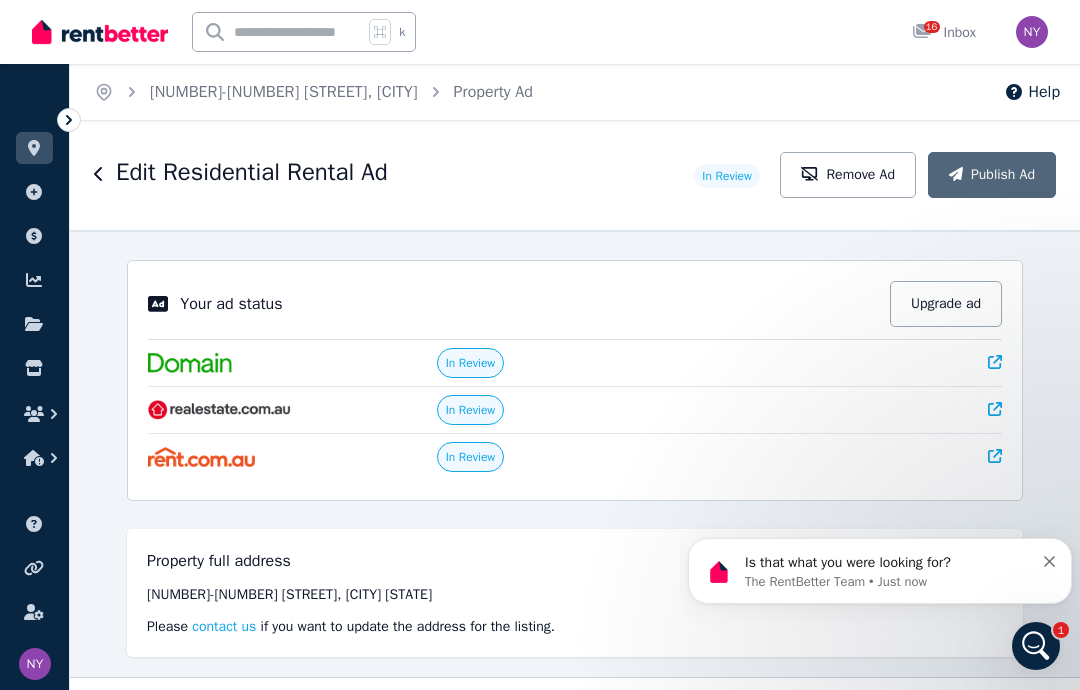 scroll, scrollTop: 80, scrollLeft: 0, axis: vertical 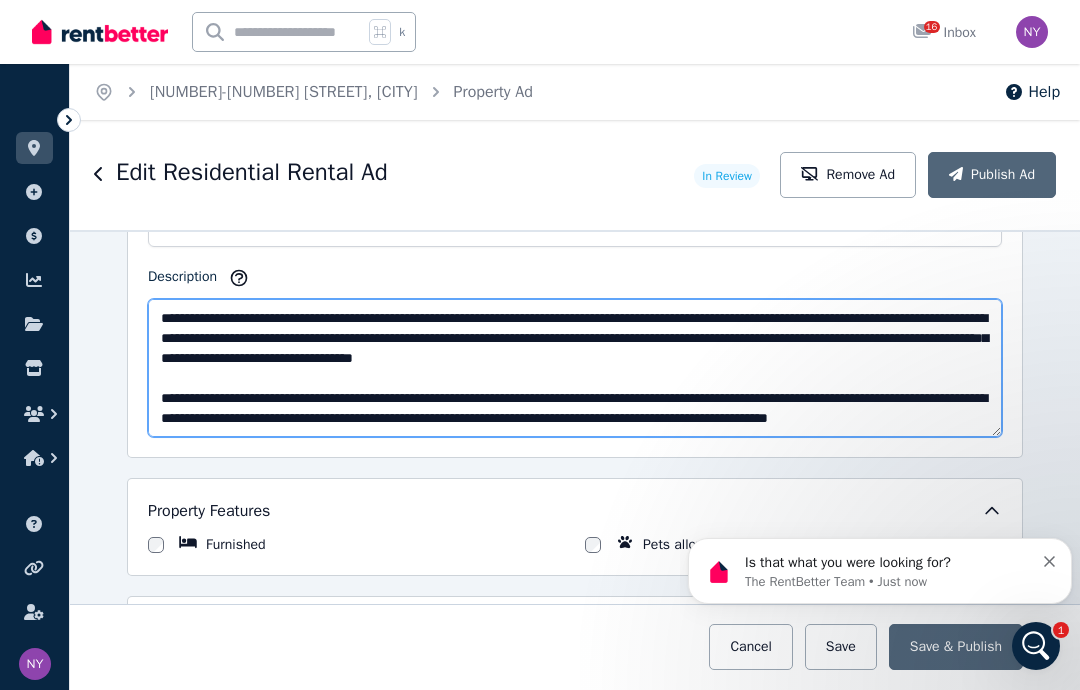 click on "Description" at bounding box center [575, 368] 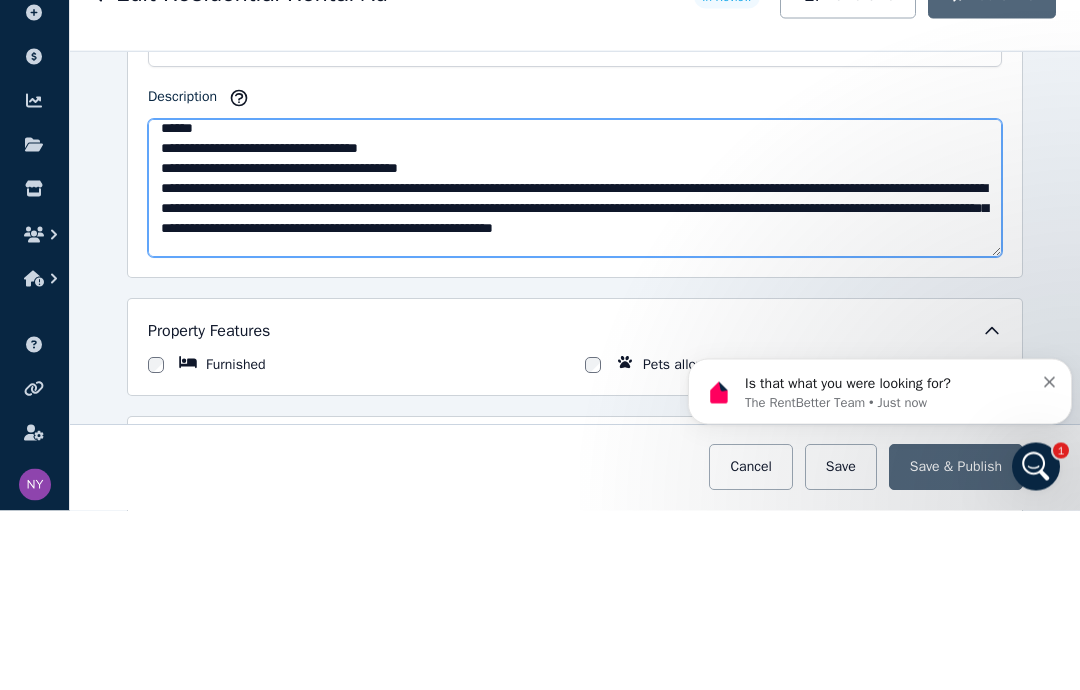scroll, scrollTop: 209, scrollLeft: 0, axis: vertical 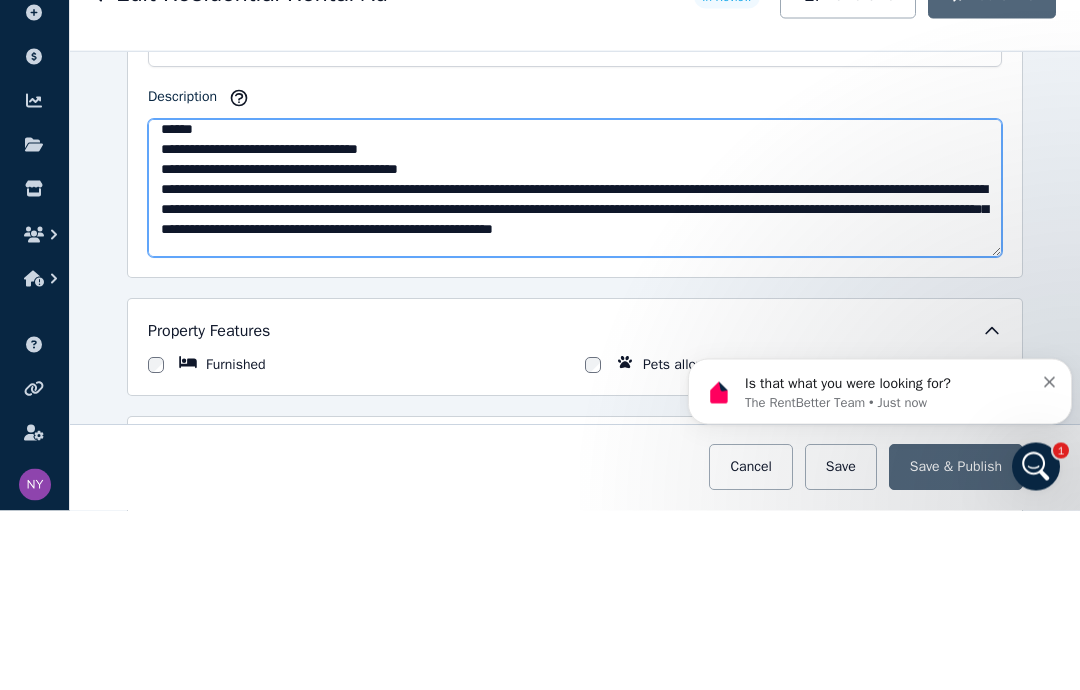 click on "Description" at bounding box center [575, 368] 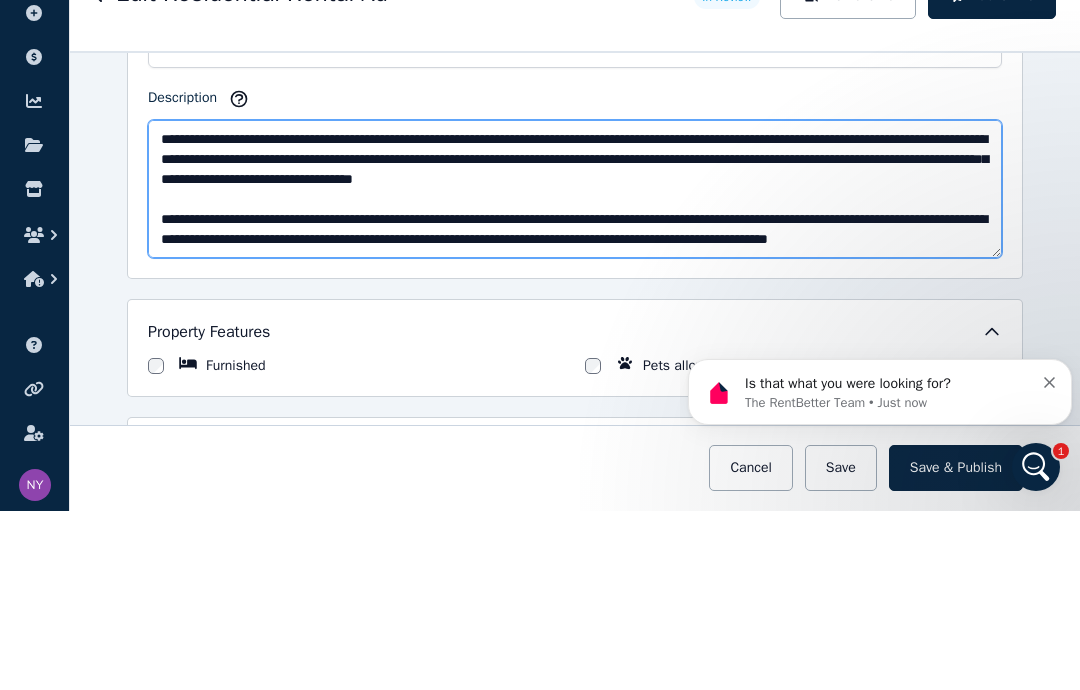 scroll, scrollTop: -3, scrollLeft: 0, axis: vertical 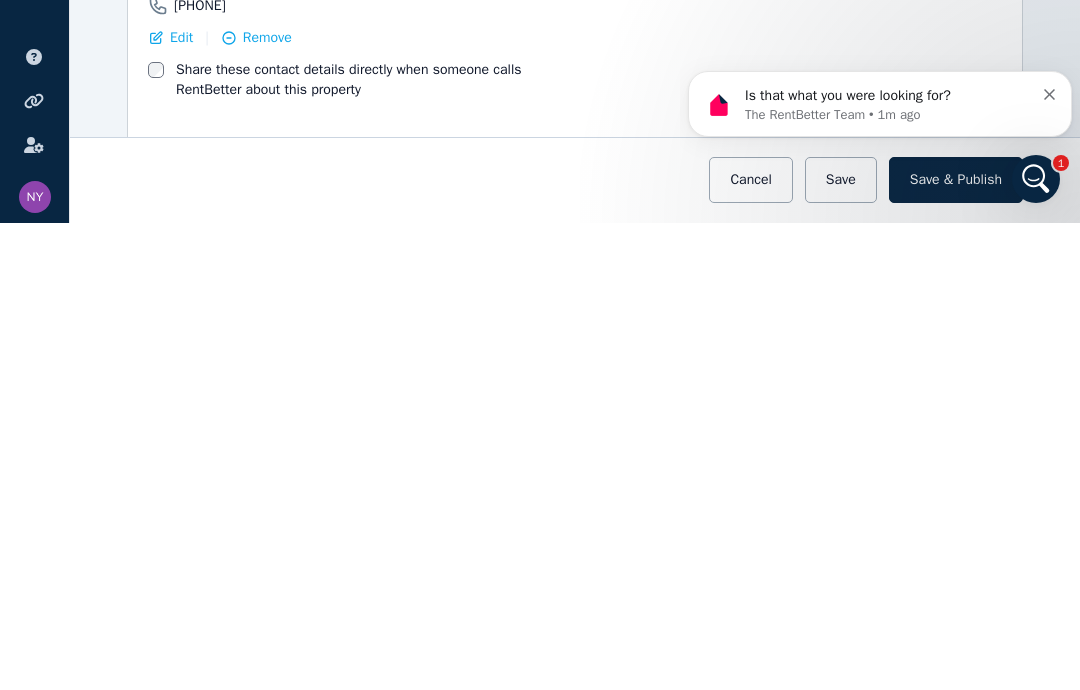 type on "**********" 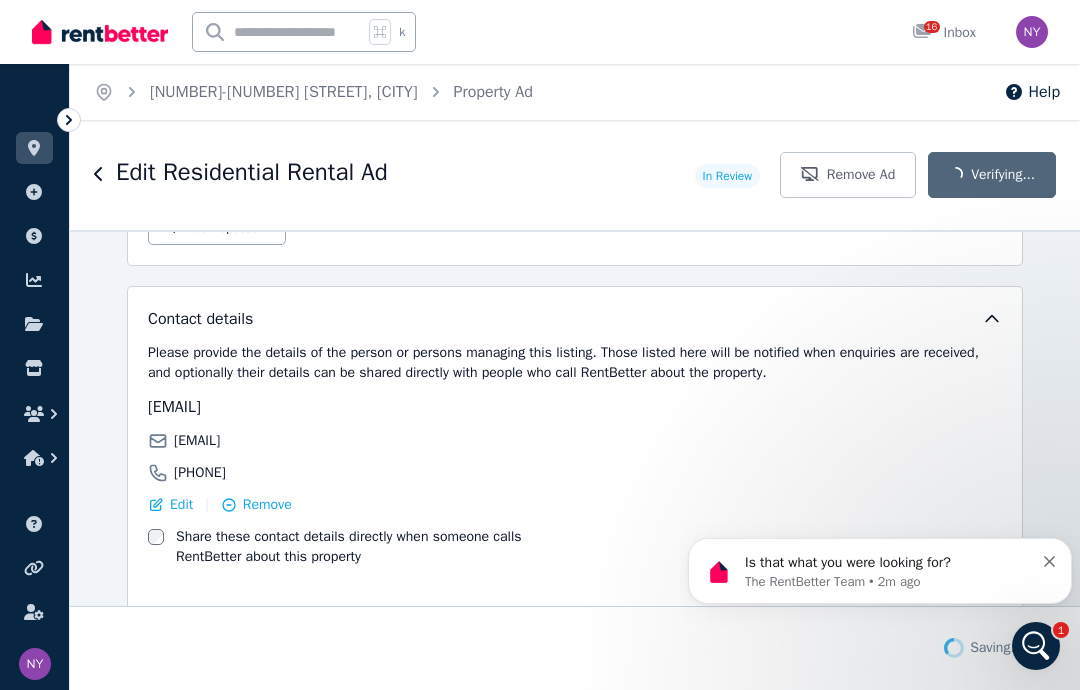 scroll, scrollTop: 3472, scrollLeft: 0, axis: vertical 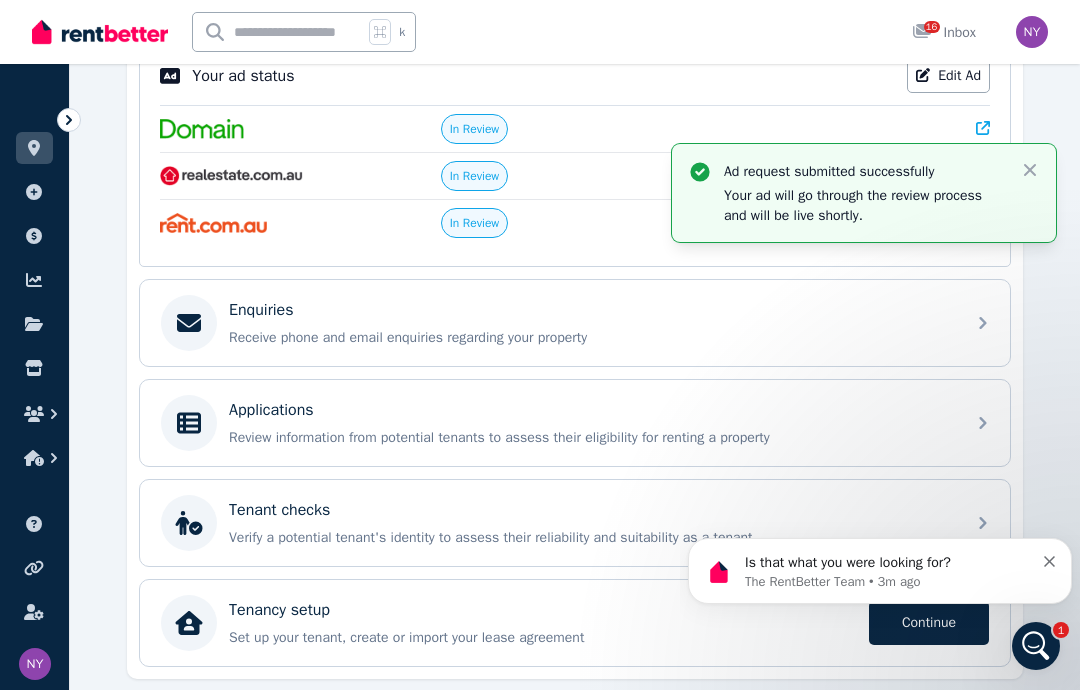 click on "Enquiries" at bounding box center (591, 310) 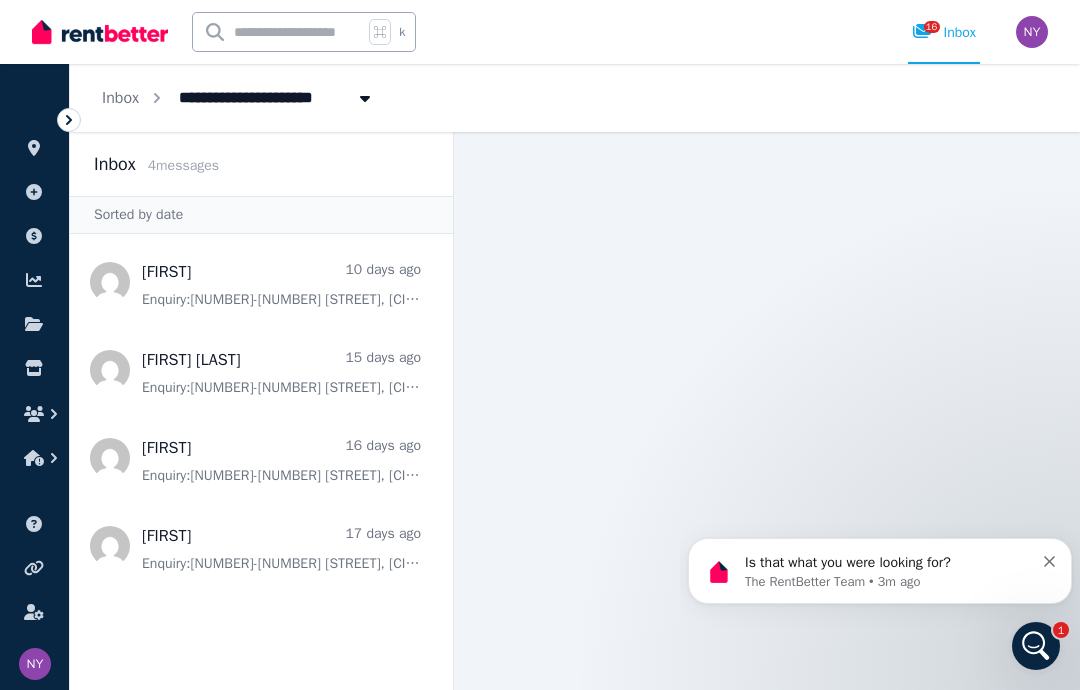 click on "16 Inbox" at bounding box center (944, 33) 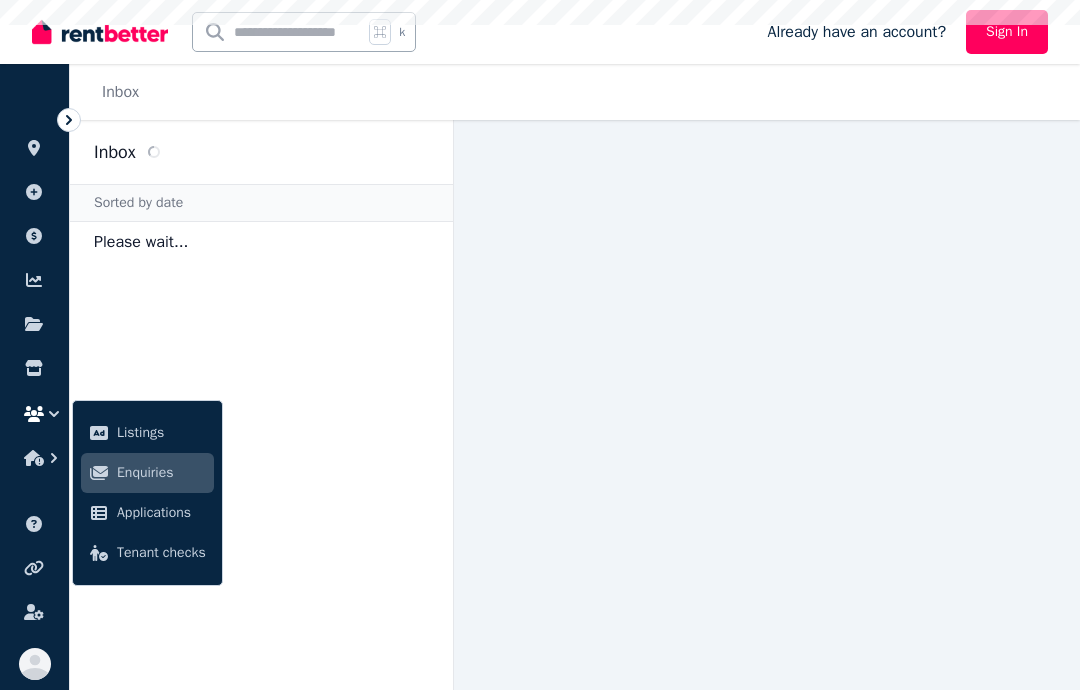 scroll, scrollTop: 0, scrollLeft: 0, axis: both 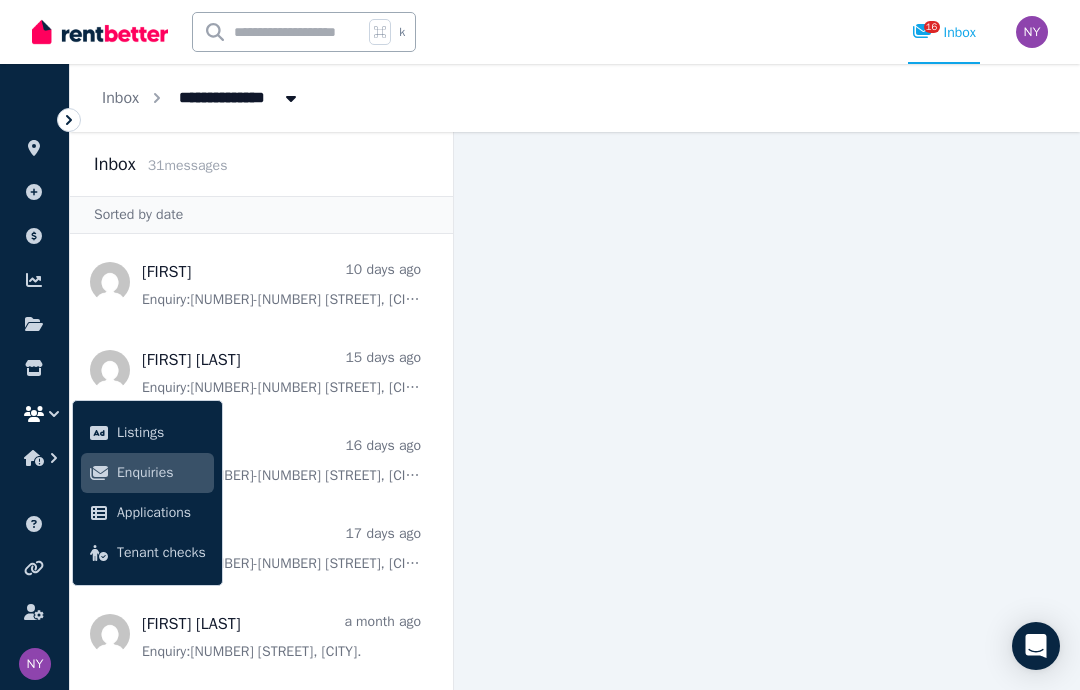 click at bounding box center [34, 612] 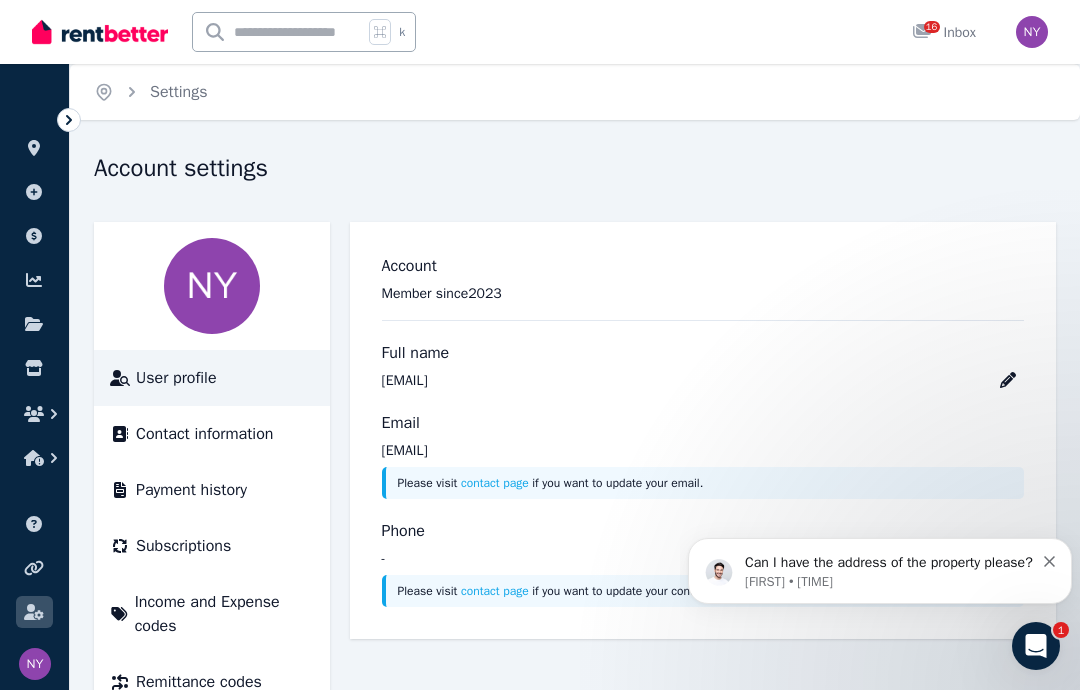 scroll, scrollTop: 0, scrollLeft: 0, axis: both 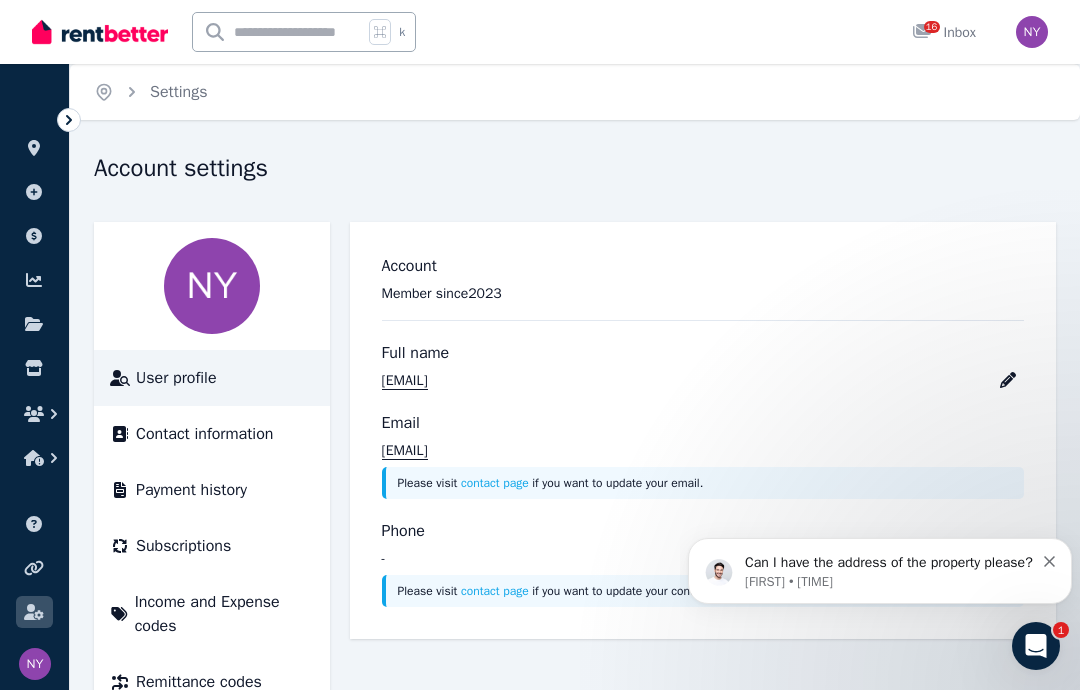 click on "Contact information" at bounding box center (204, 434) 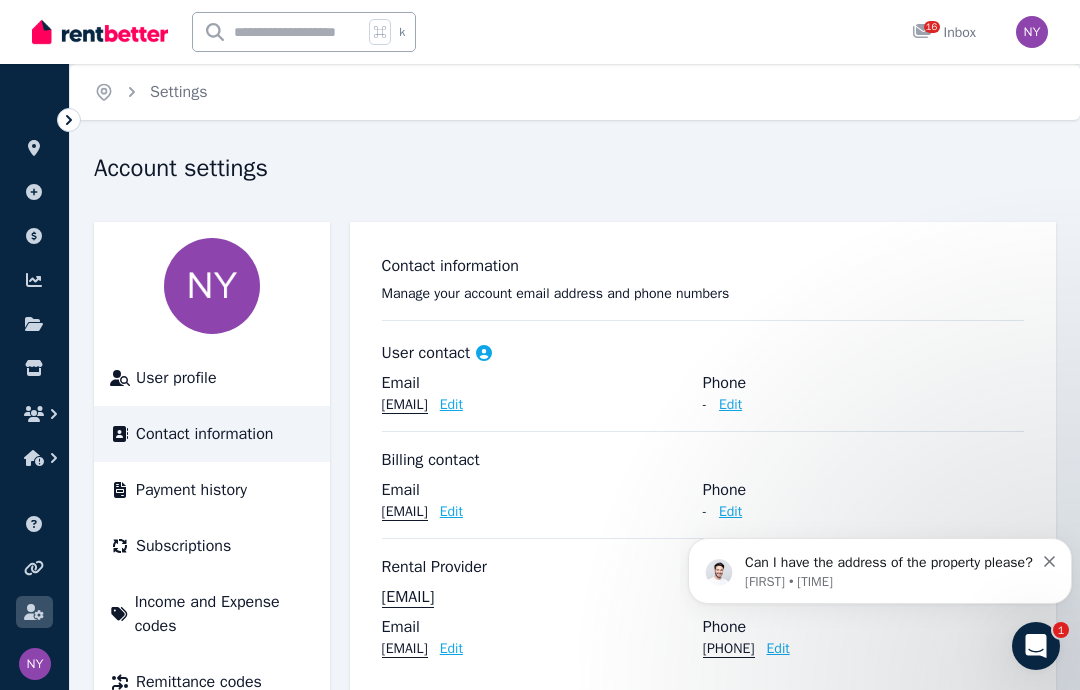 click on "Payment history" at bounding box center (191, 490) 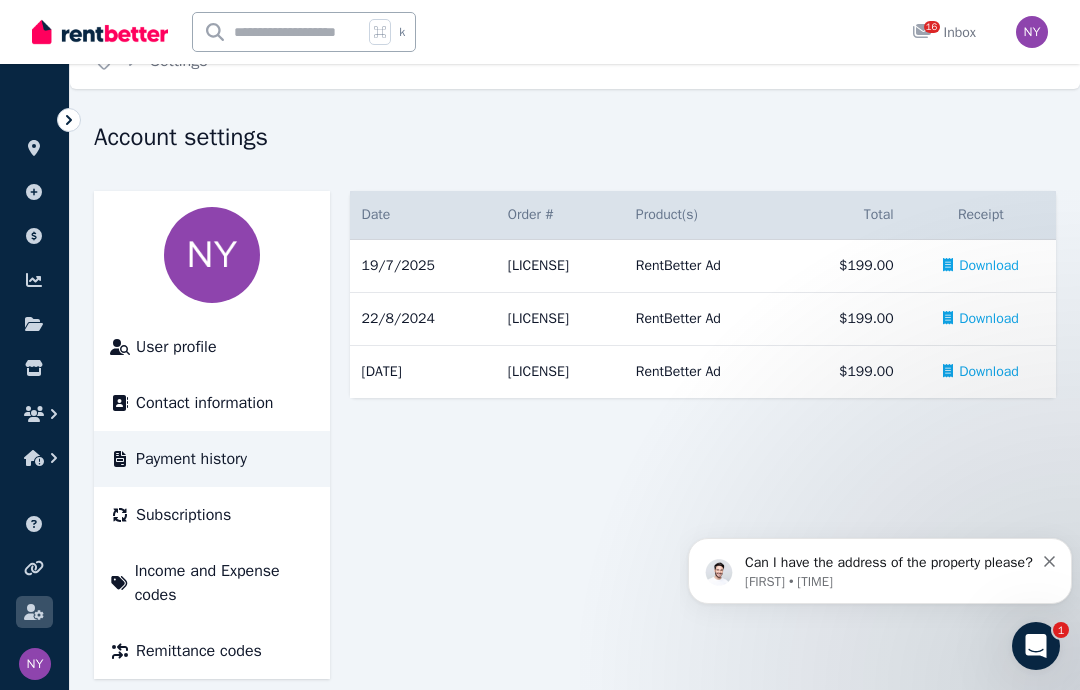 scroll, scrollTop: 56, scrollLeft: 0, axis: vertical 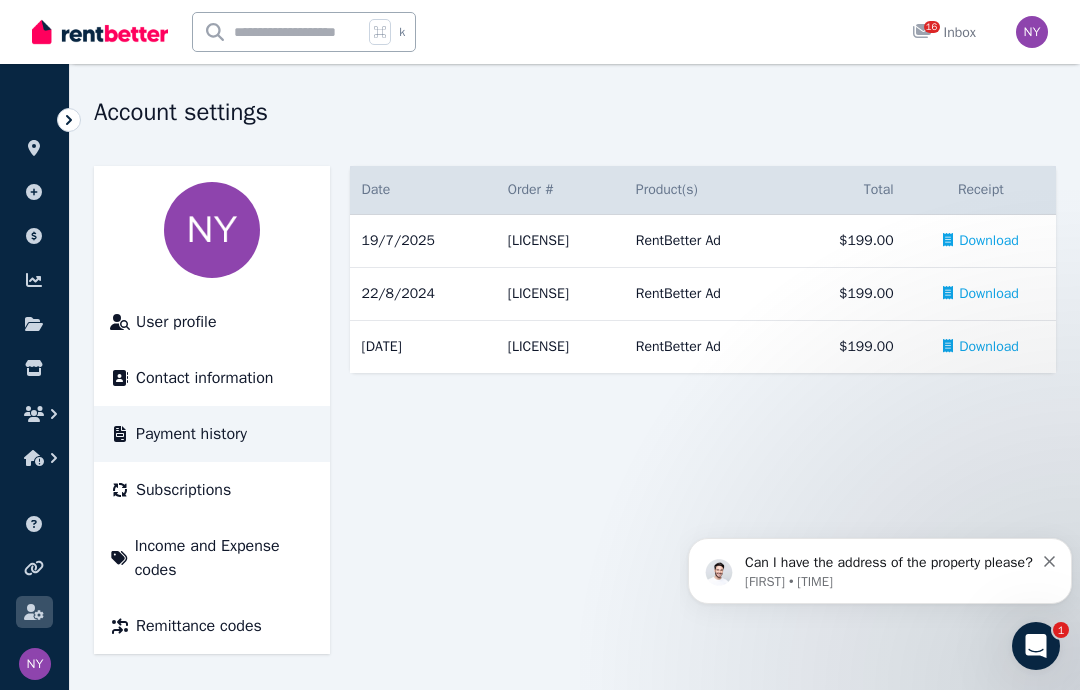 click on "User profile" at bounding box center (176, 322) 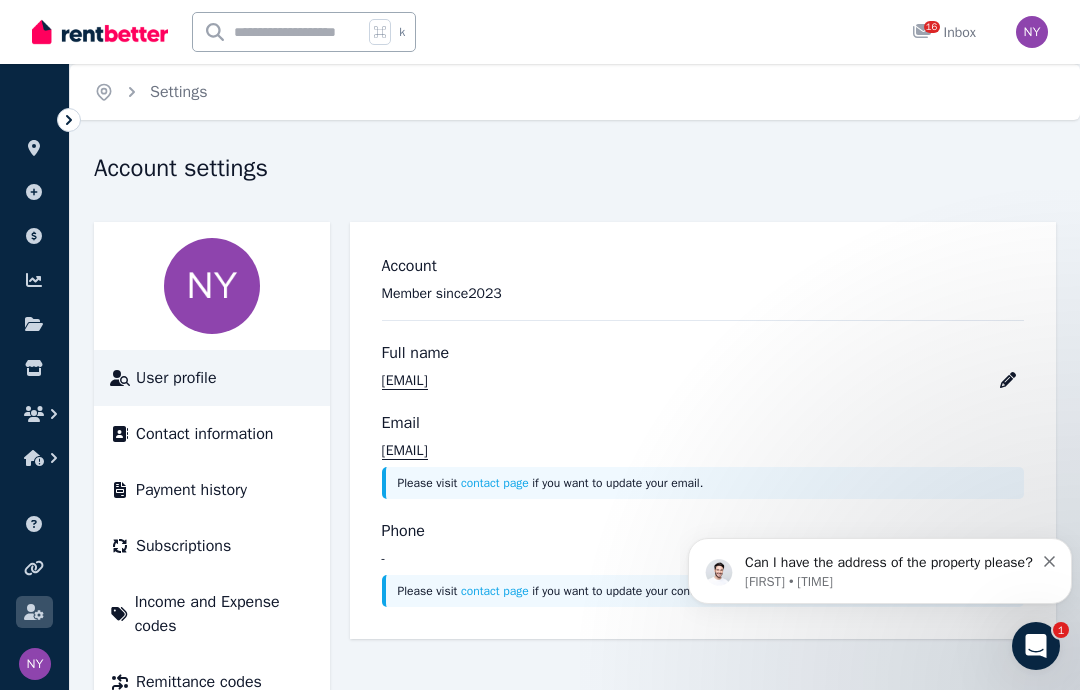 click 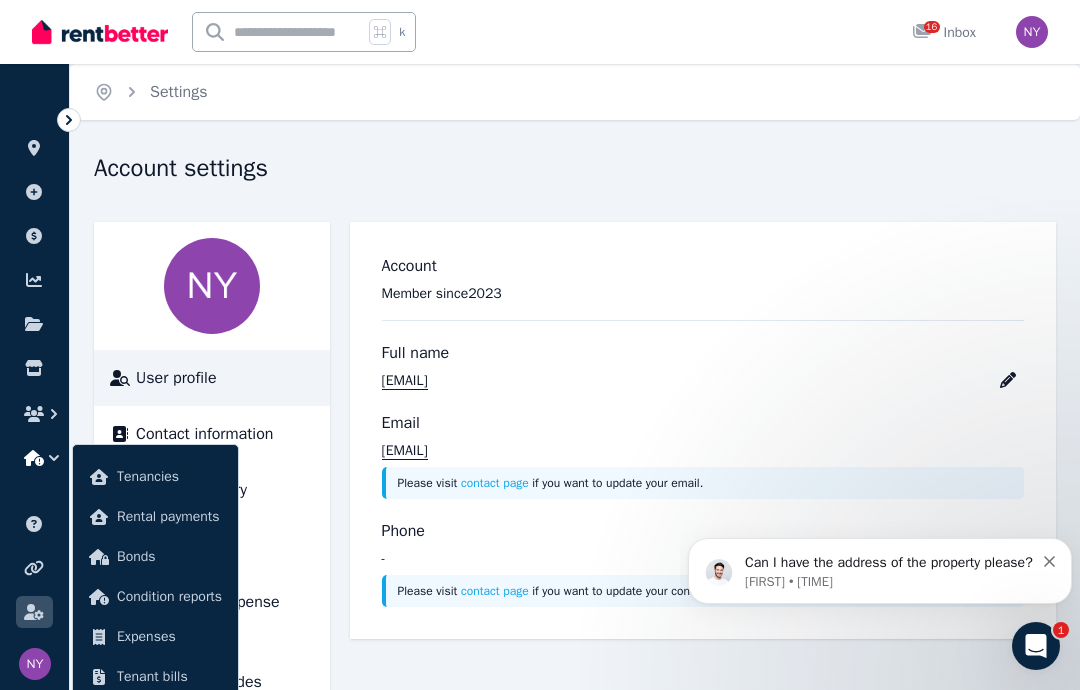 click 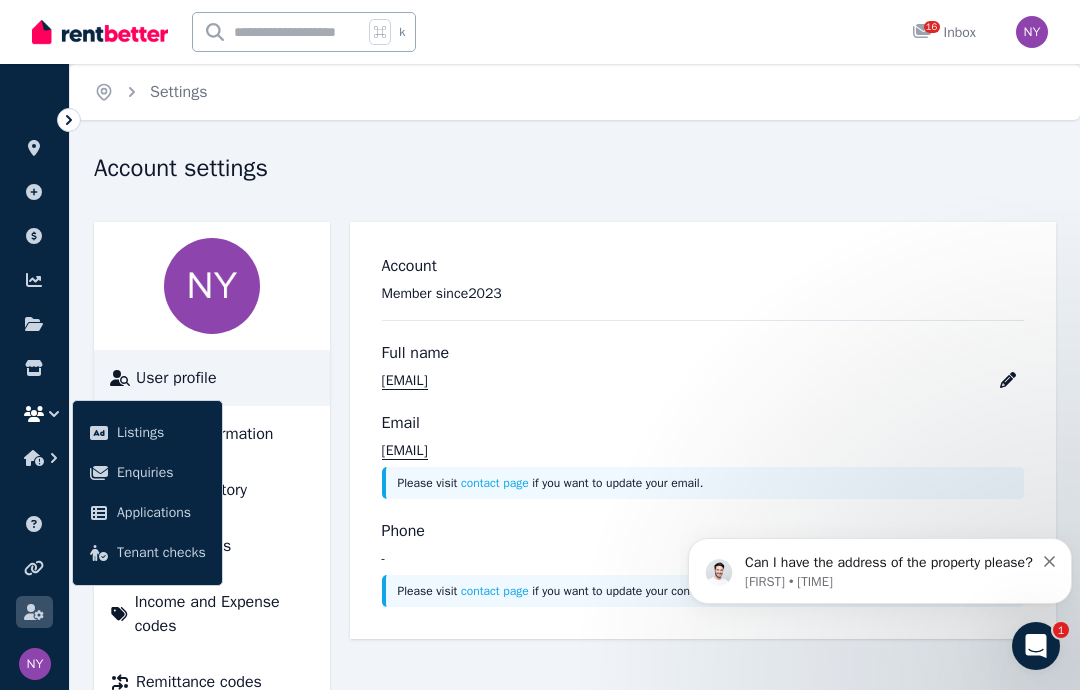 click on "Enquiries" at bounding box center (161, 473) 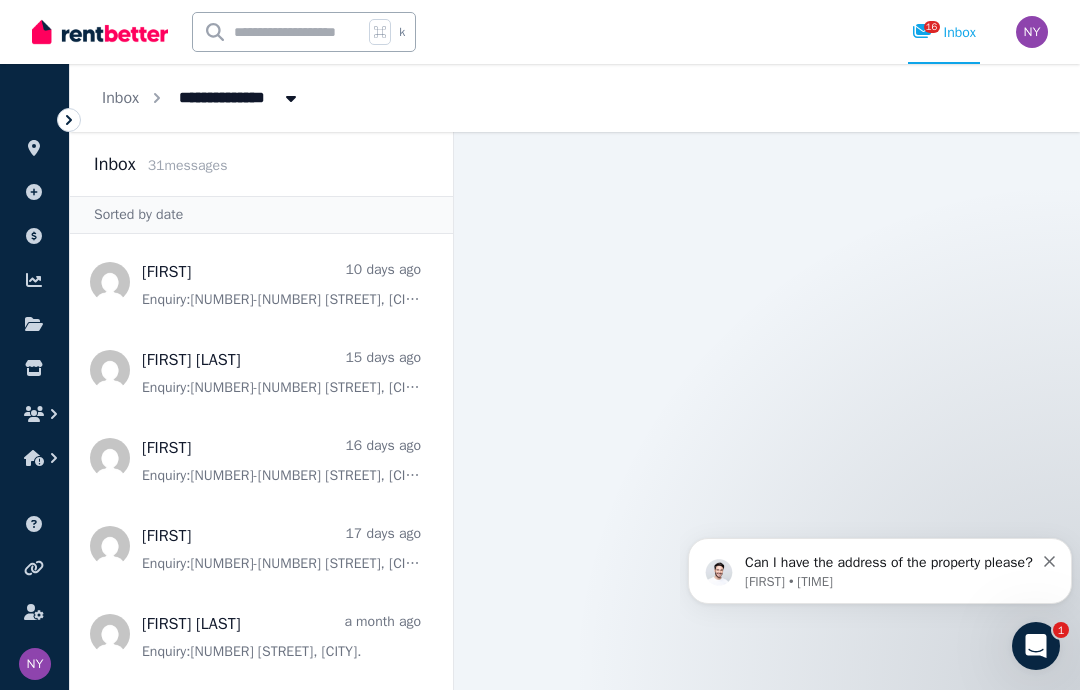 click at bounding box center [34, 568] 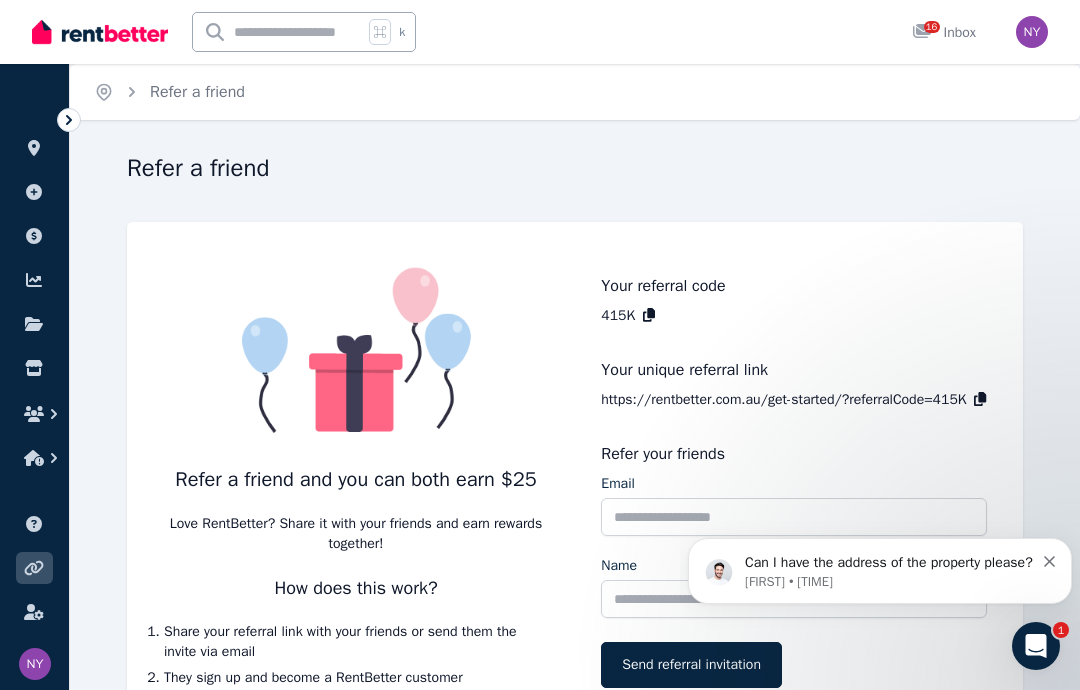 click 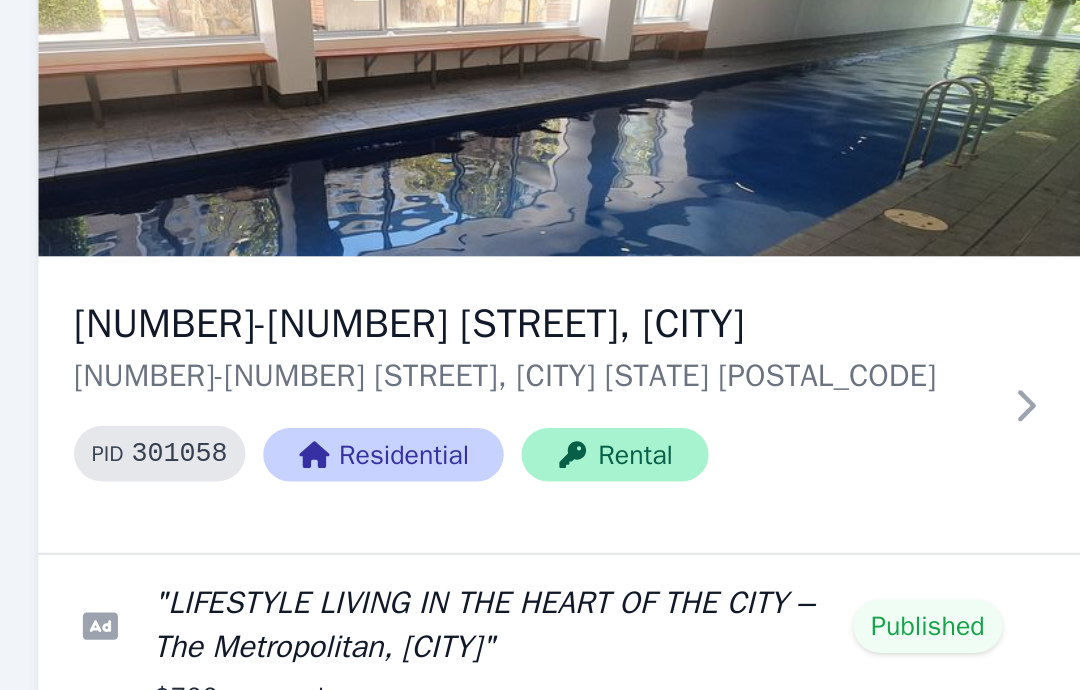 scroll, scrollTop: 0, scrollLeft: 0, axis: both 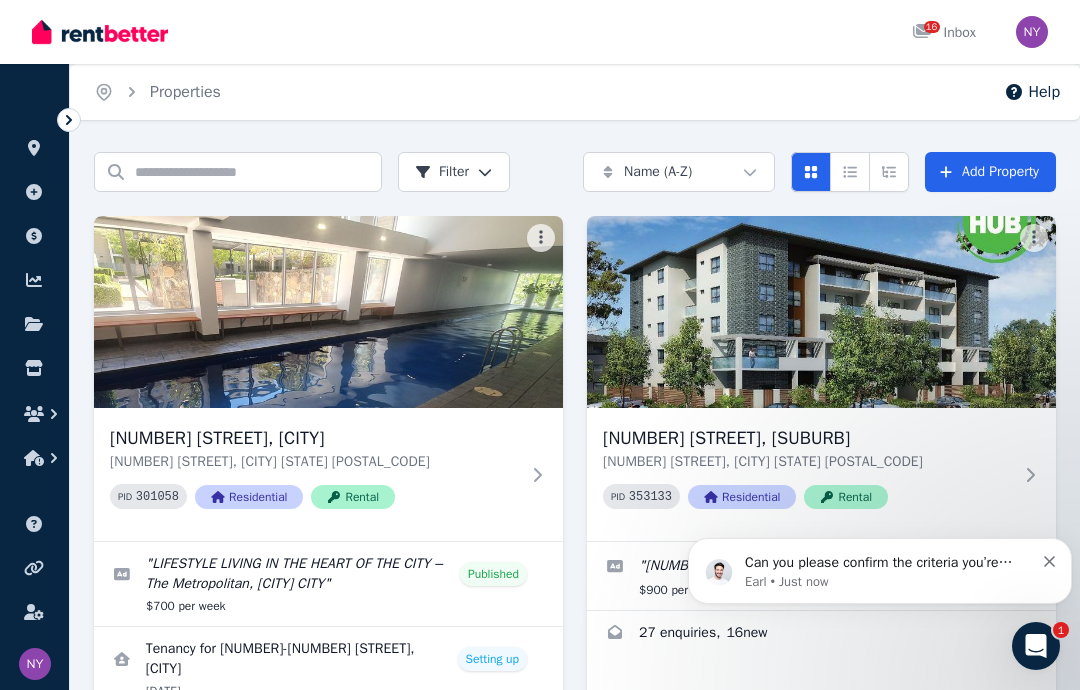 click on "Can you please confirm the criteria you’re using to search for your property on domain, and is it on the app or website? [FIRST] • Just now" at bounding box center [880, 571] 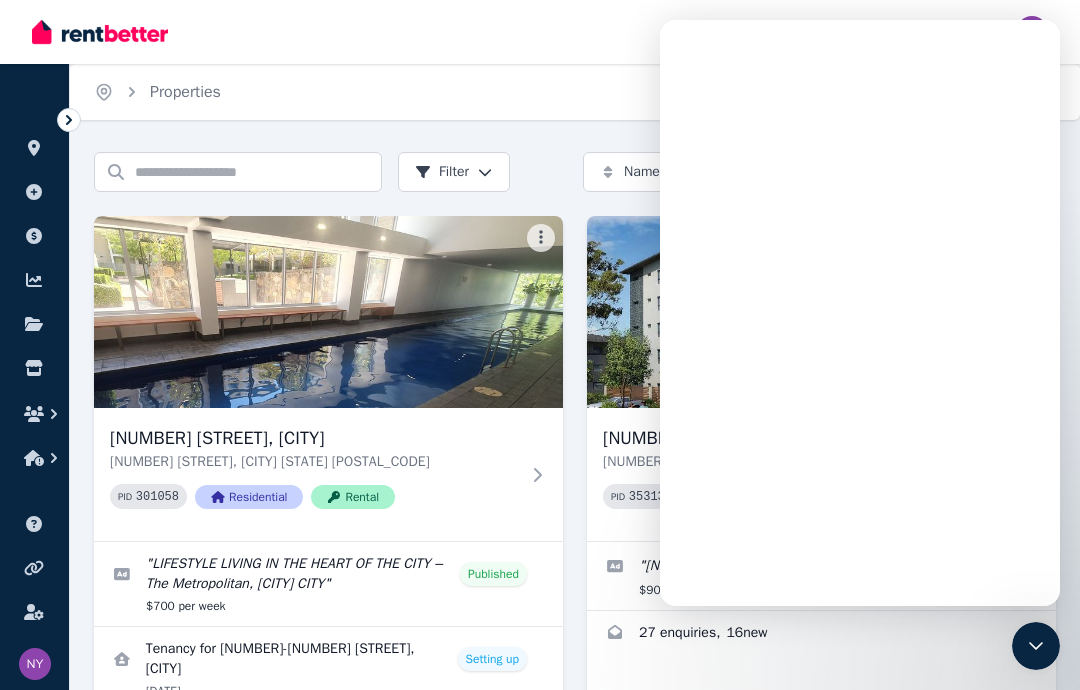 scroll, scrollTop: 0, scrollLeft: 0, axis: both 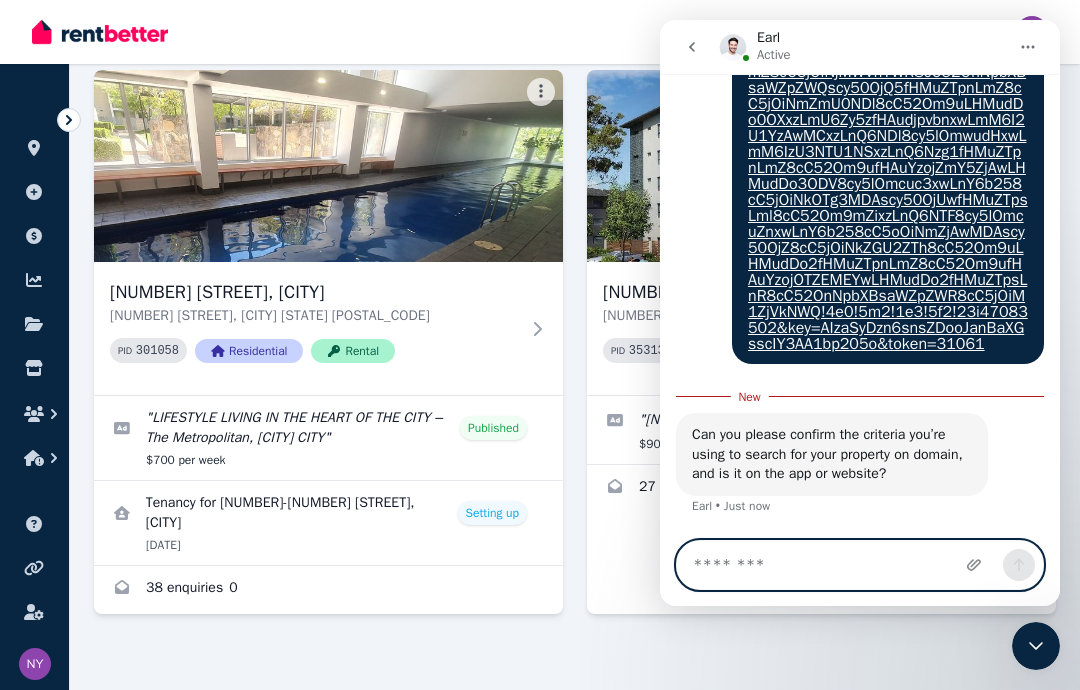 click at bounding box center [860, 565] 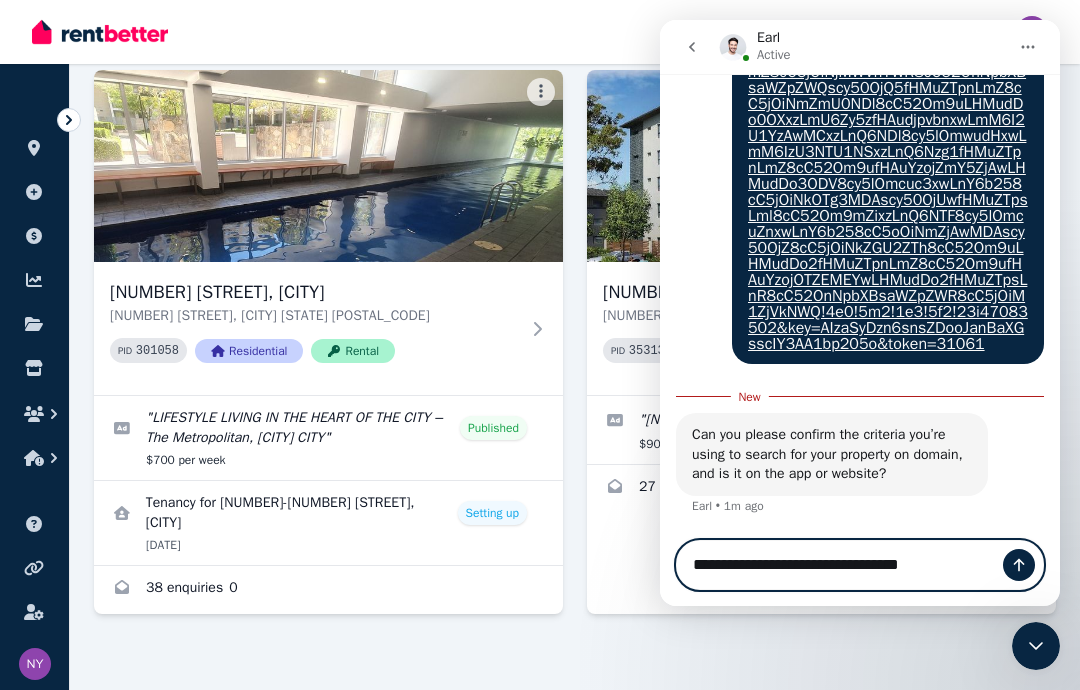 click on "**********" at bounding box center (860, 565) 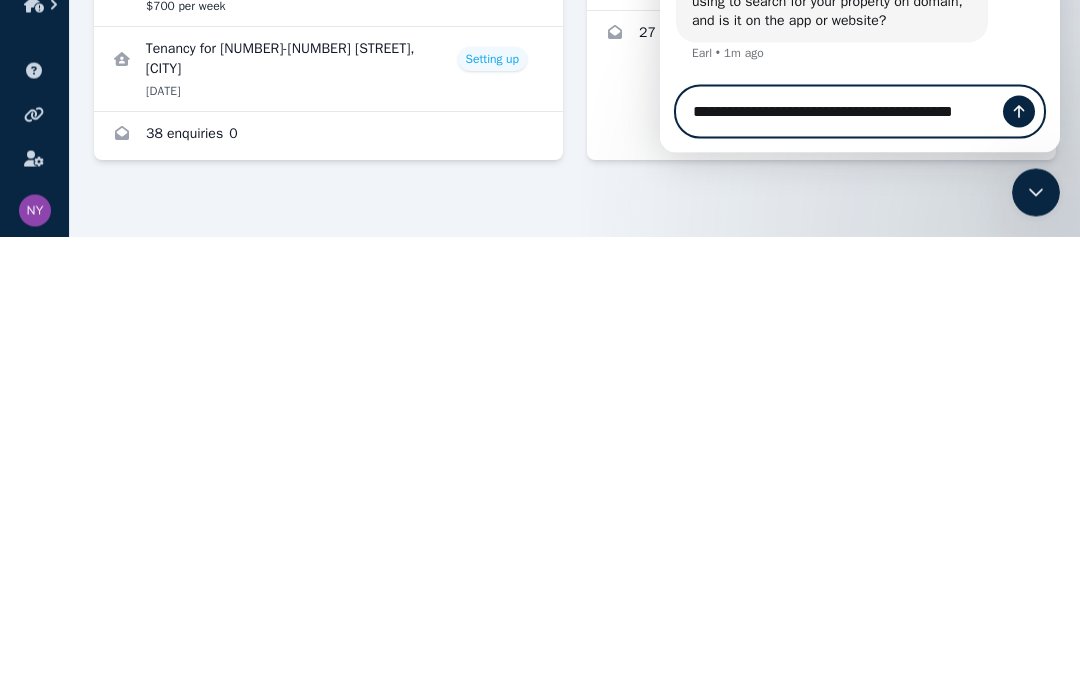 scroll, scrollTop: 0, scrollLeft: 0, axis: both 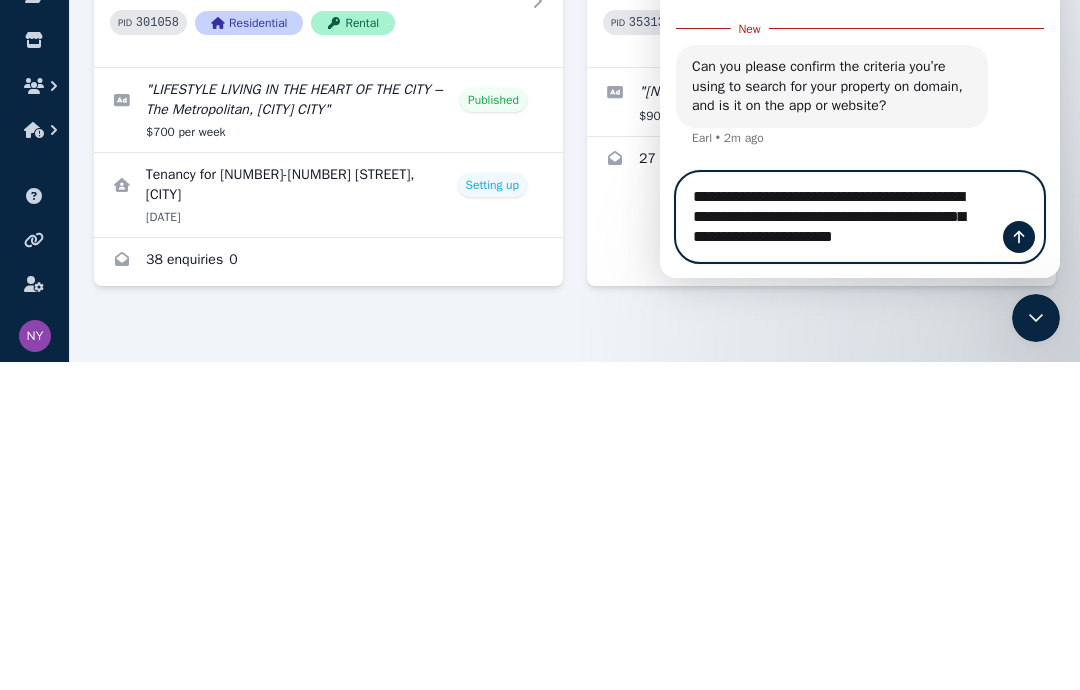click on "**********" at bounding box center (860, 227) 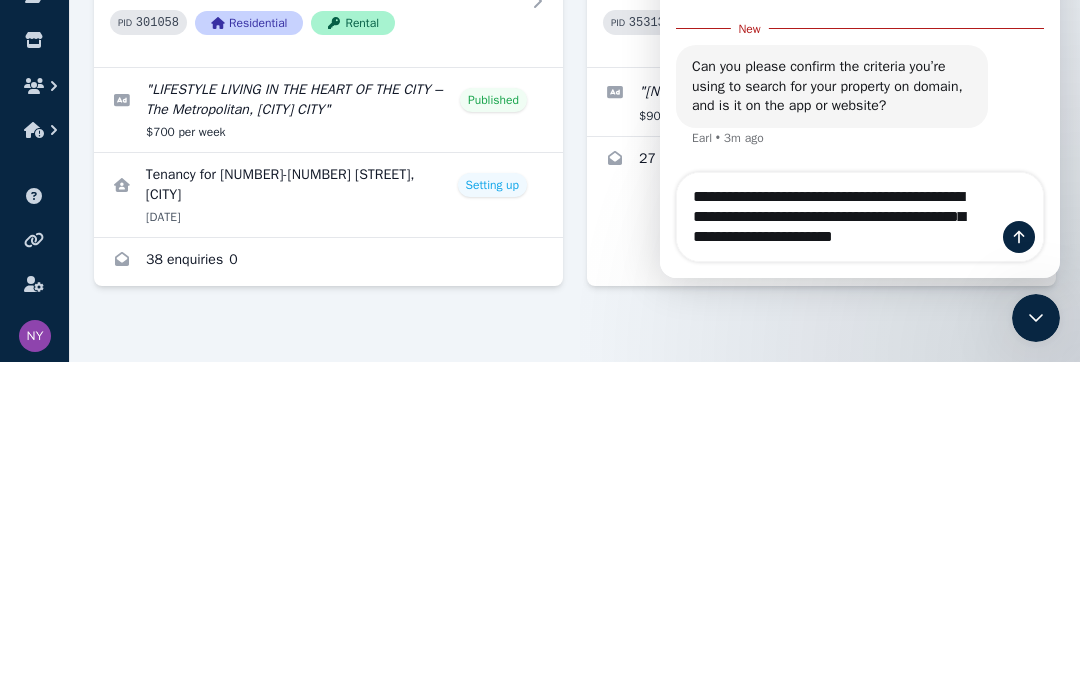 click on "9 Braybrooke St, Bruce 9 Braybrooke St, Bruce ACT 2617 PID   353133 Residential Rental " 15 Braybrooke Street " Published $900 per week 27   enquiries , 16  new" at bounding box center (821, 342) 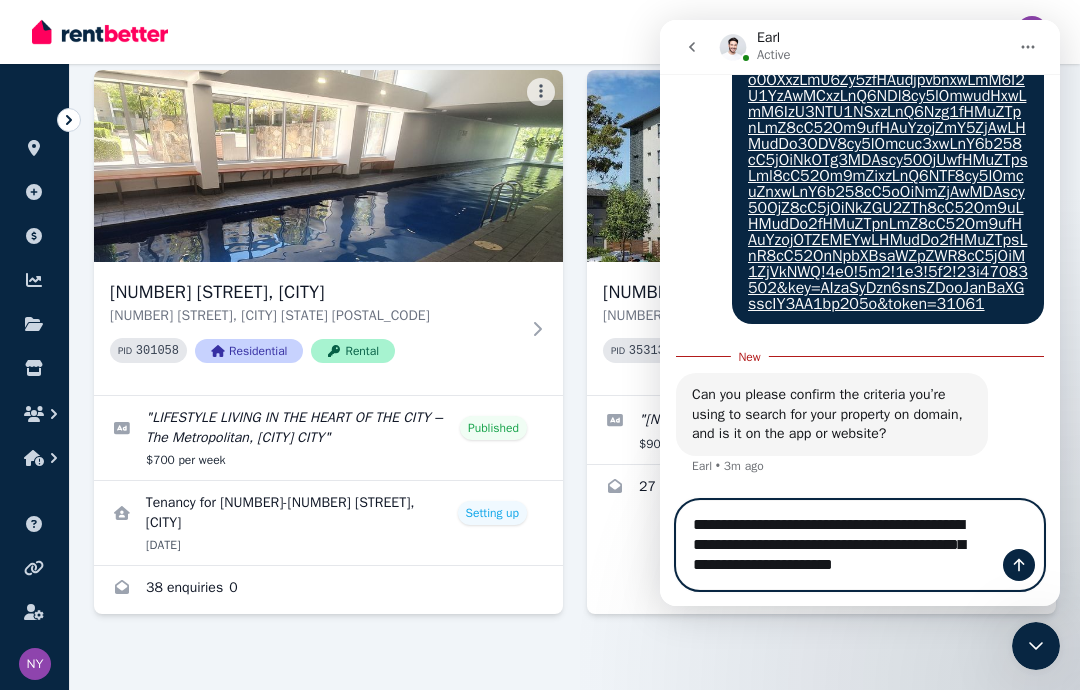 click on "**********" at bounding box center (860, 555) 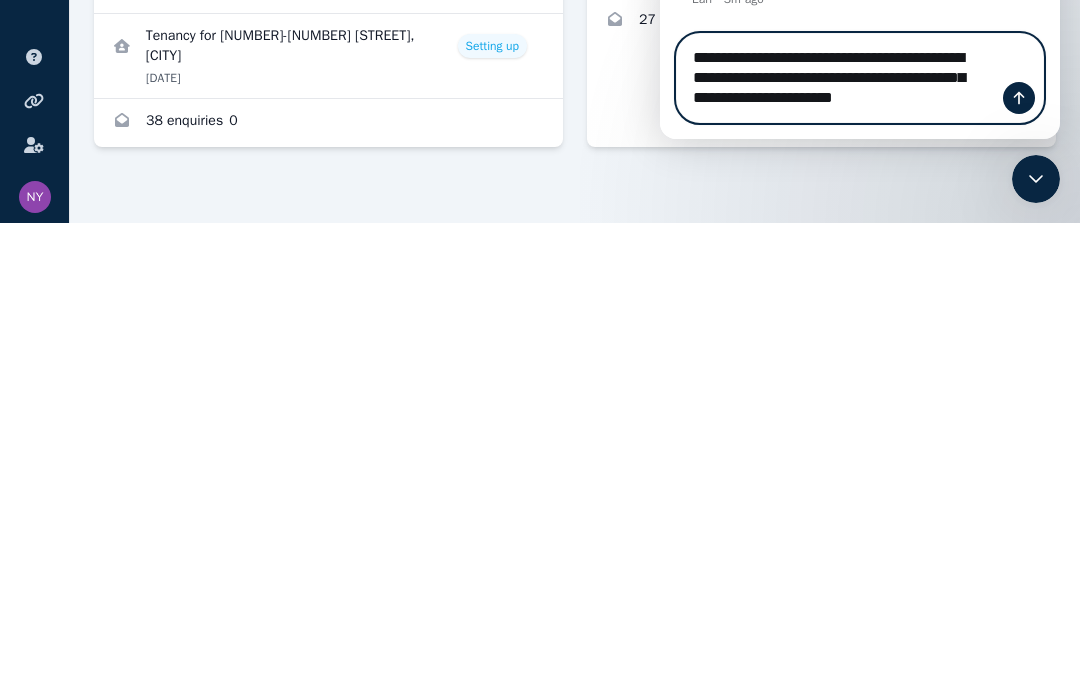 click on "**********" at bounding box center [860, 88] 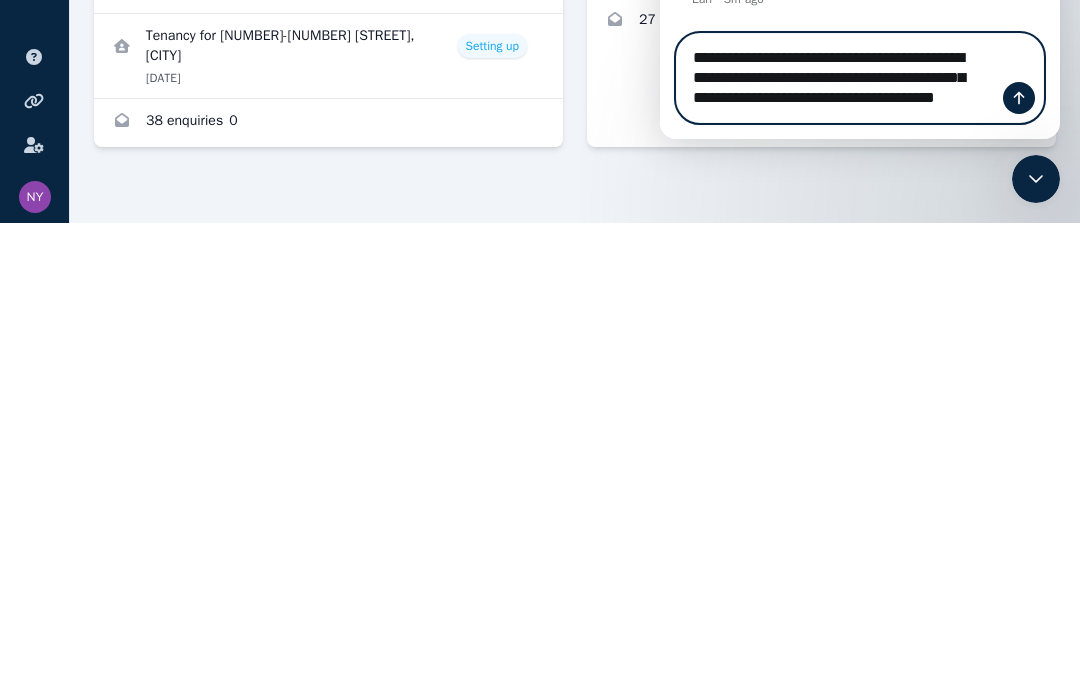 scroll, scrollTop: 3718, scrollLeft: 0, axis: vertical 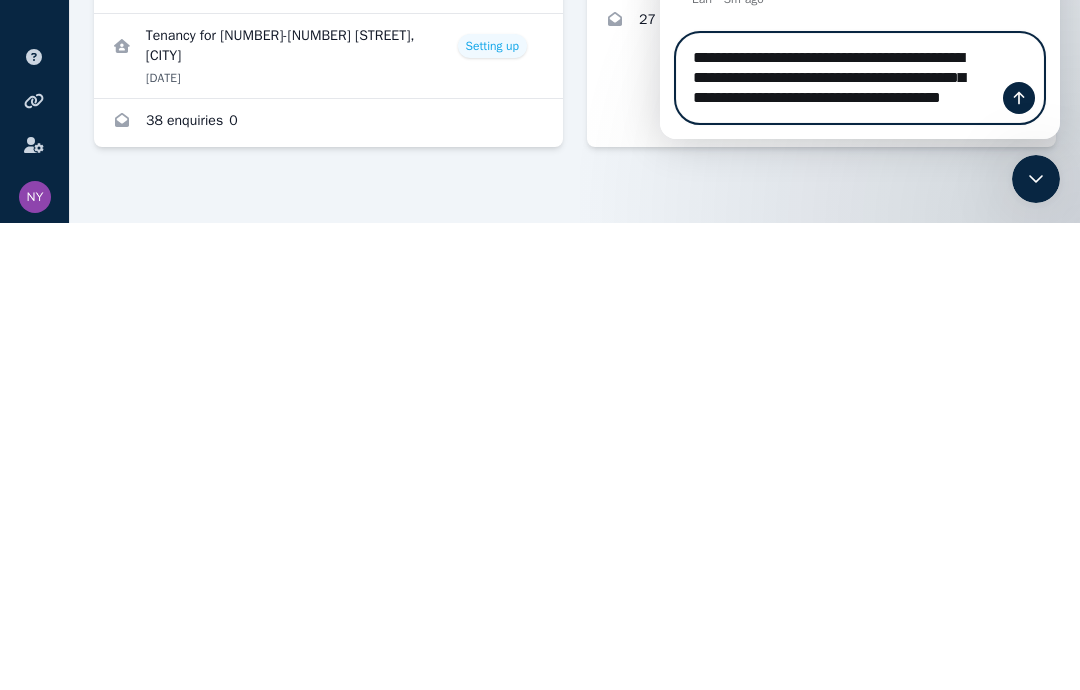 type on "**********" 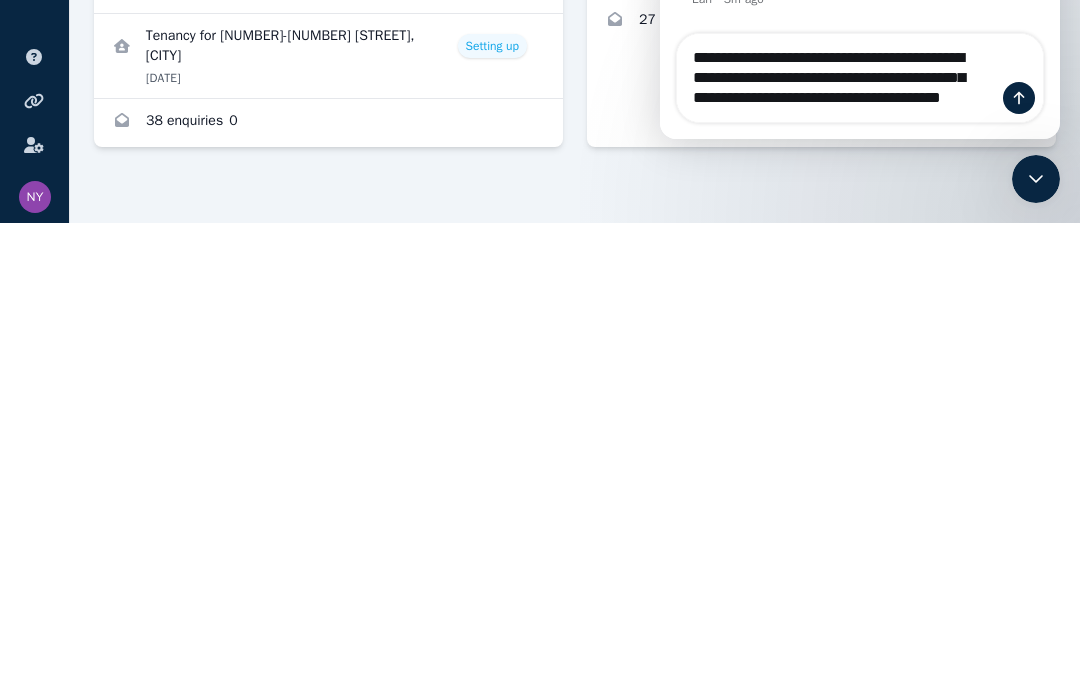 click 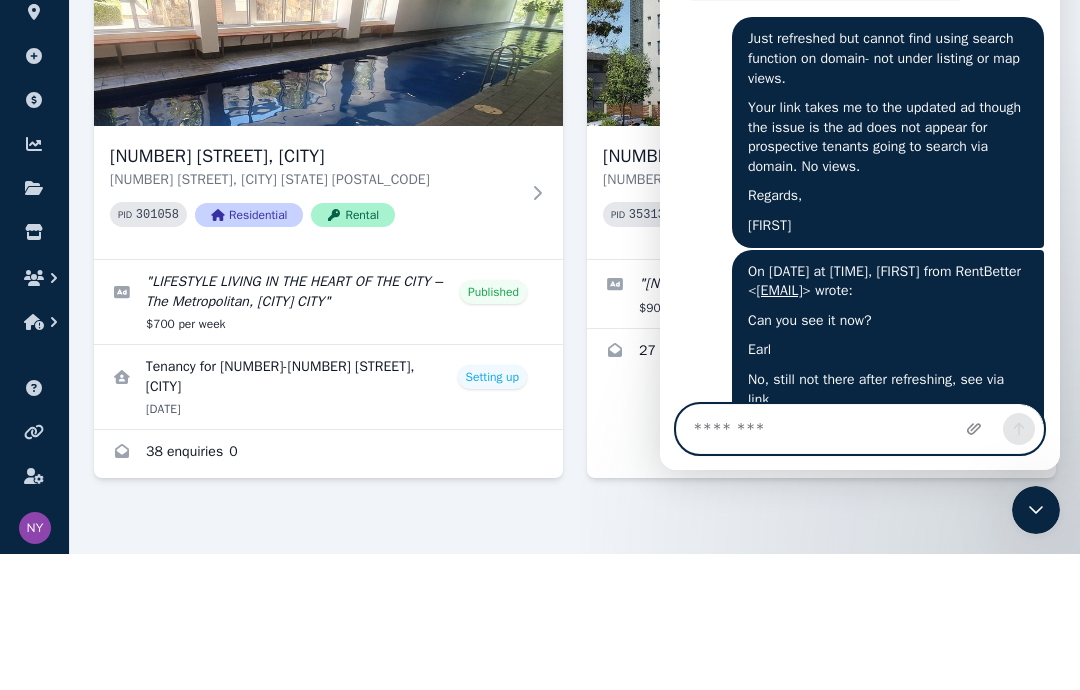 scroll, scrollTop: 2923, scrollLeft: 0, axis: vertical 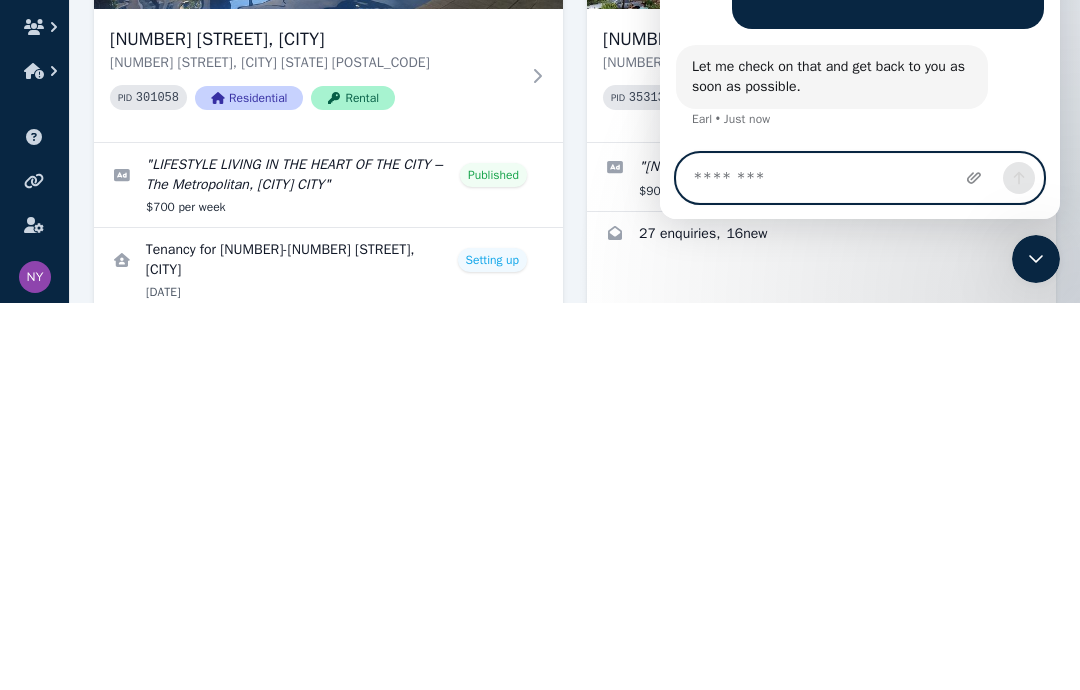 click at bounding box center (860, 178) 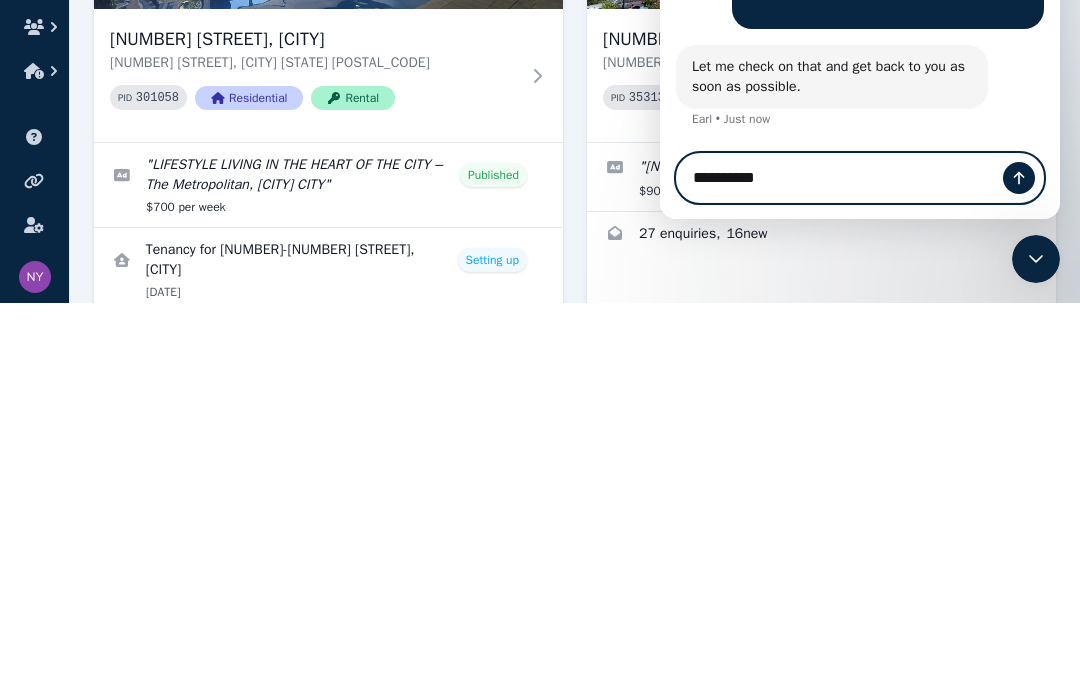 type on "*********" 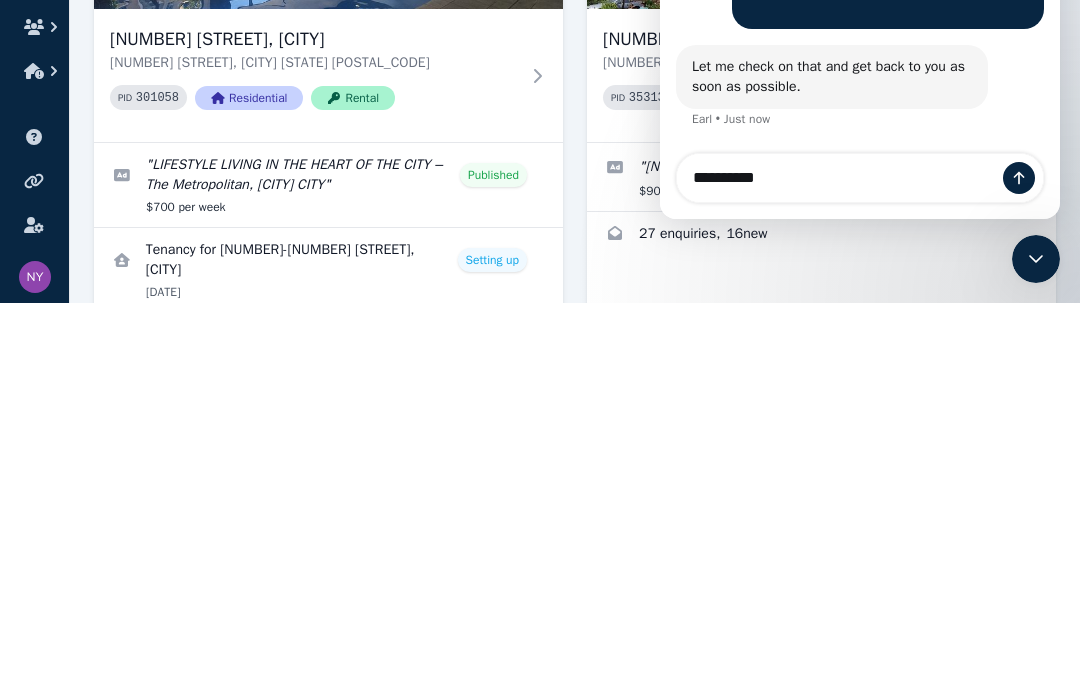 click at bounding box center [1019, 178] 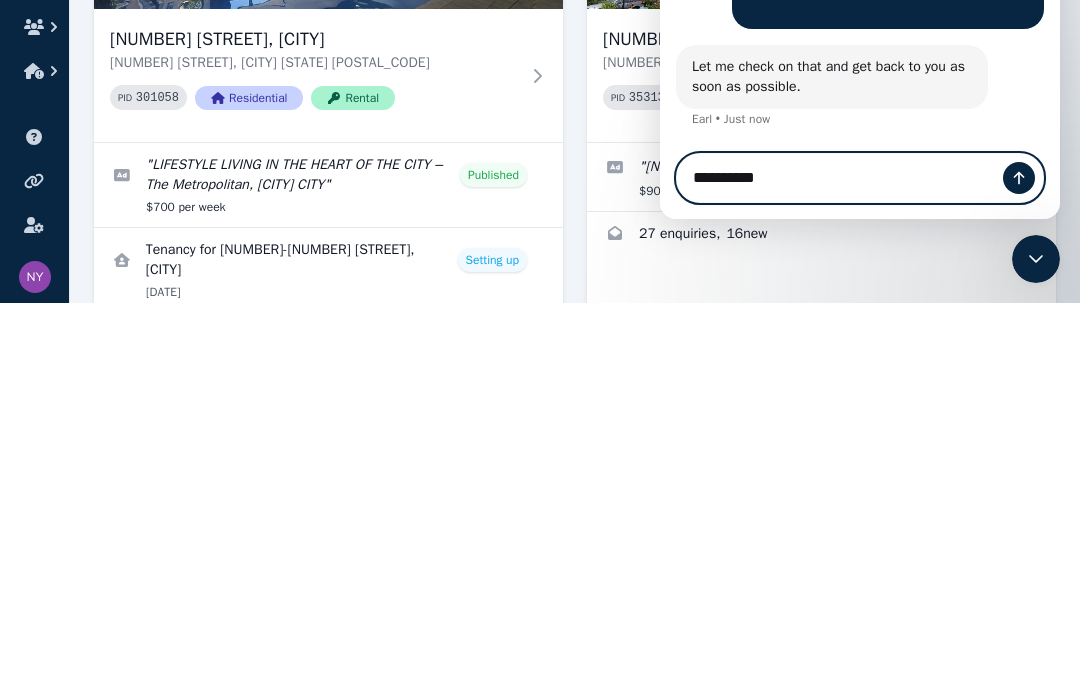 type 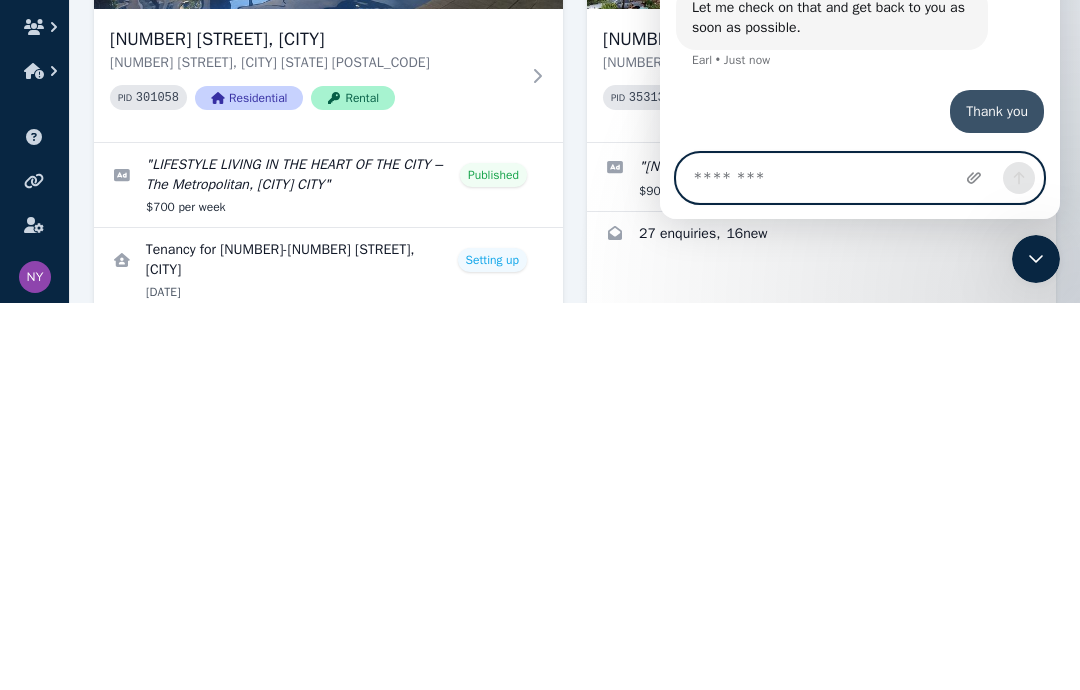 scroll, scrollTop: 74, scrollLeft: 0, axis: vertical 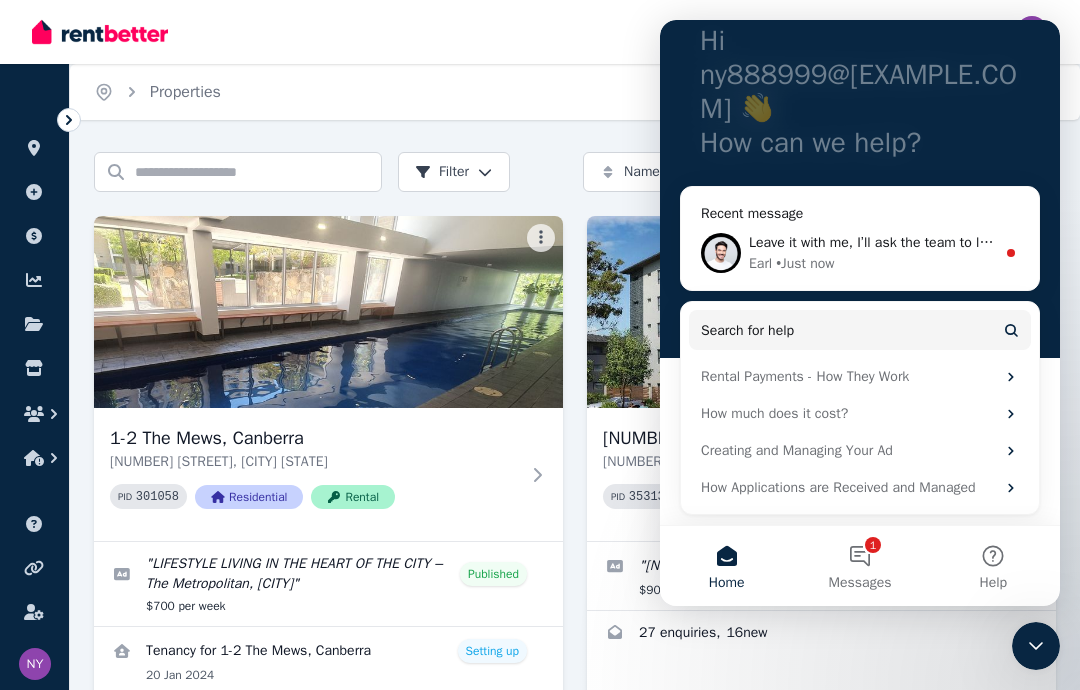 click on "Leave it with me, I’ll ask the team to look at this and see if they have any suggestions. You don’t have to wait around, we’ll reply here and you’ll also receive an email." at bounding box center [1257, 242] 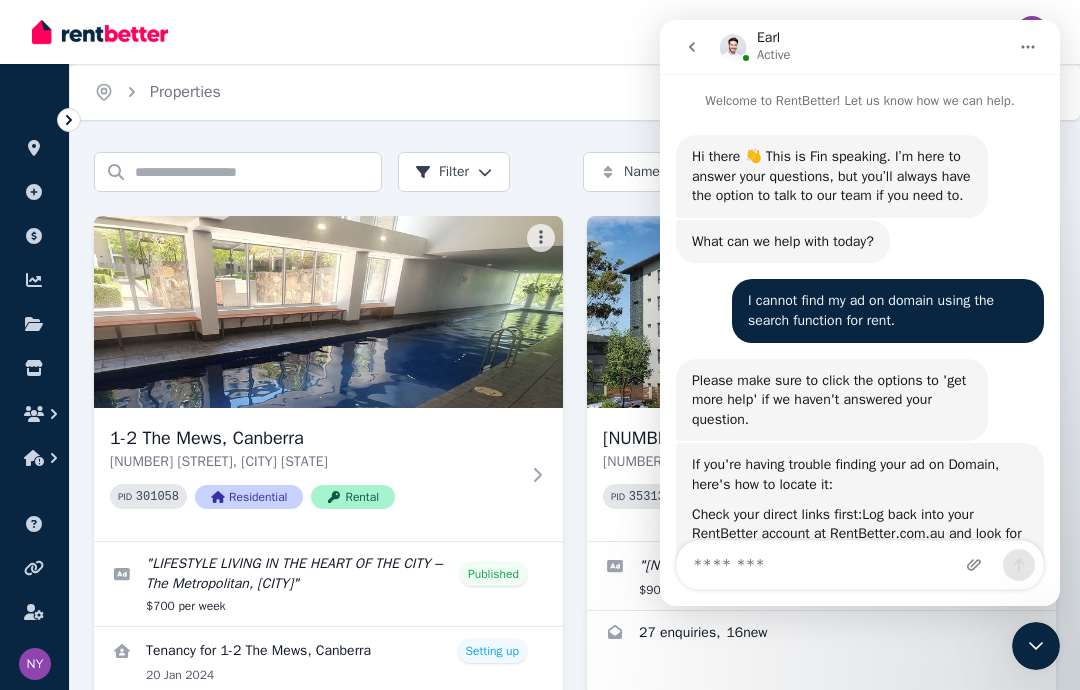 scroll, scrollTop: 111, scrollLeft: 0, axis: vertical 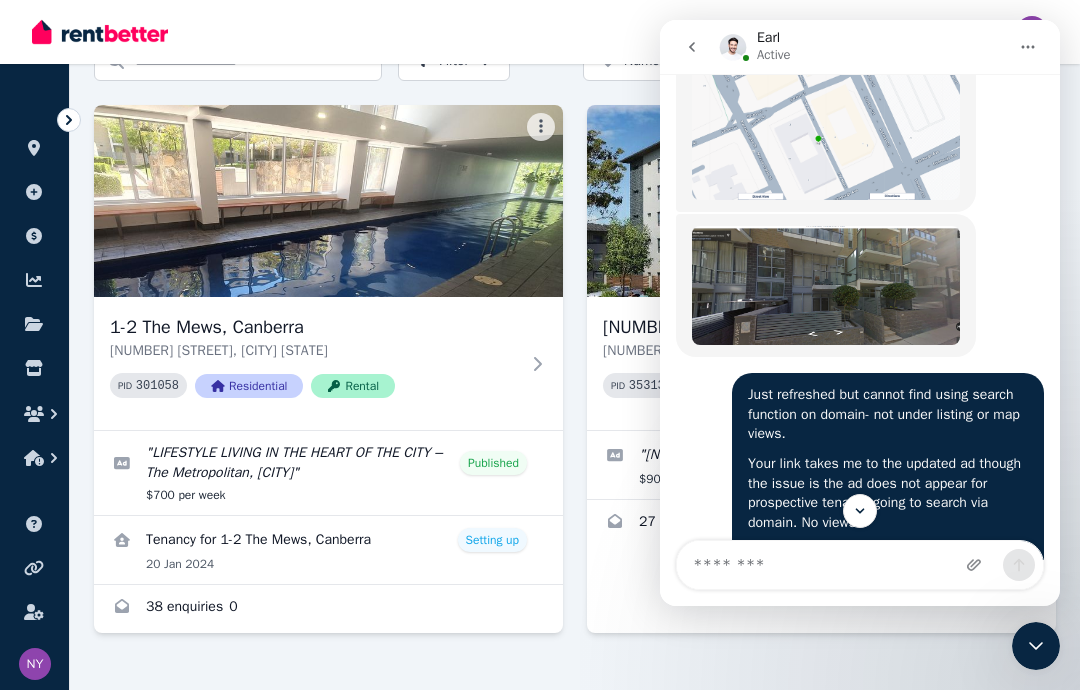 click at bounding box center [826, 285] 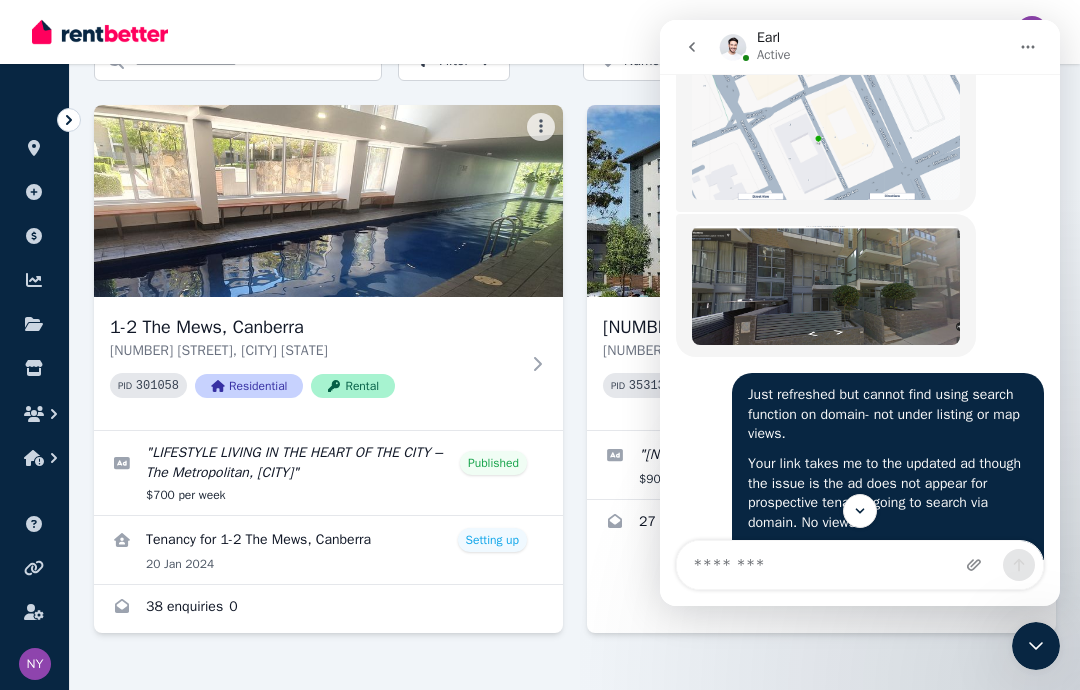 scroll, scrollTop: 0, scrollLeft: 0, axis: both 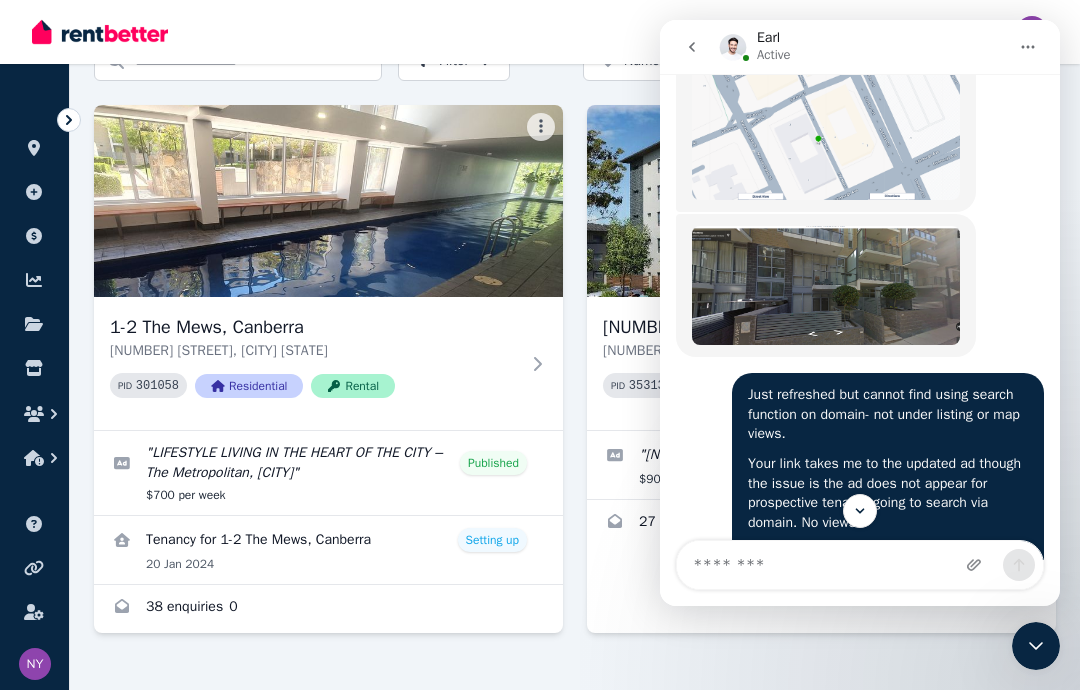 click at bounding box center (540, 345) 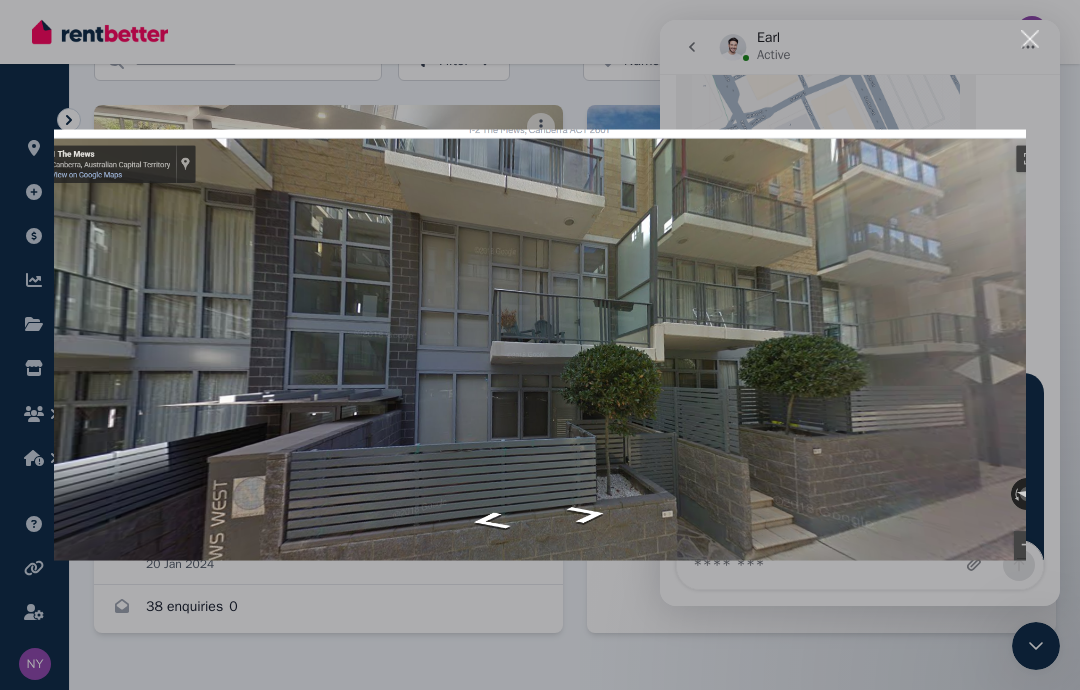 click at bounding box center (540, 345) 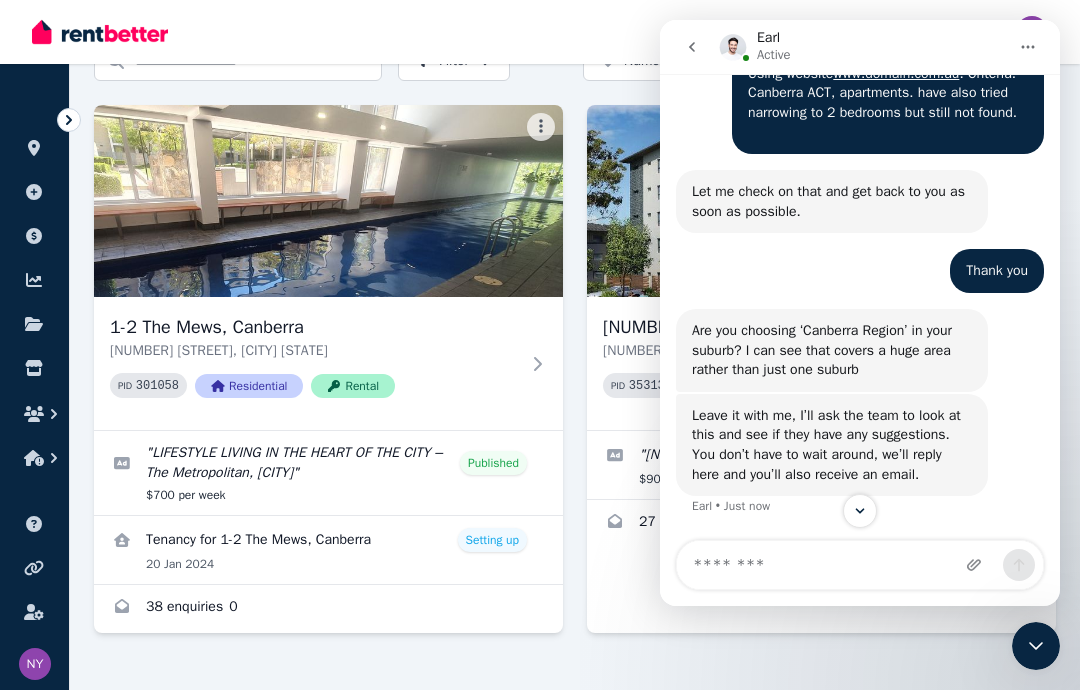 scroll, scrollTop: 4076, scrollLeft: 0, axis: vertical 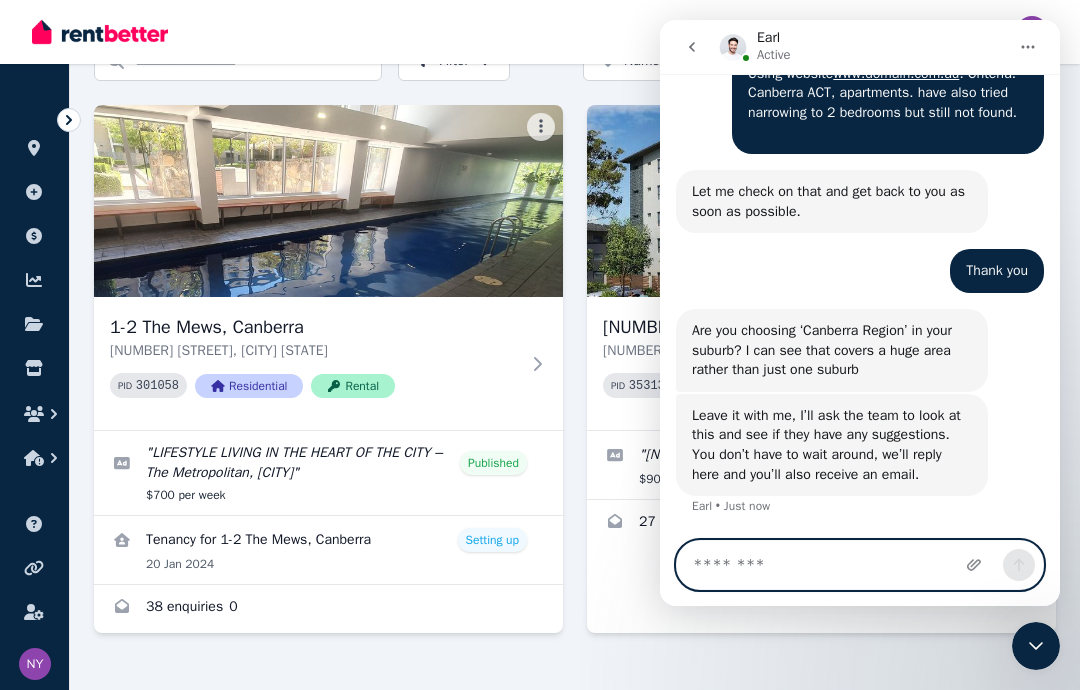 click at bounding box center [860, 565] 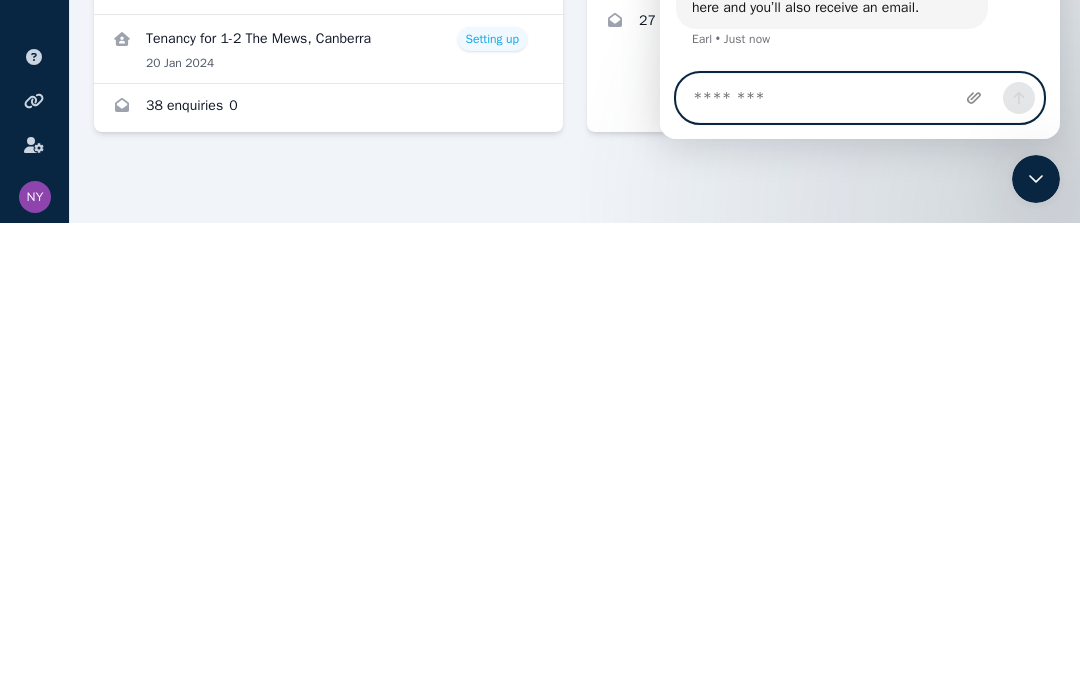 scroll, scrollTop: 146, scrollLeft: 0, axis: vertical 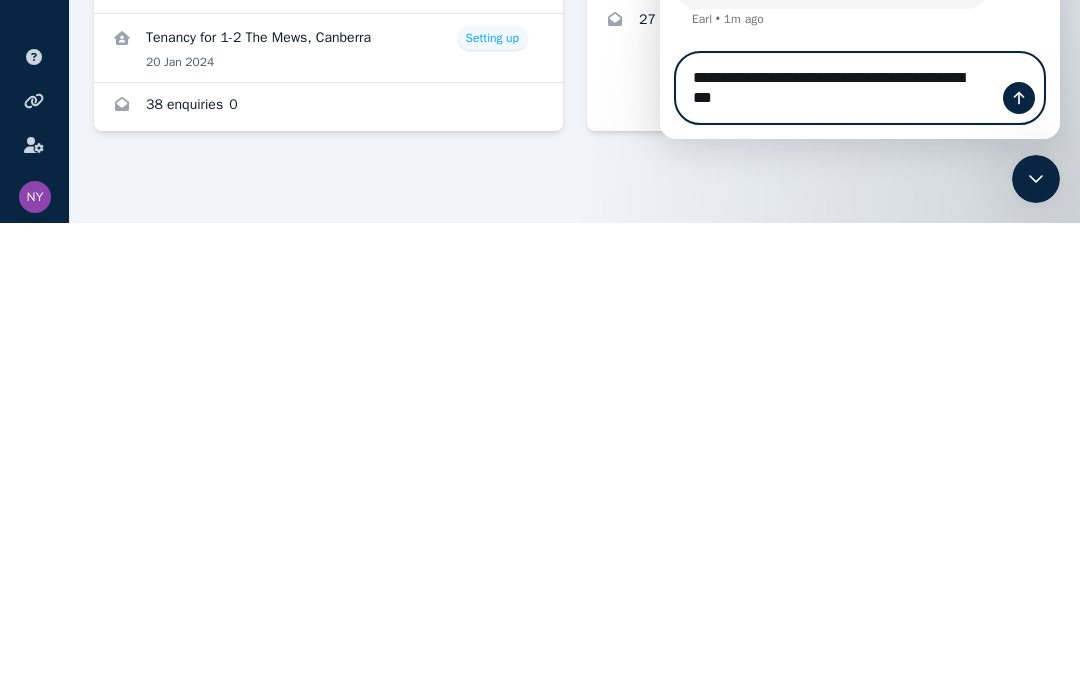 click on "**********" at bounding box center [860, 88] 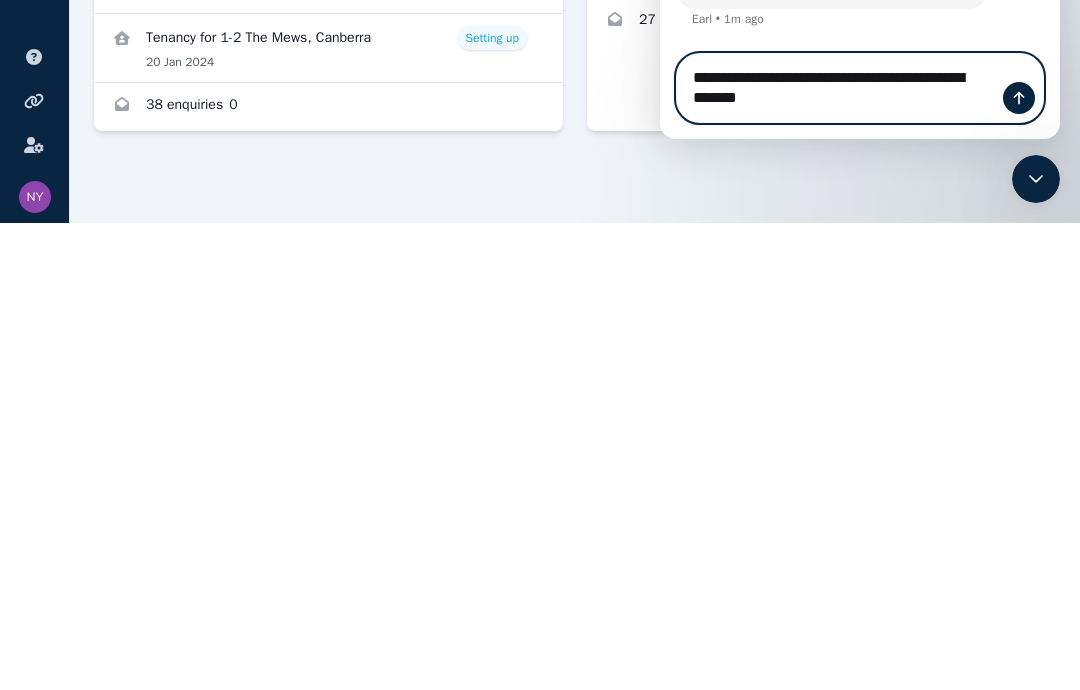 click on "**********" at bounding box center (860, 88) 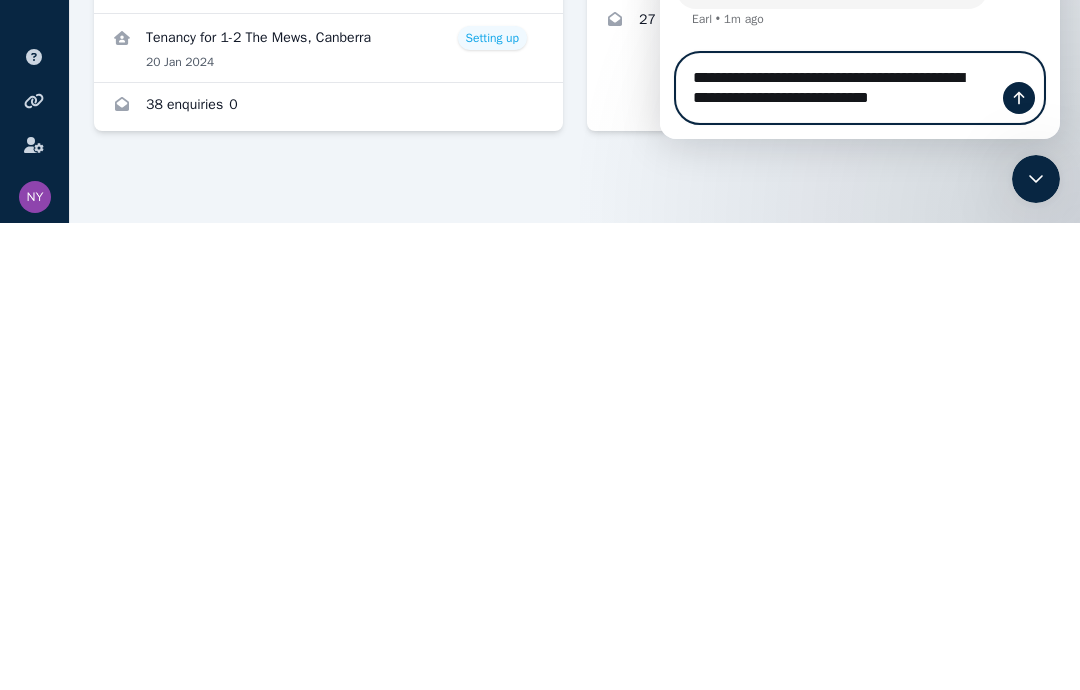 scroll, scrollTop: 6, scrollLeft: 0, axis: vertical 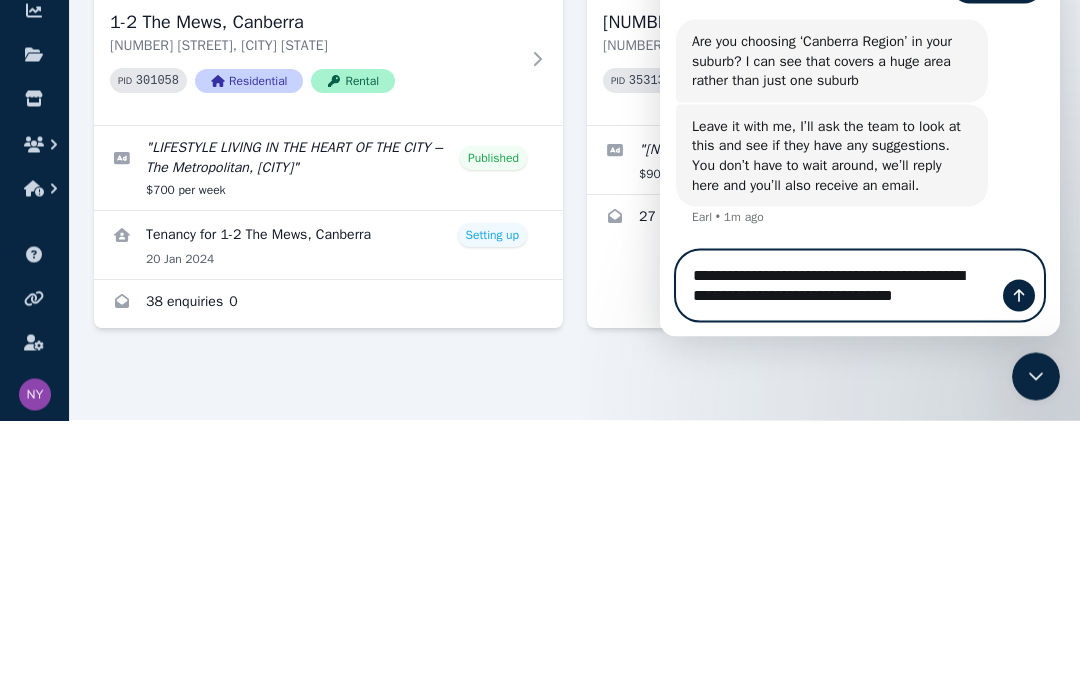 click on "**********" at bounding box center [860, 286] 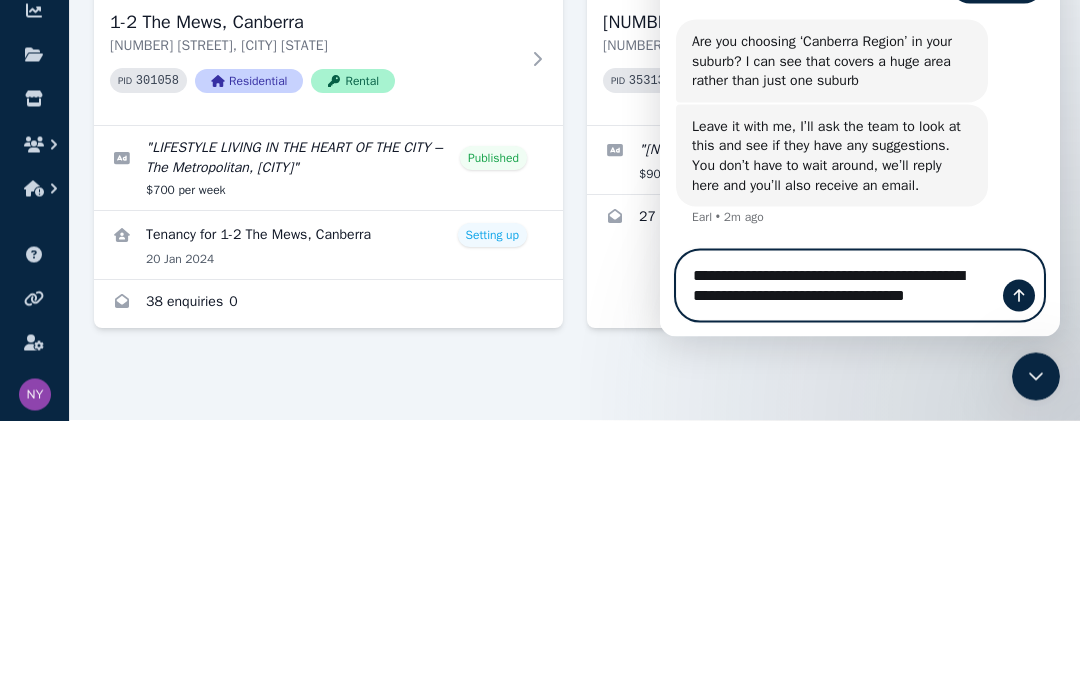 scroll, scrollTop: 4136, scrollLeft: 0, axis: vertical 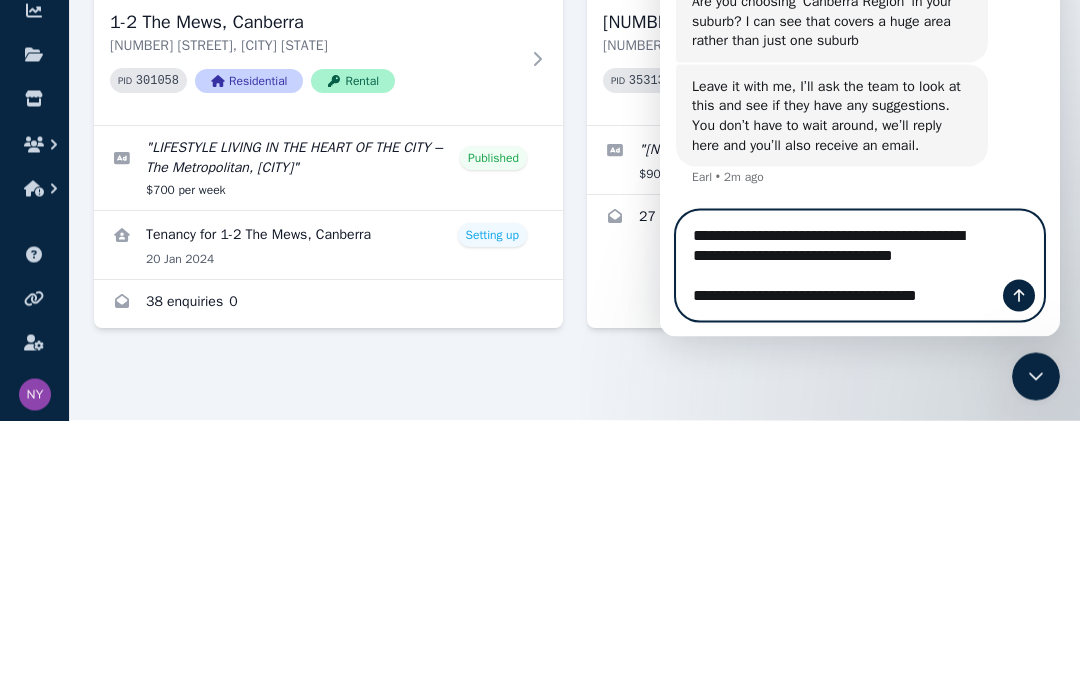 type on "**********" 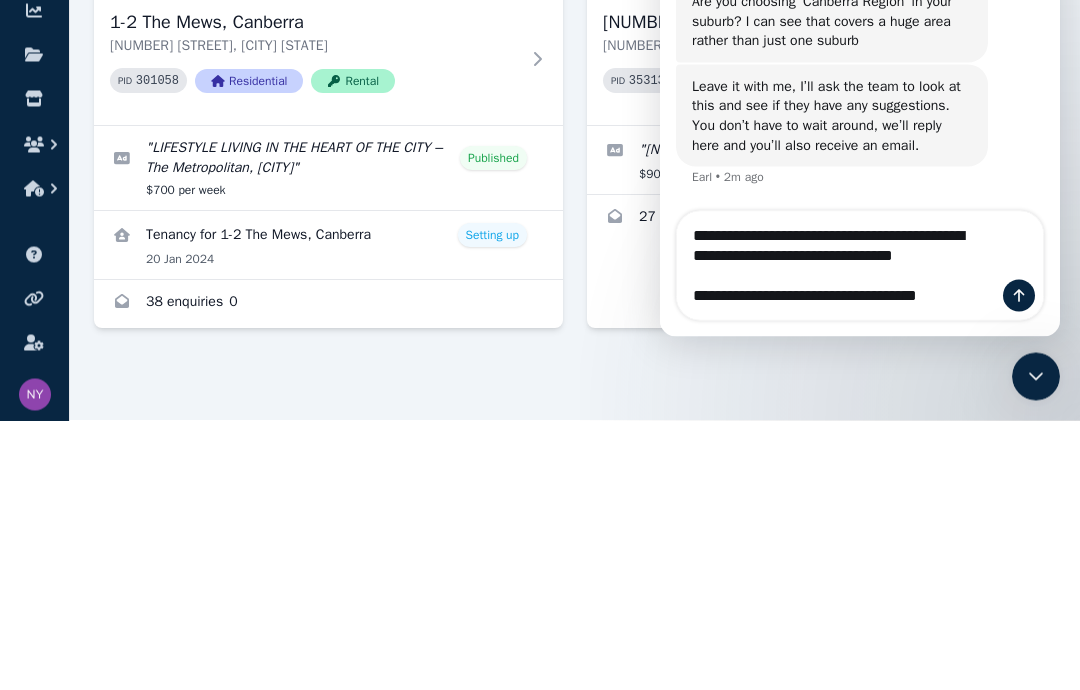 click 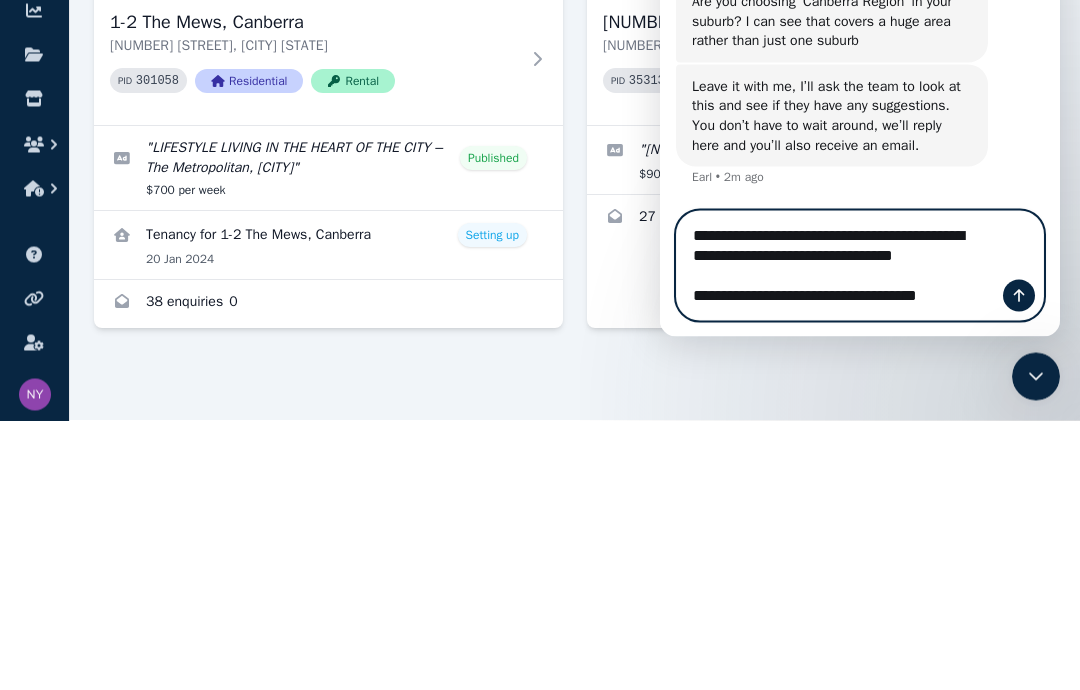 type 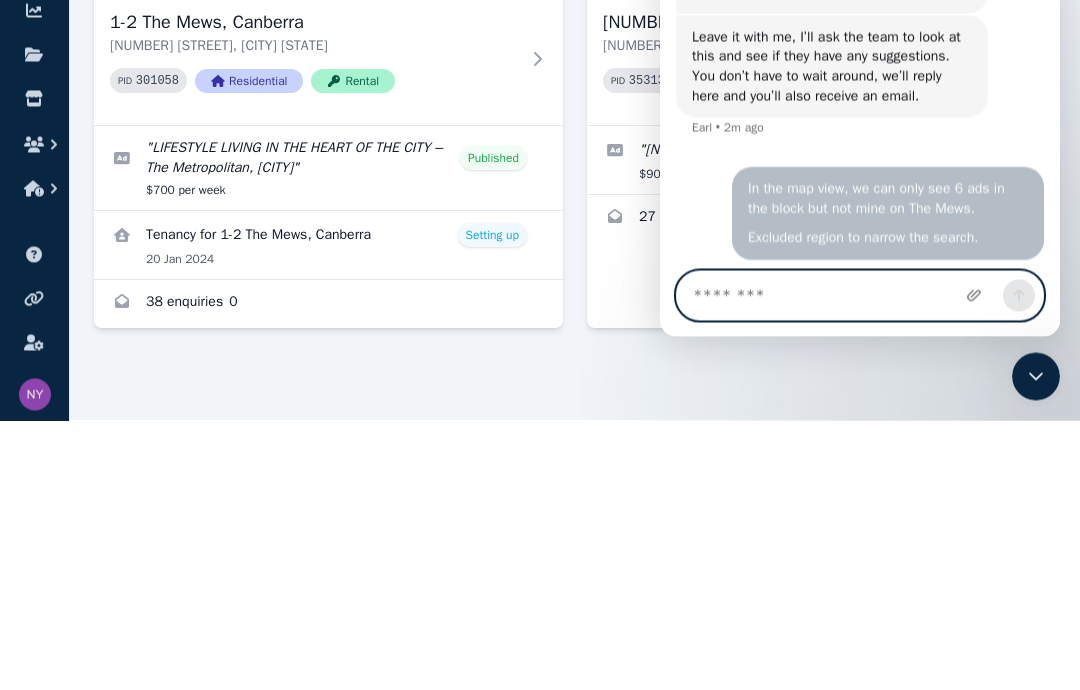 scroll, scrollTop: 0, scrollLeft: 0, axis: both 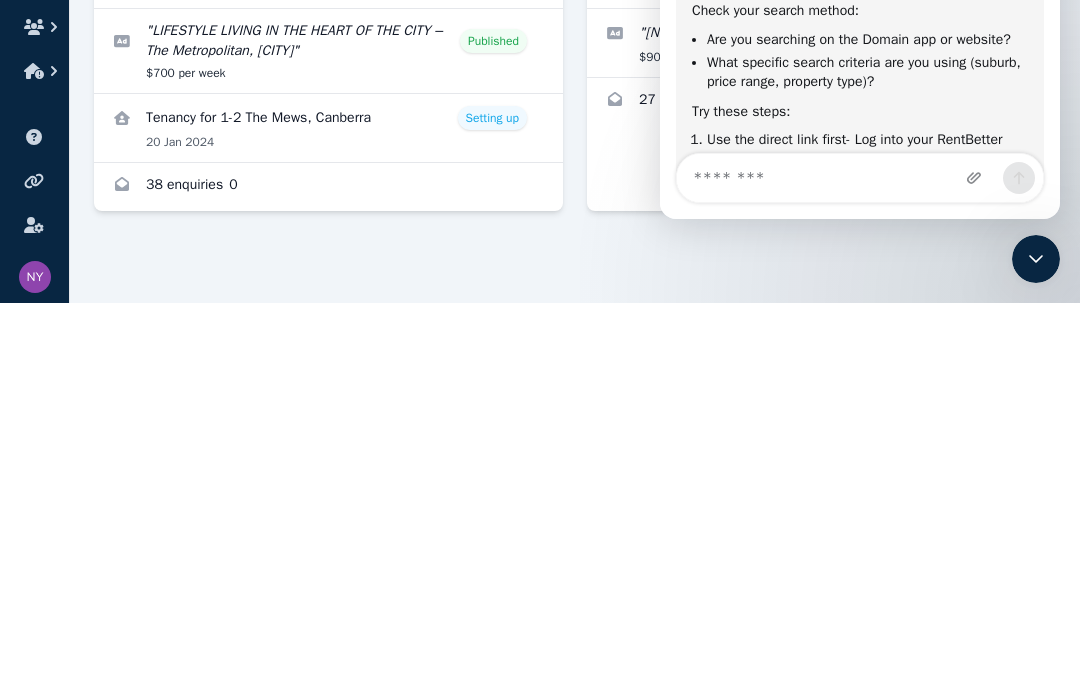 click 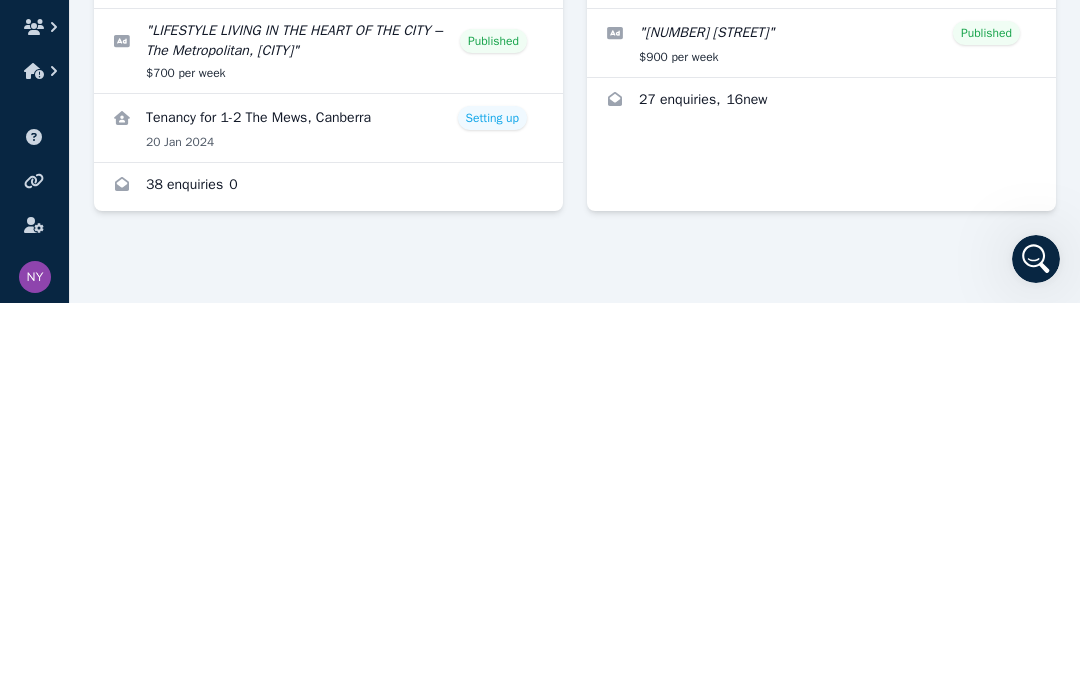 scroll, scrollTop: 0, scrollLeft: 0, axis: both 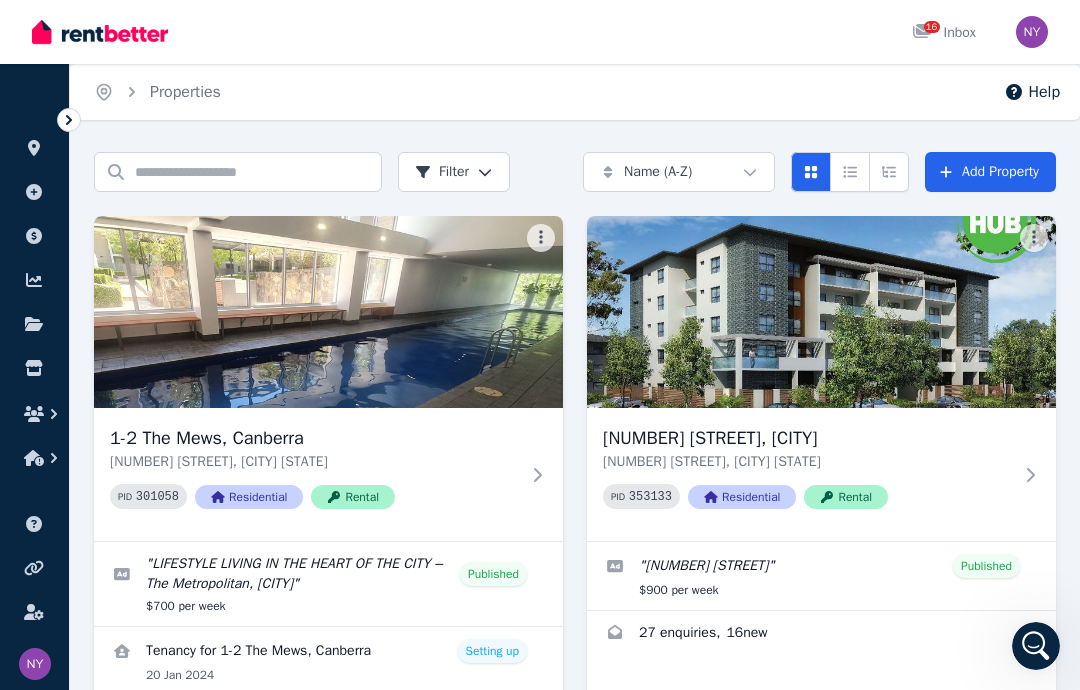 click at bounding box center (328, 584) 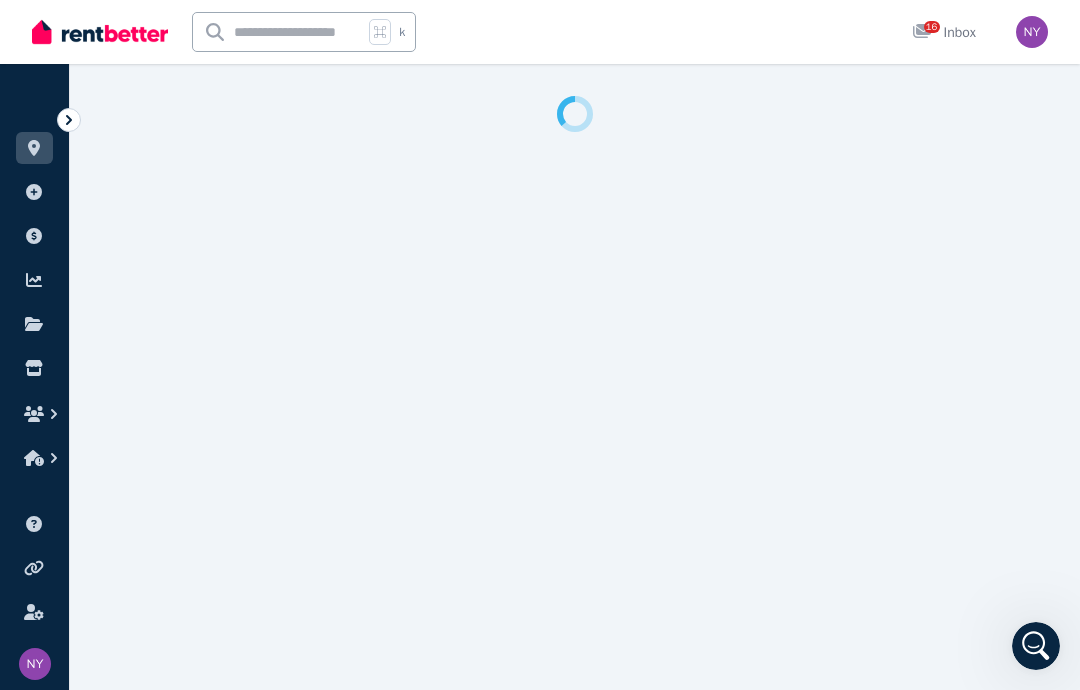 select on "**********" 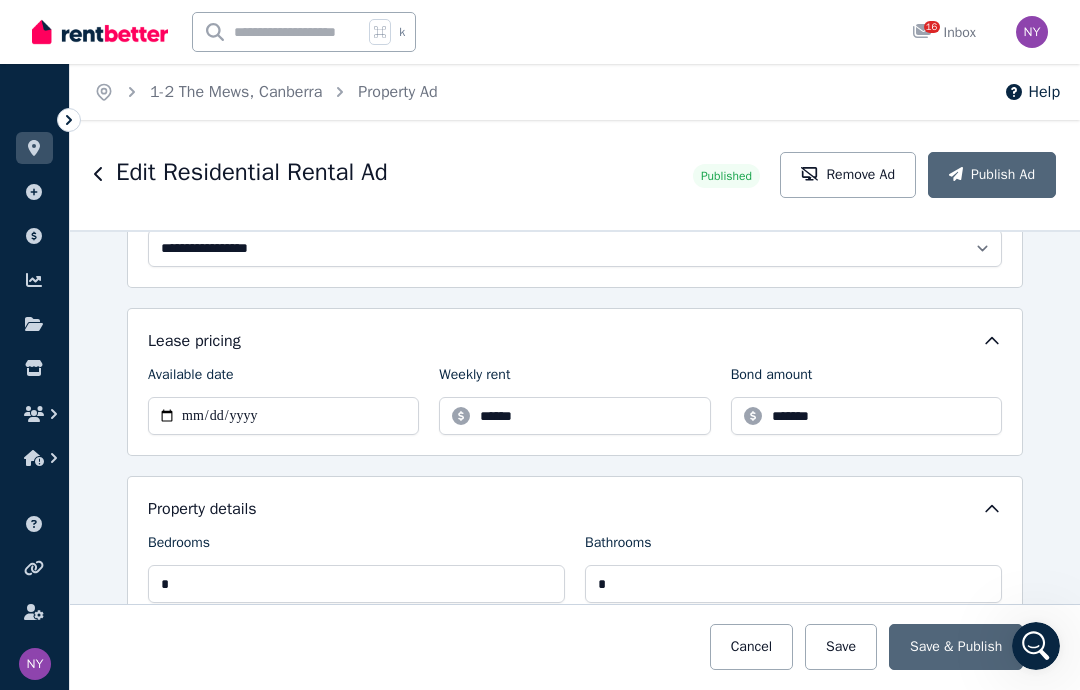scroll, scrollTop: 546, scrollLeft: 0, axis: vertical 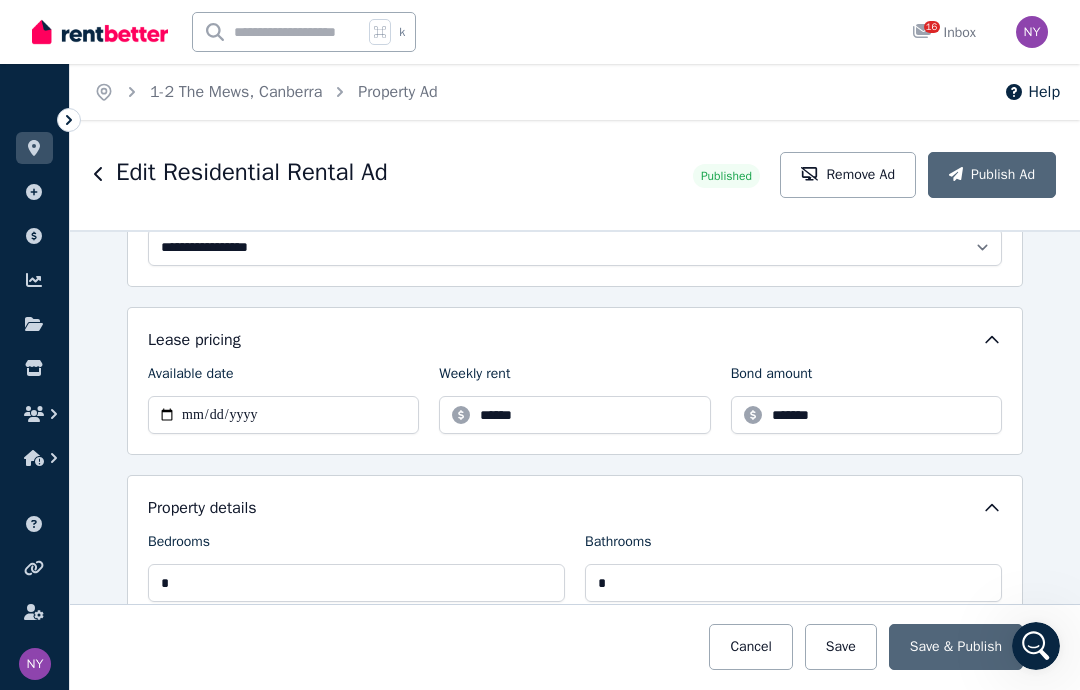 click on "16 Inbox" at bounding box center (944, 33) 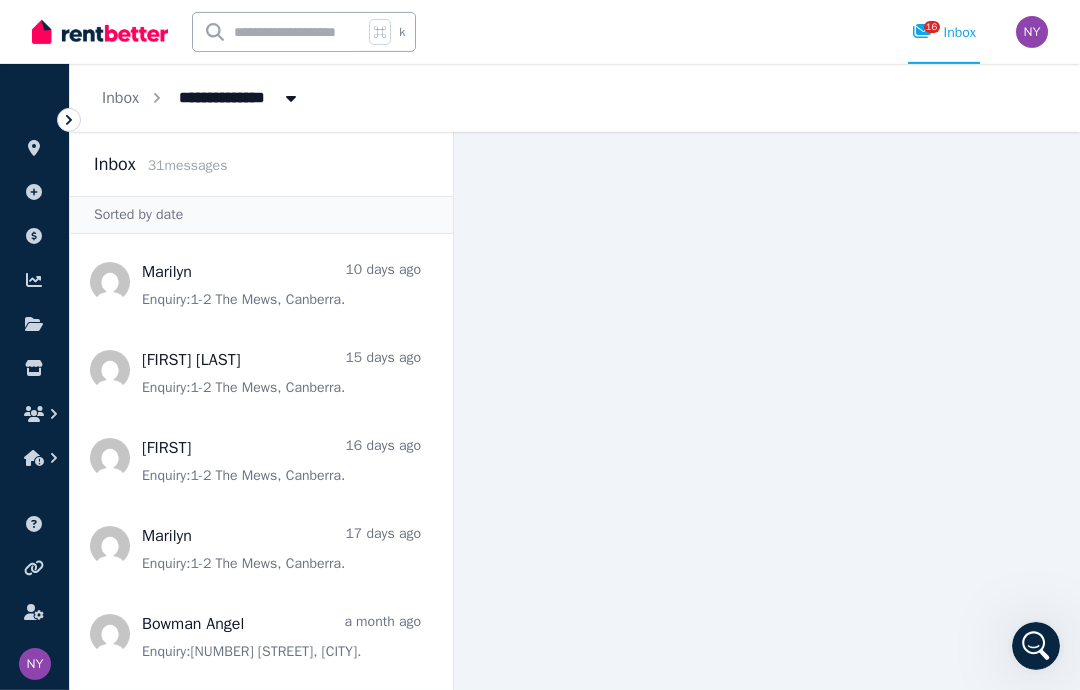 scroll, scrollTop: 0, scrollLeft: 0, axis: both 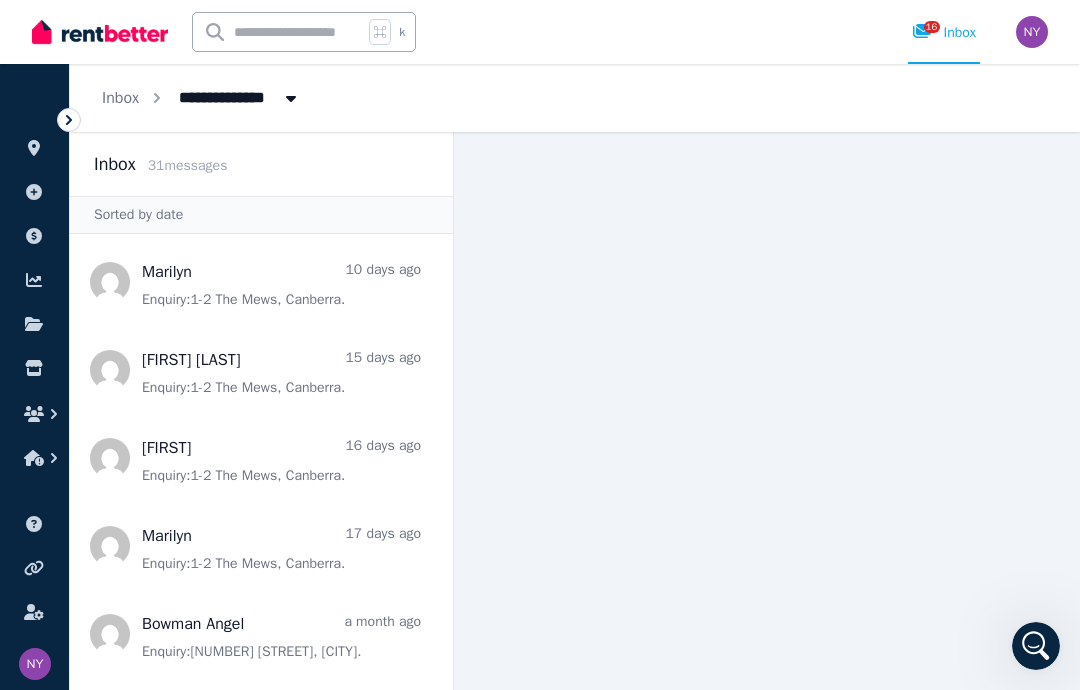 click at bounding box center (34, 612) 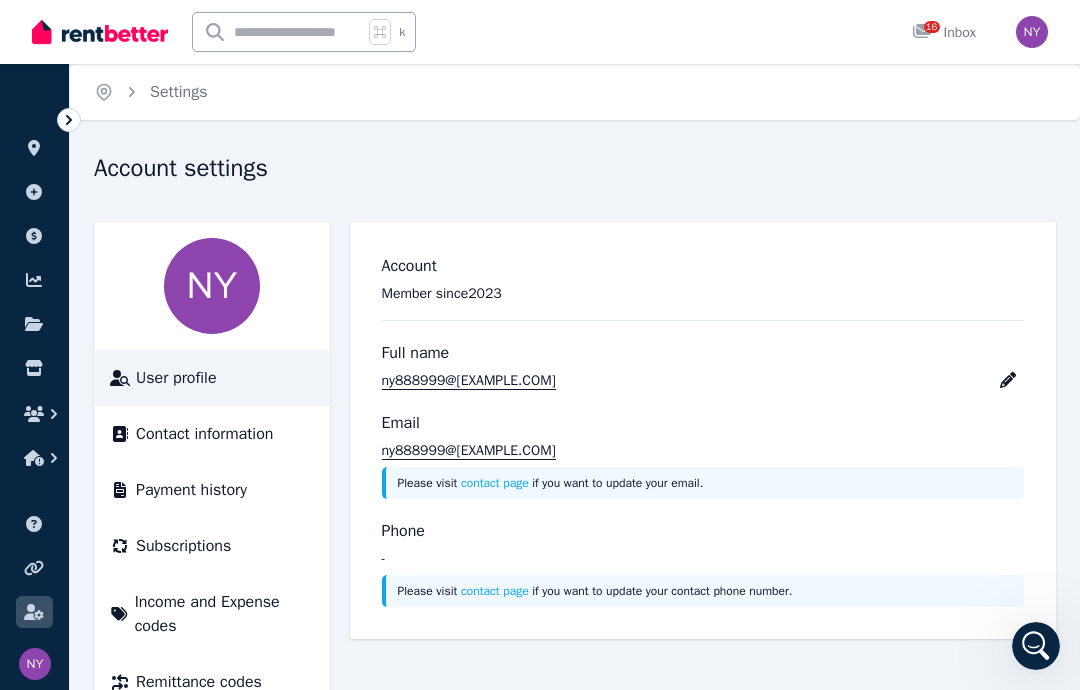 click on "Contact information" at bounding box center (204, 434) 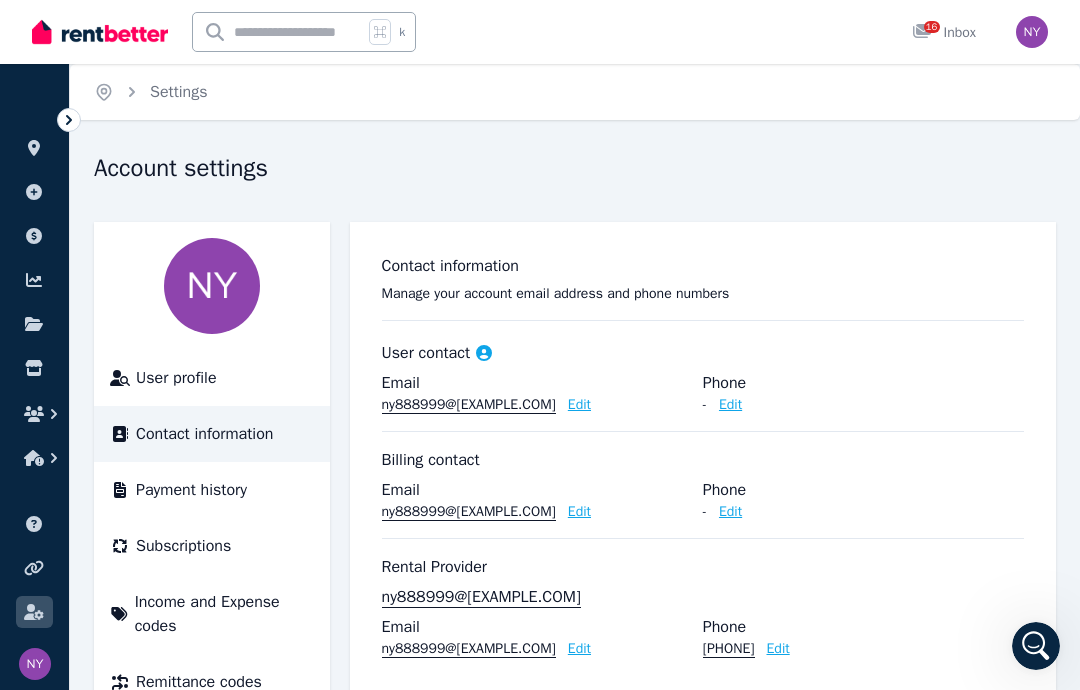 click at bounding box center [34, 568] 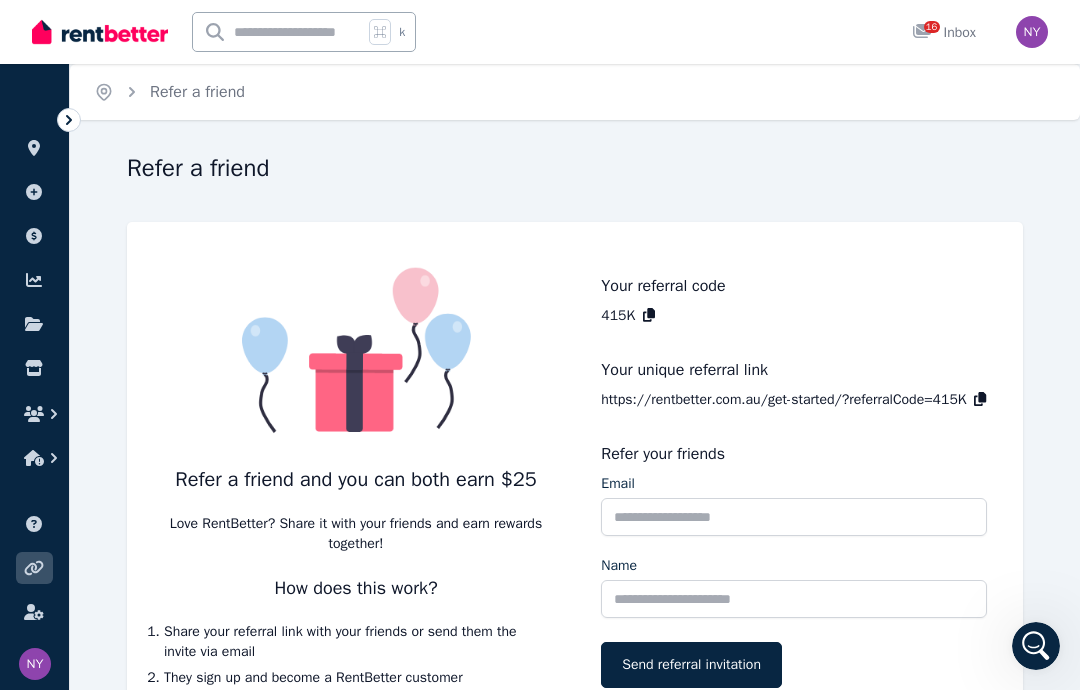 click 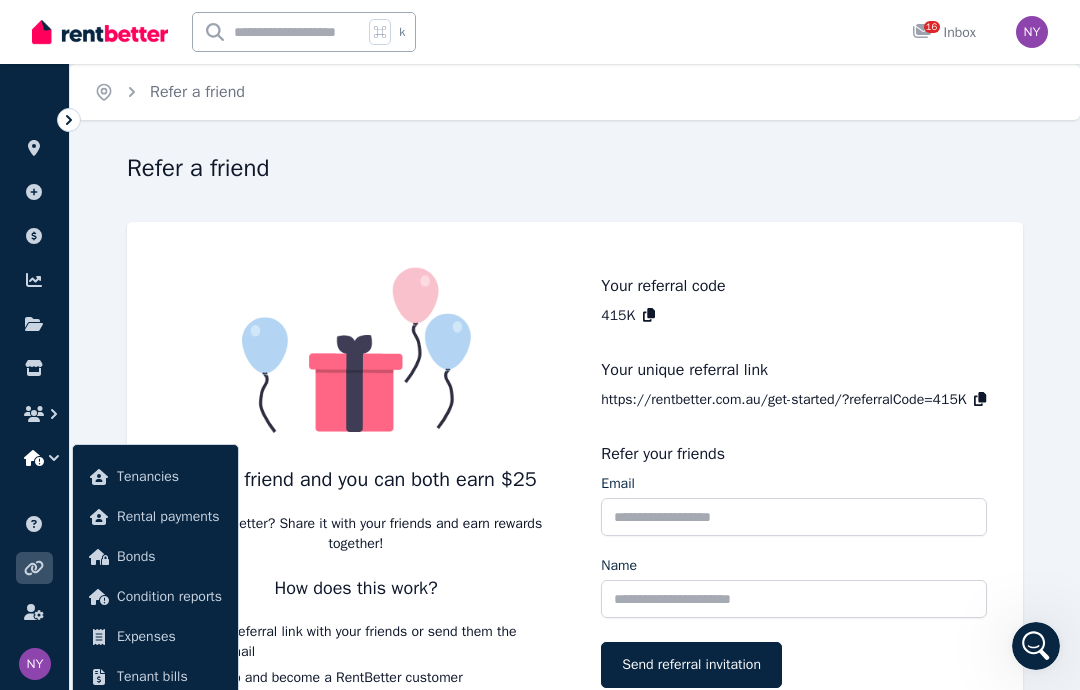 click 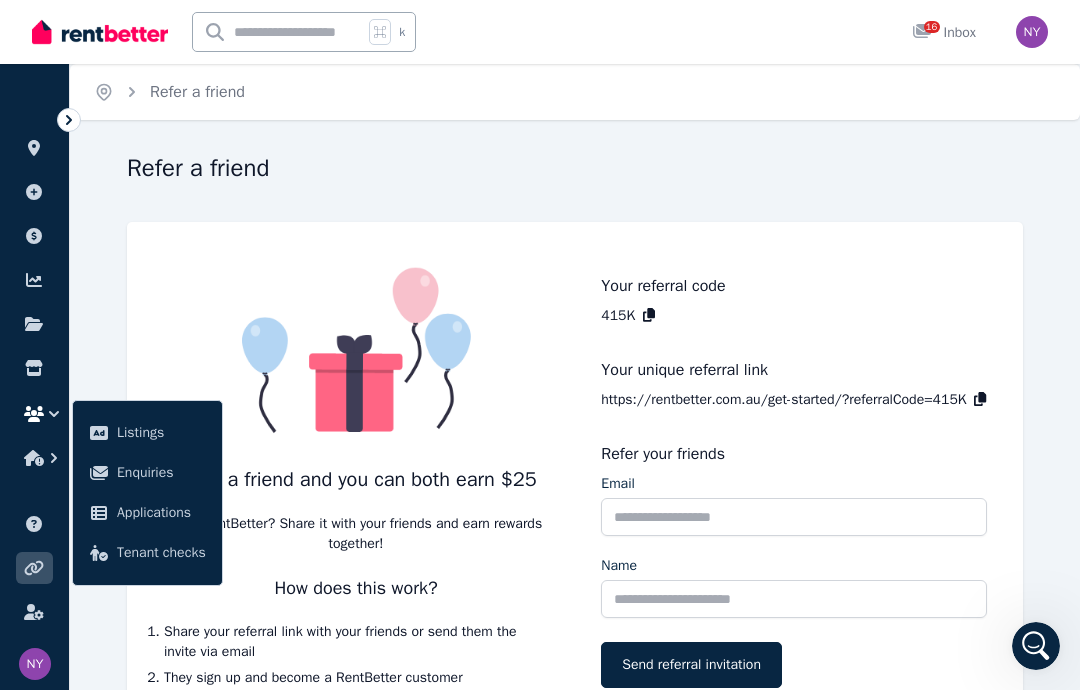 click on "ORGANISE Properties Add property Payments Finance report Documents Marketplace Listings Enquiries Applications Tenant checks" at bounding box center (34, 282) 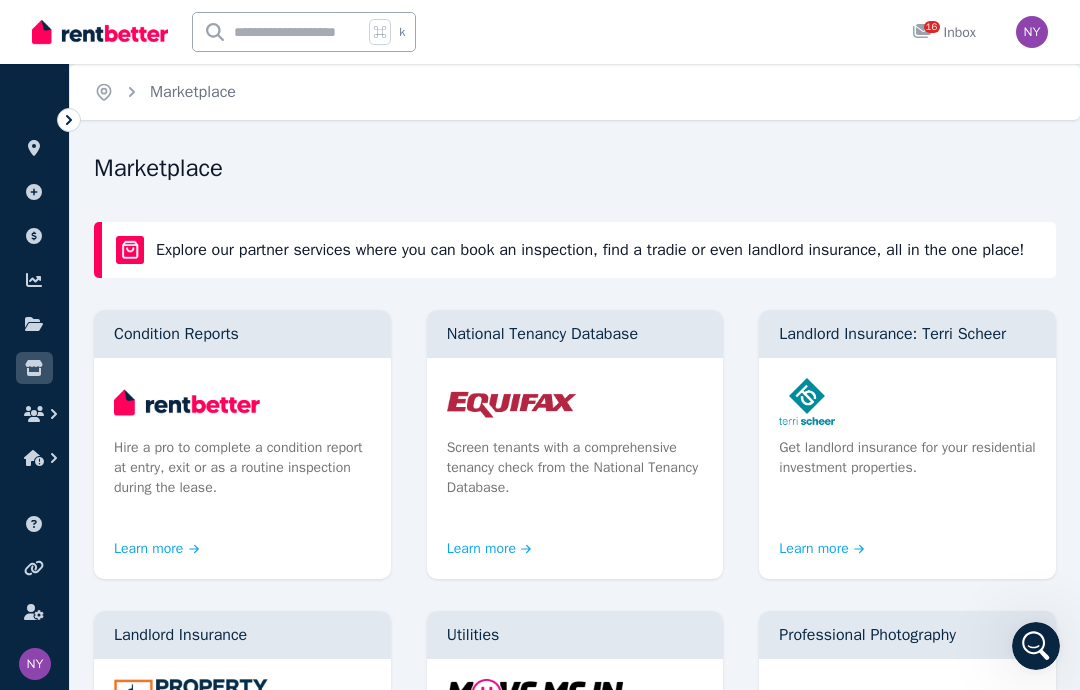 click 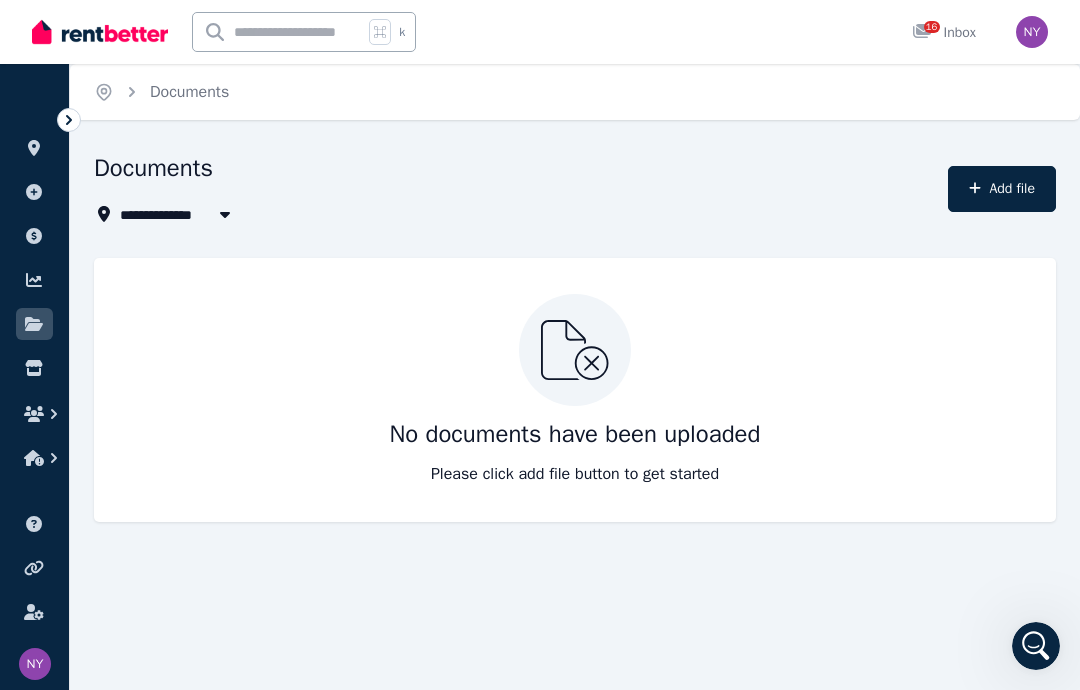click 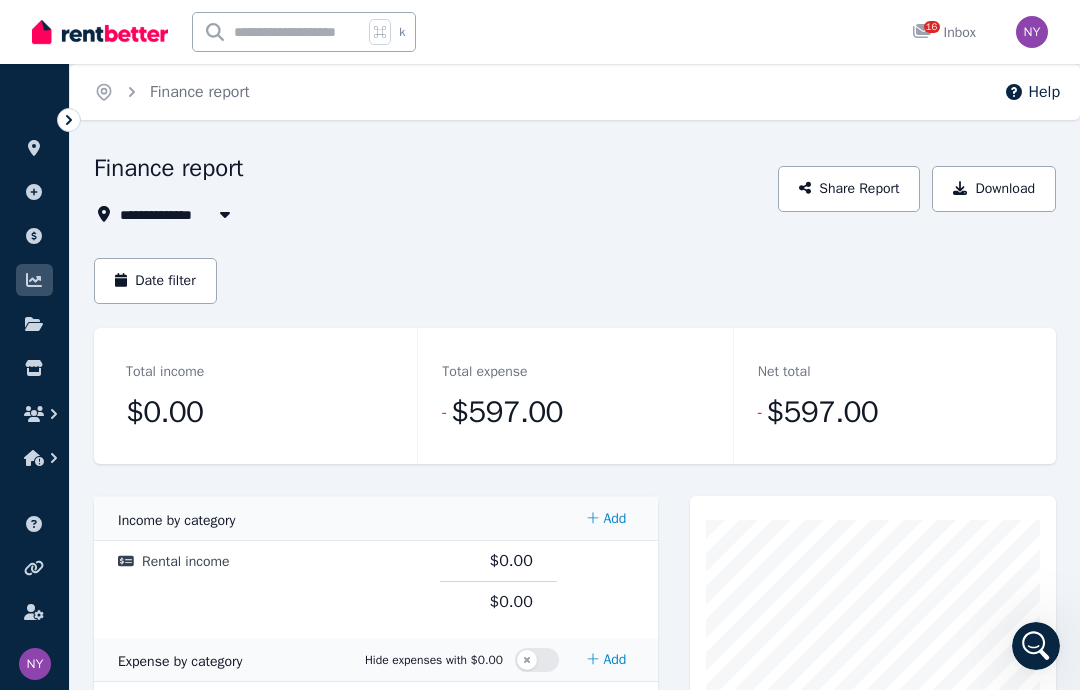 click at bounding box center [34, 236] 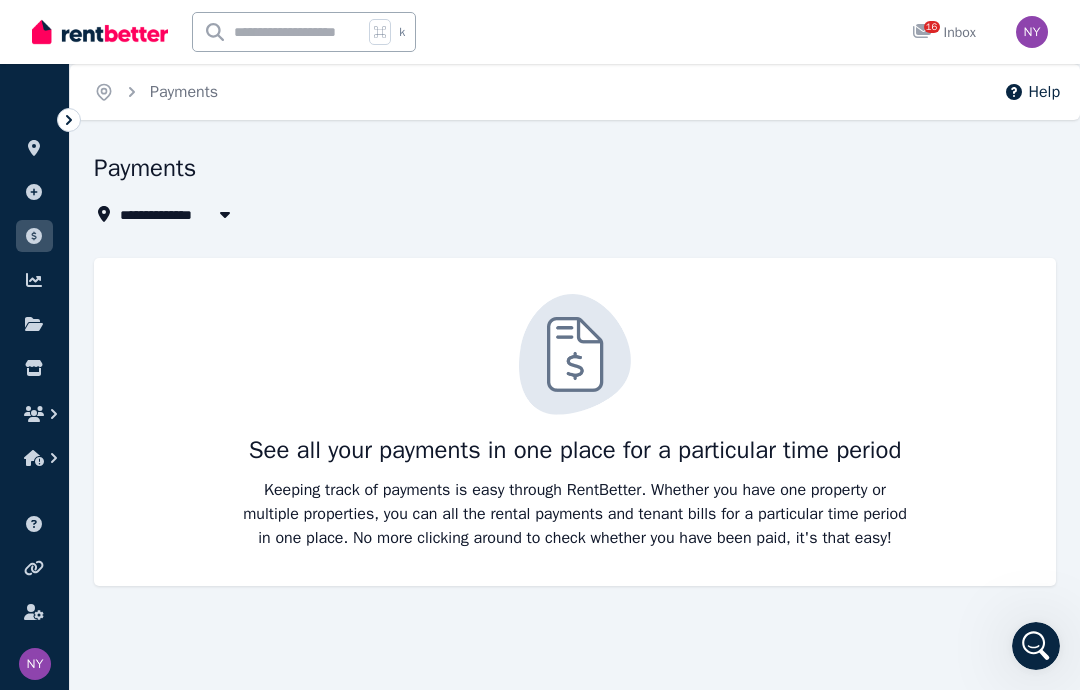 click 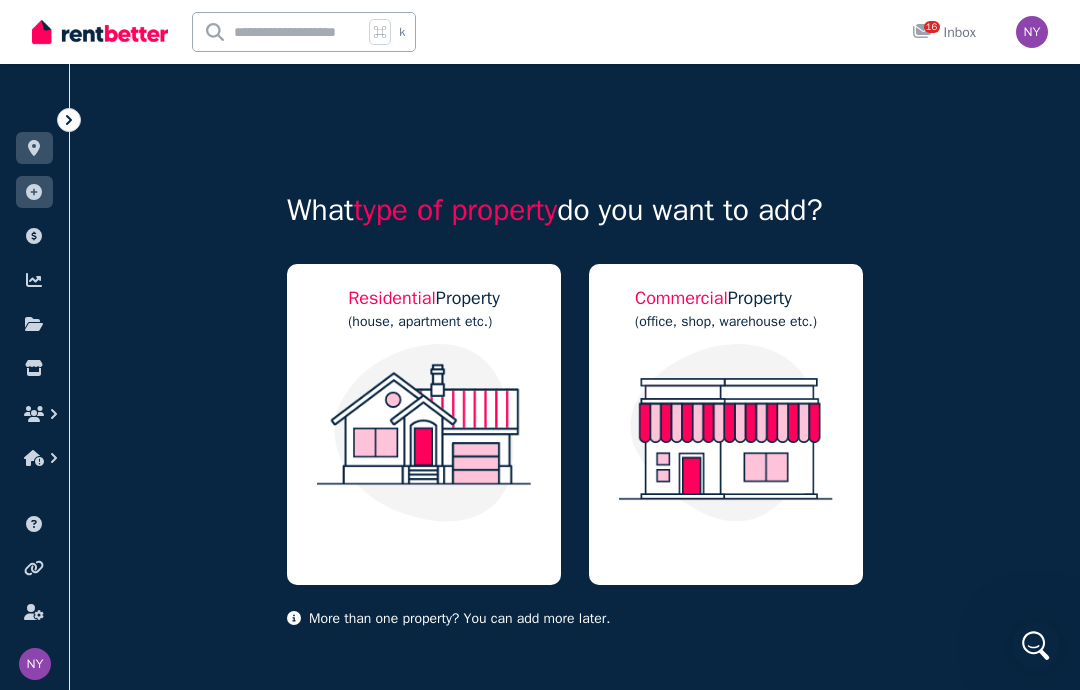 click 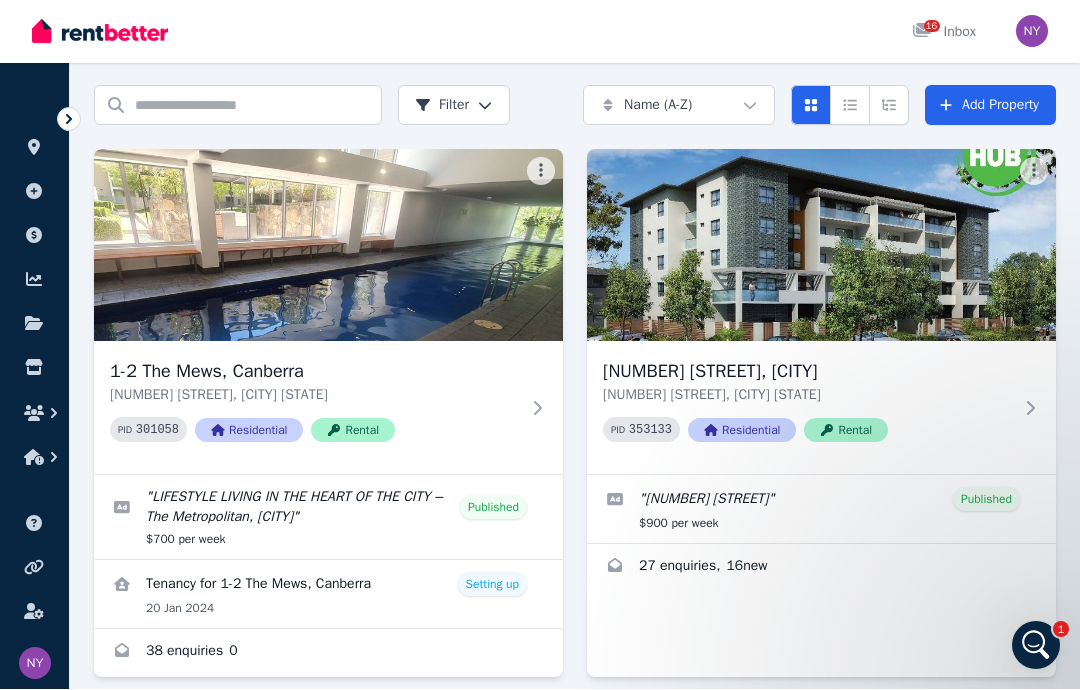 scroll, scrollTop: 0, scrollLeft: 0, axis: both 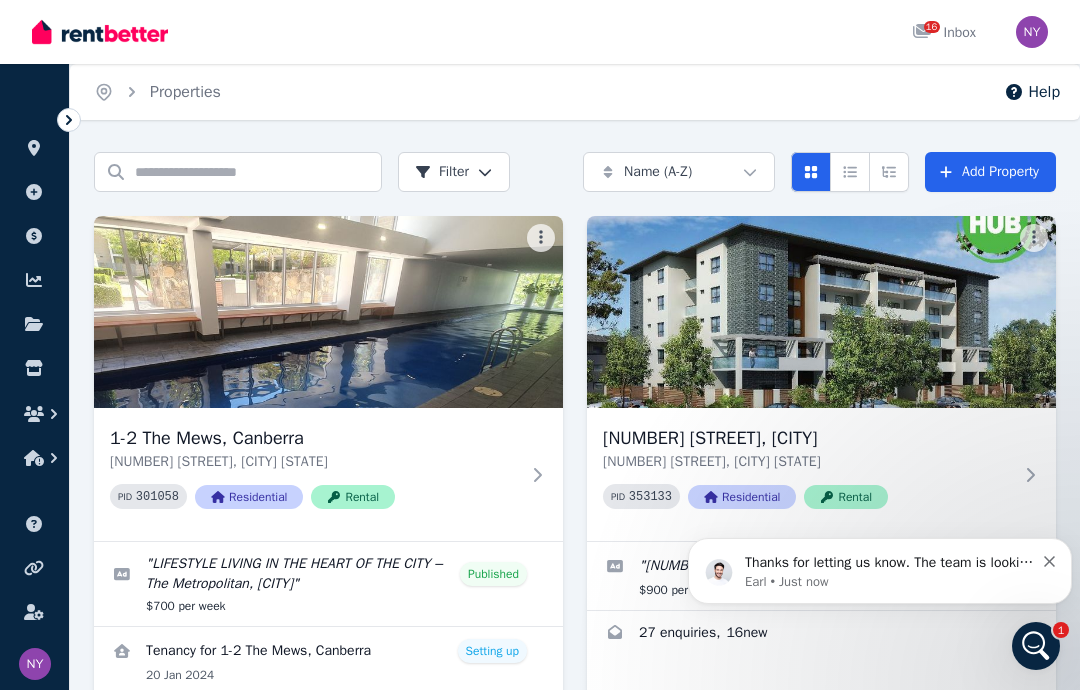 click on "Earl • Just now" at bounding box center (889, 582) 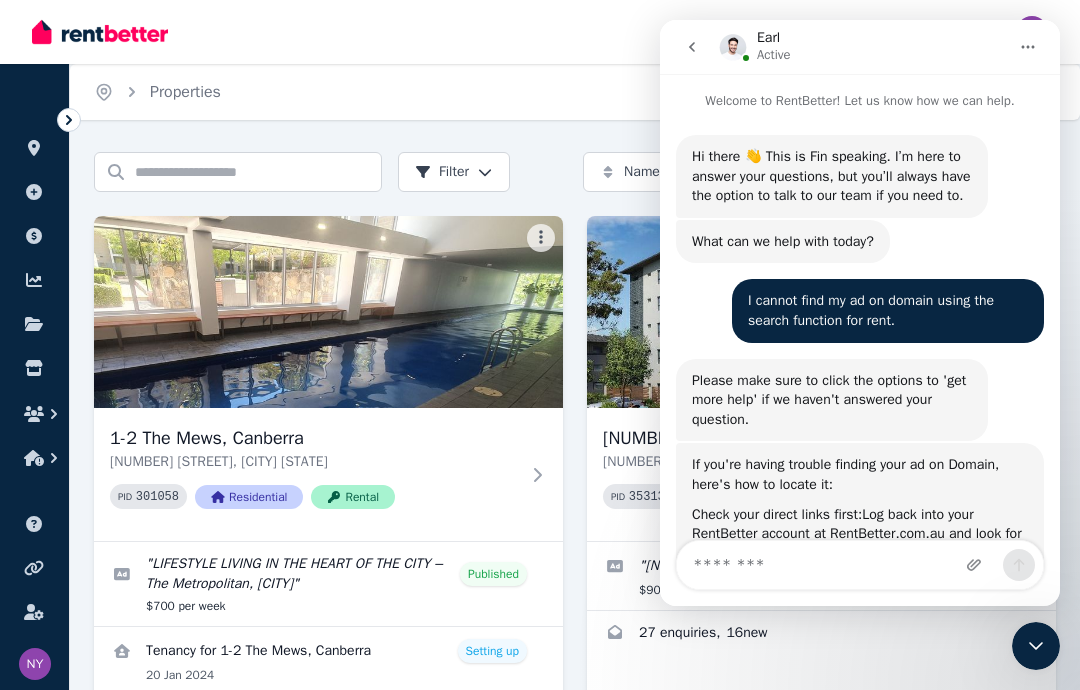 scroll, scrollTop: 66, scrollLeft: 0, axis: vertical 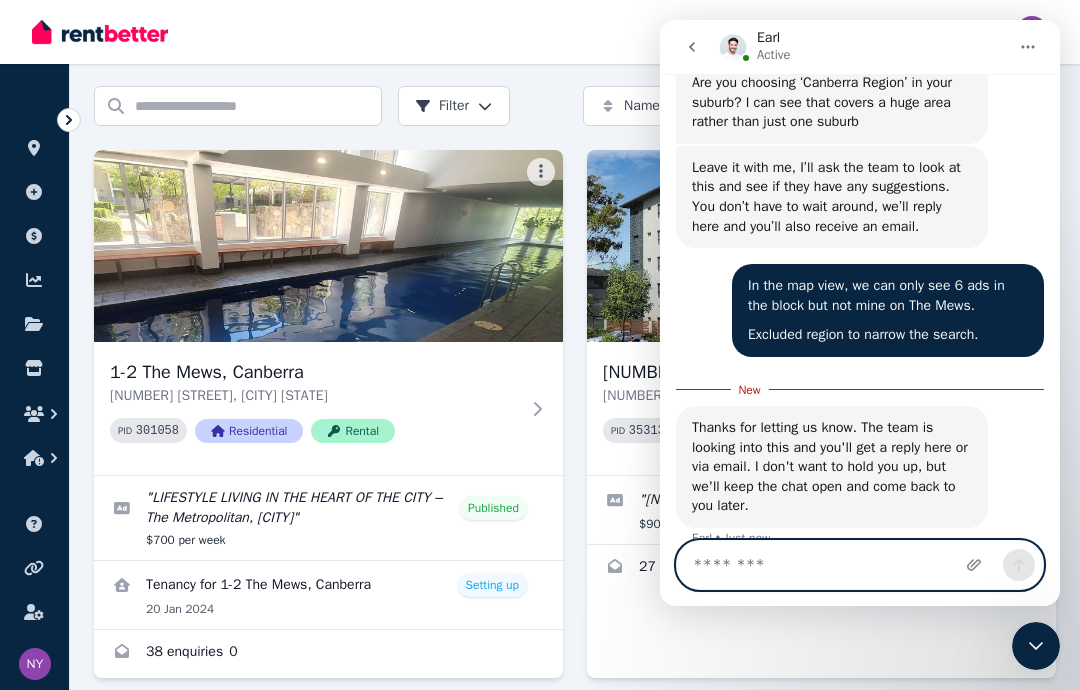 click at bounding box center (860, 565) 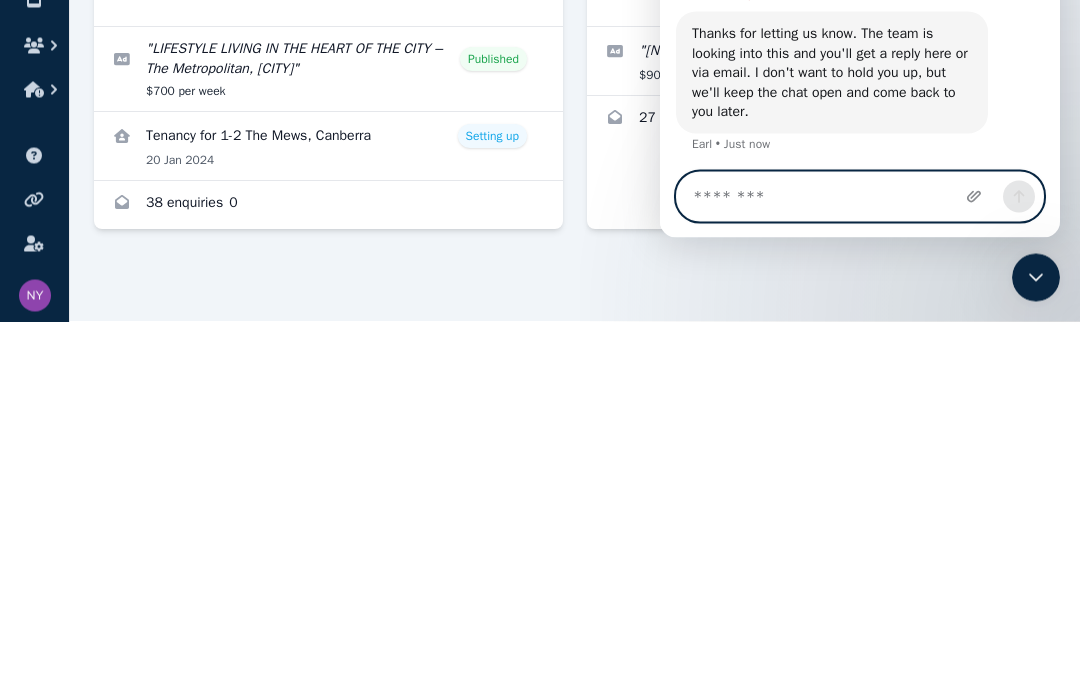 scroll, scrollTop: 4351, scrollLeft: 0, axis: vertical 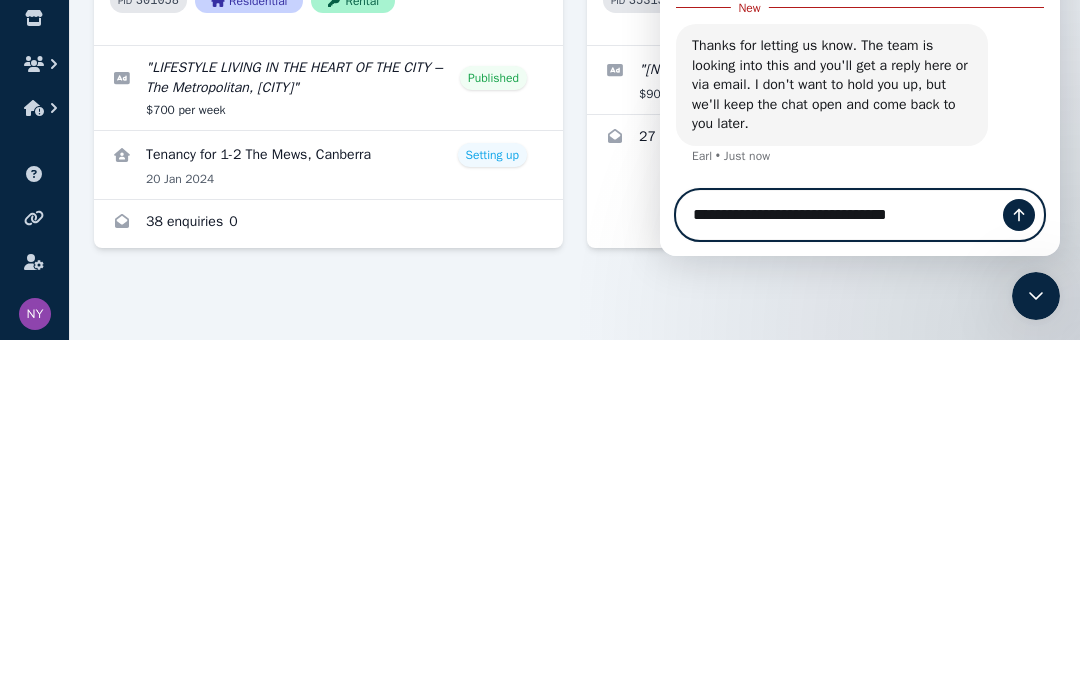 click on "**********" at bounding box center (860, 215) 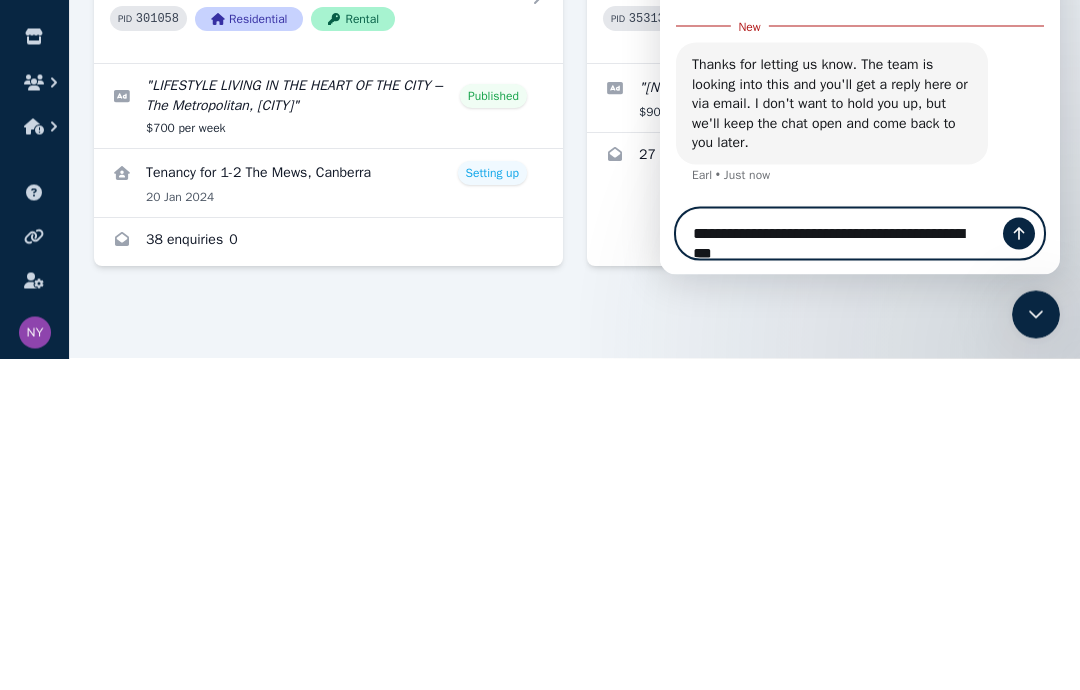 scroll, scrollTop: 4371, scrollLeft: 0, axis: vertical 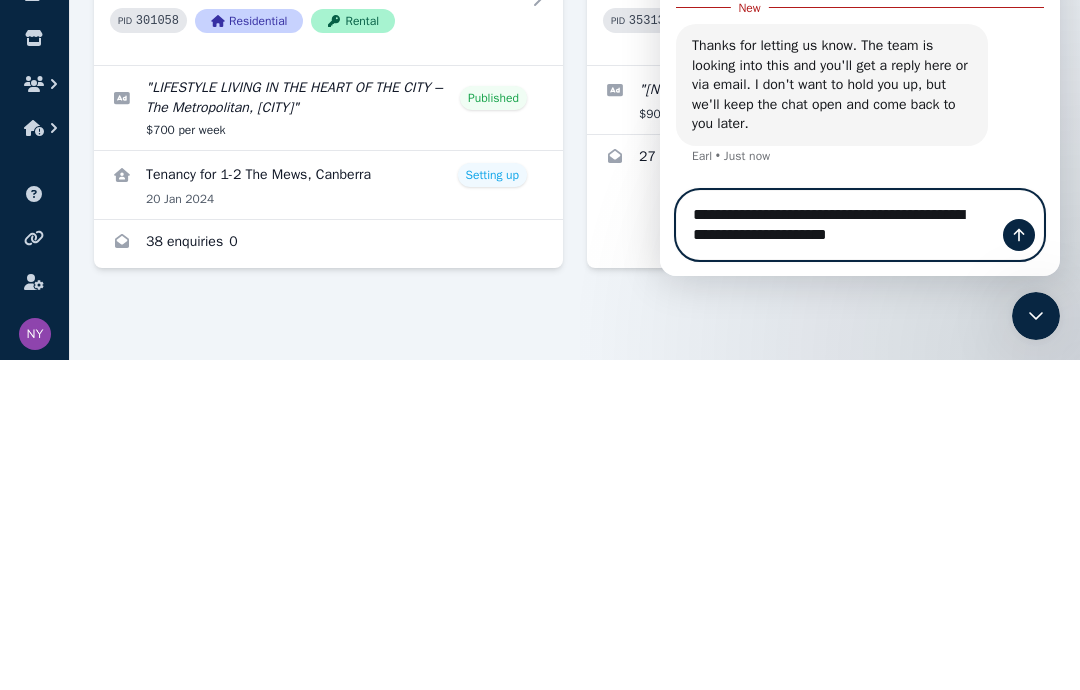click on "**********" at bounding box center [860, 225] 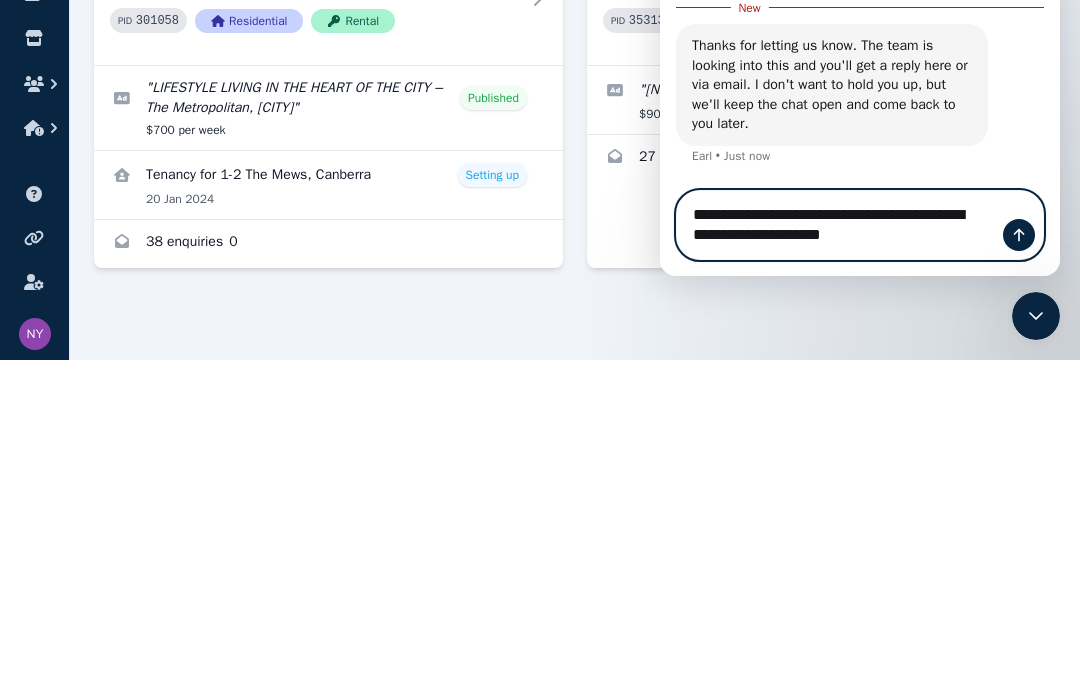 click on "**********" at bounding box center [860, 225] 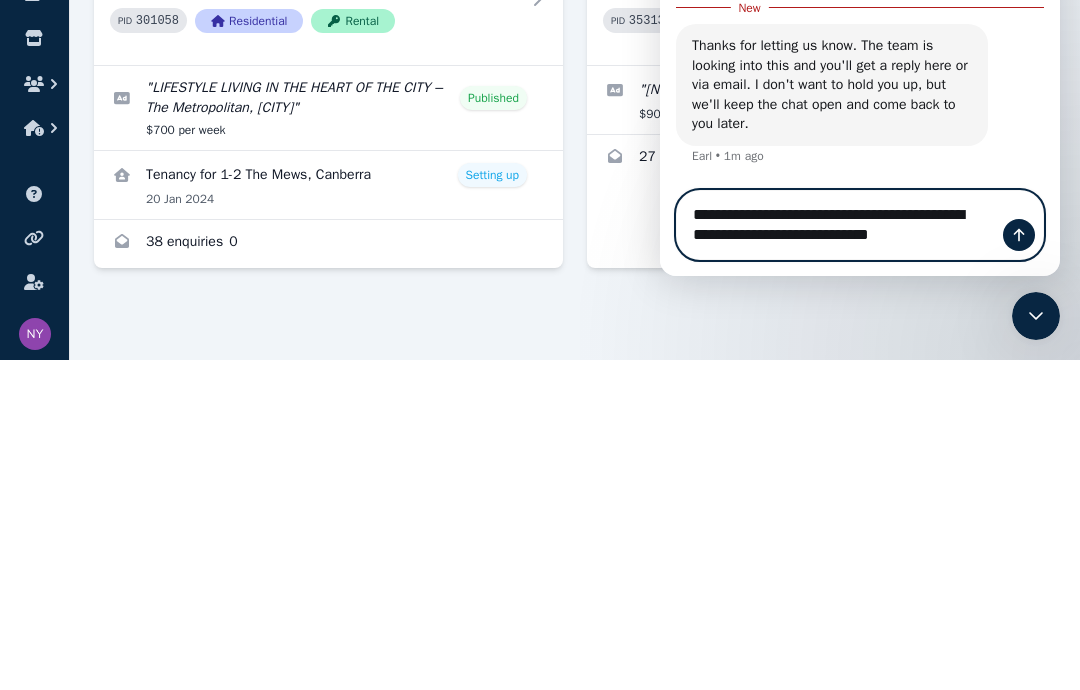 click on "**********" at bounding box center [860, 225] 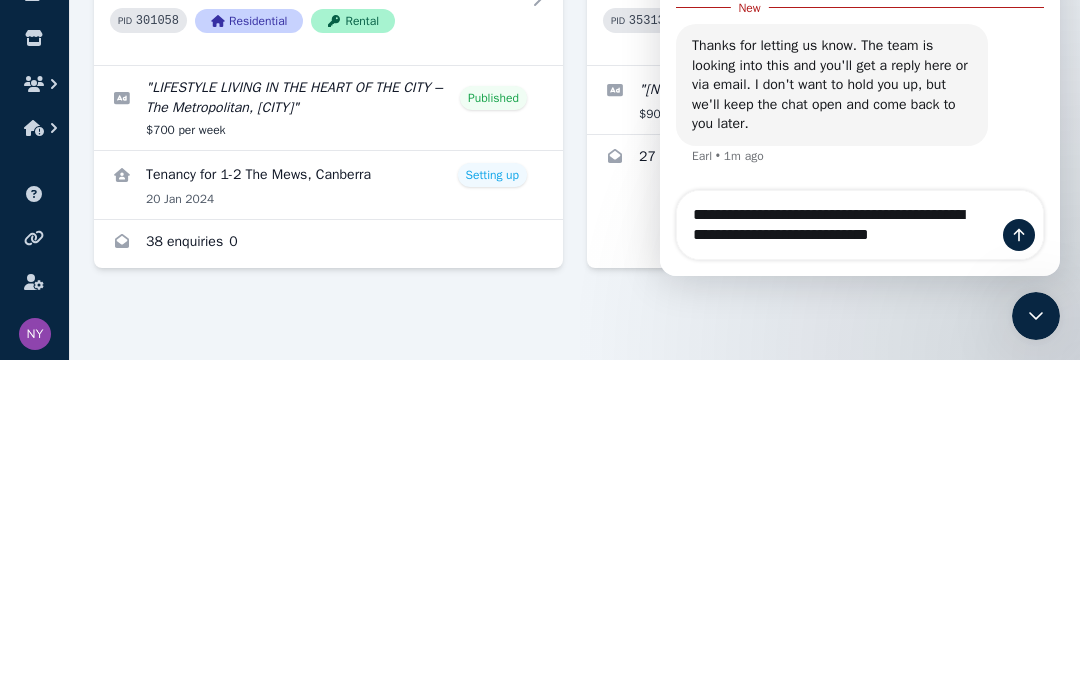 click 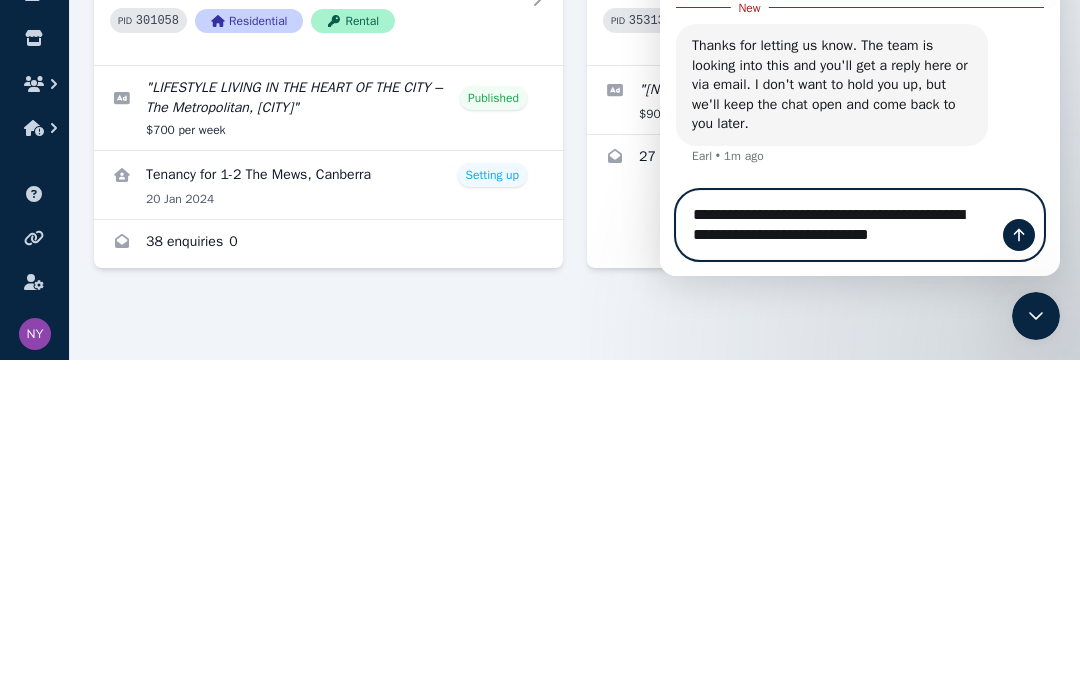 type 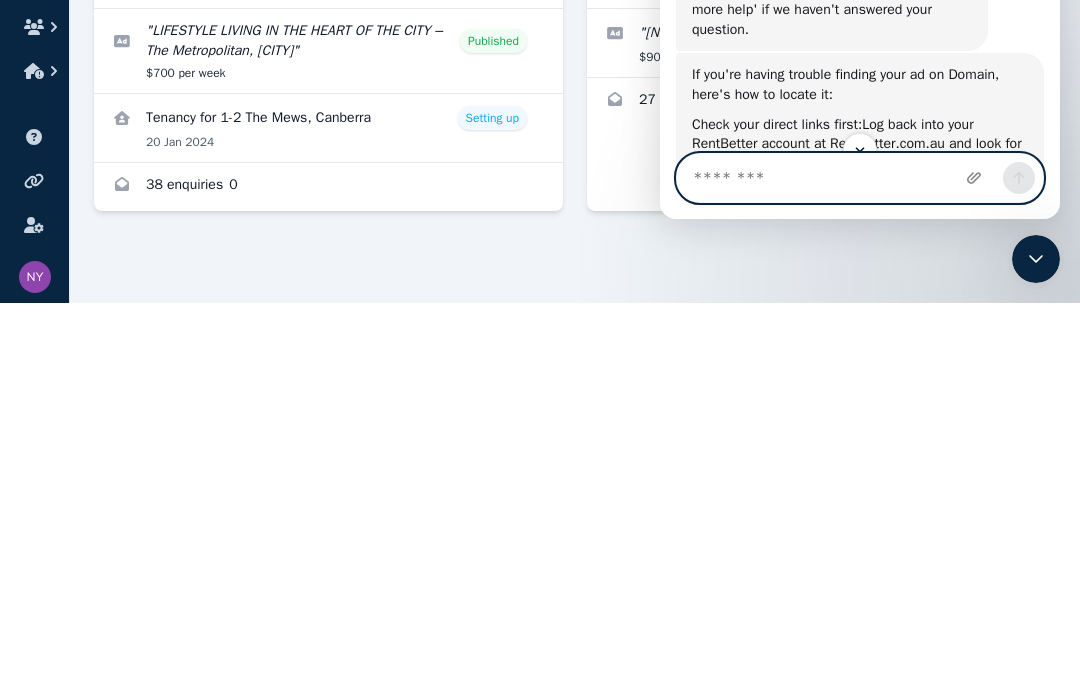 scroll, scrollTop: 0, scrollLeft: 0, axis: both 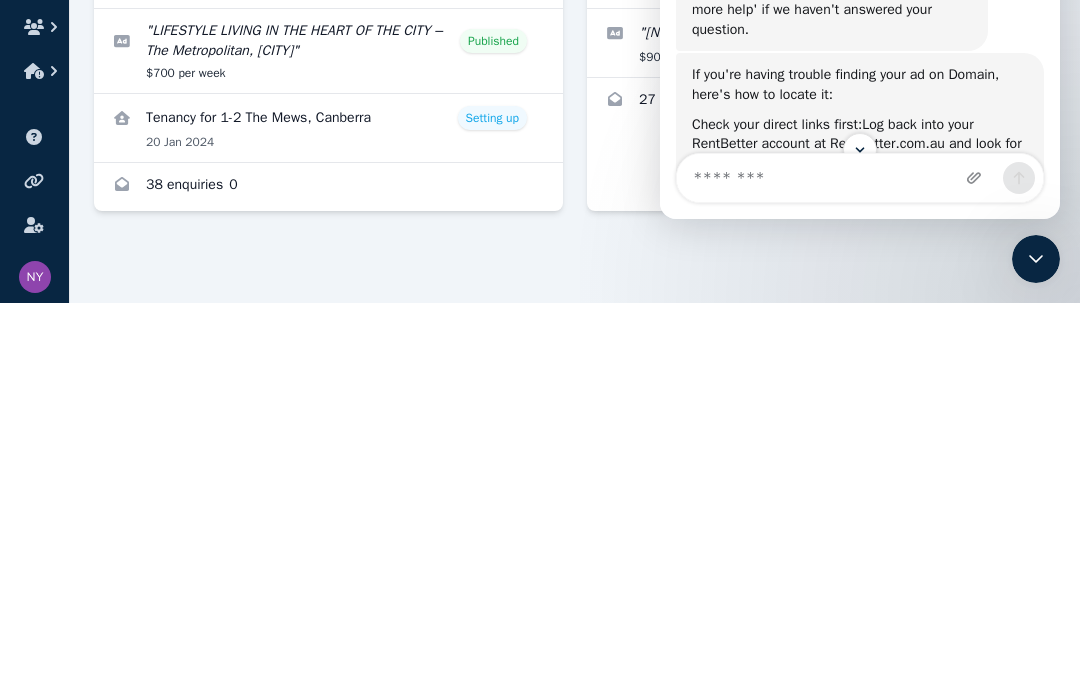 click 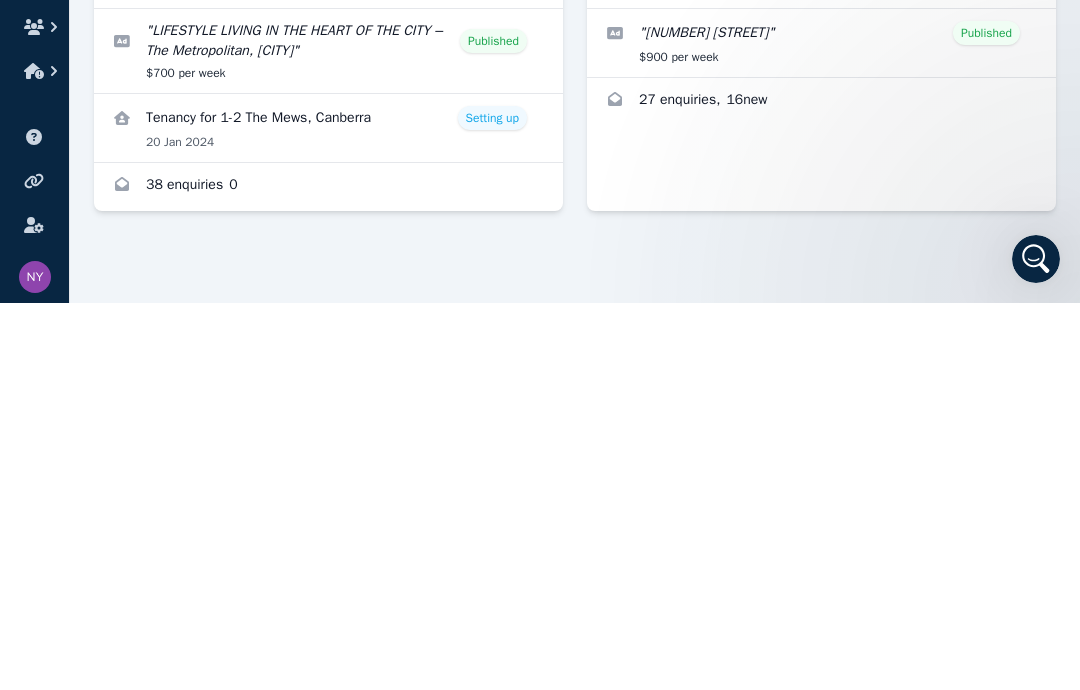 scroll, scrollTop: 66, scrollLeft: 0, axis: vertical 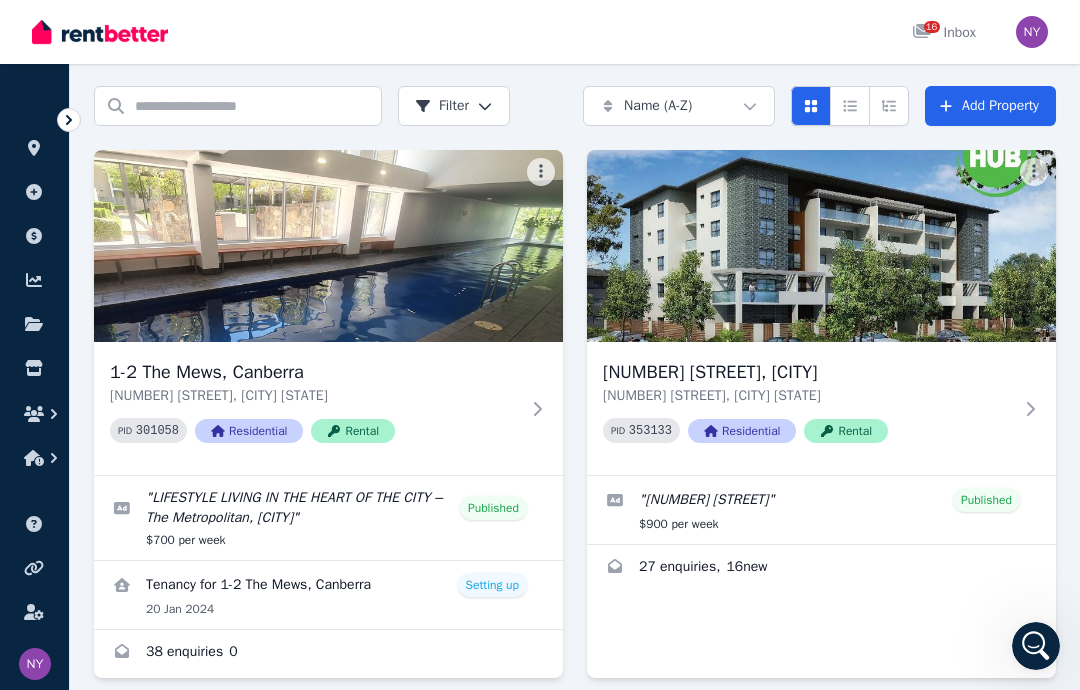 click at bounding box center (1032, 32) 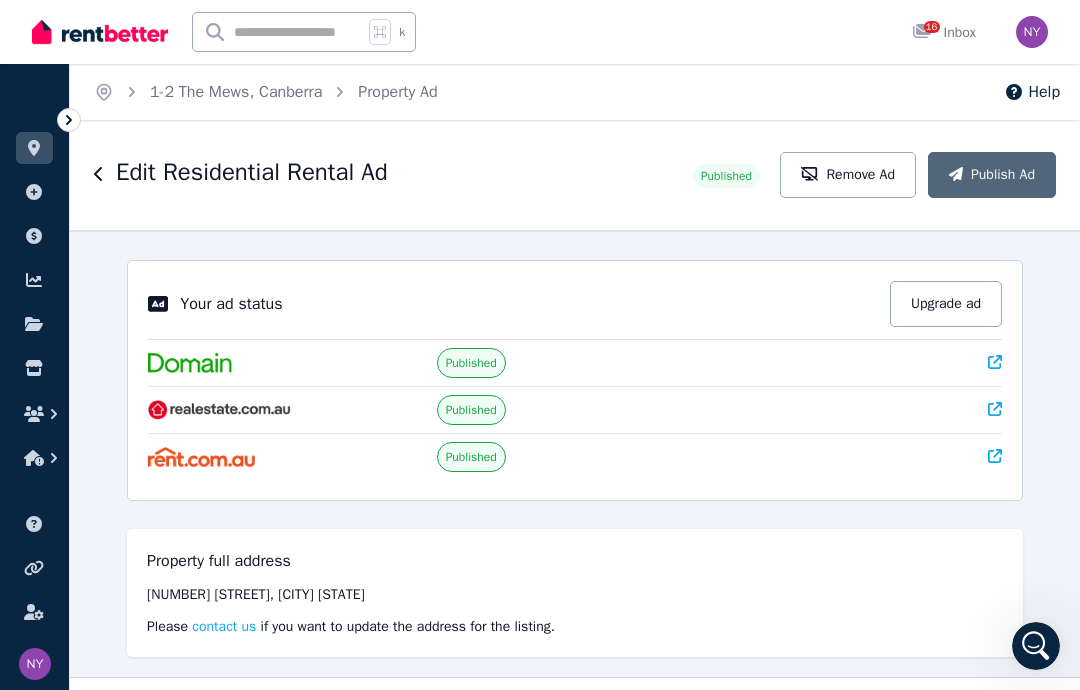 scroll, scrollTop: 80, scrollLeft: 0, axis: vertical 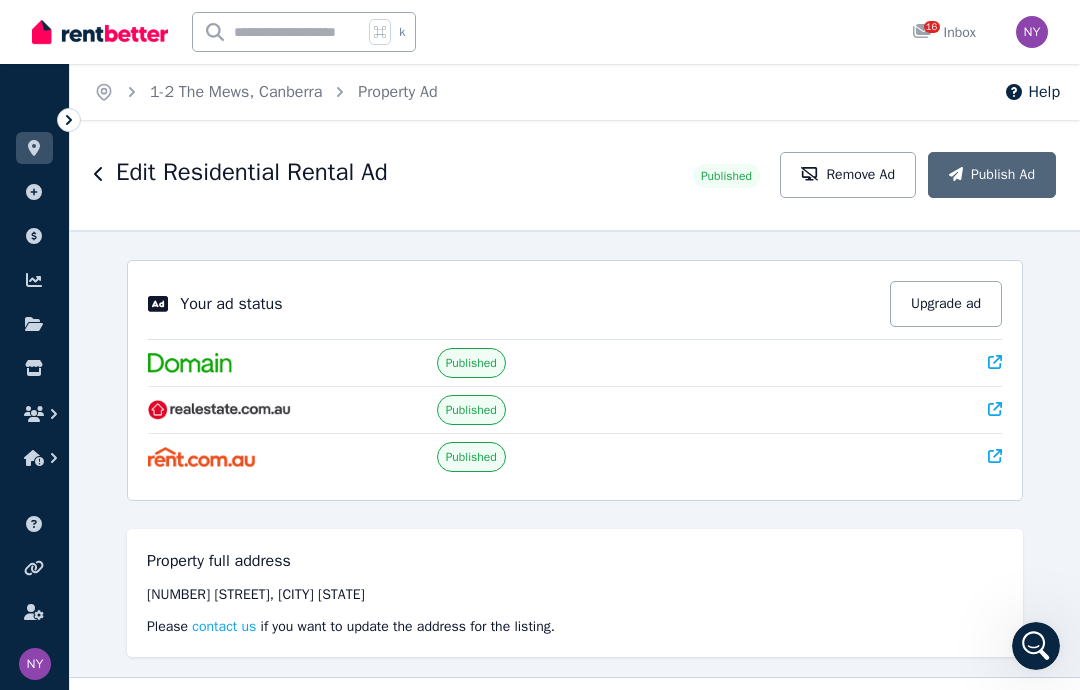 click at bounding box center (1032, 32) 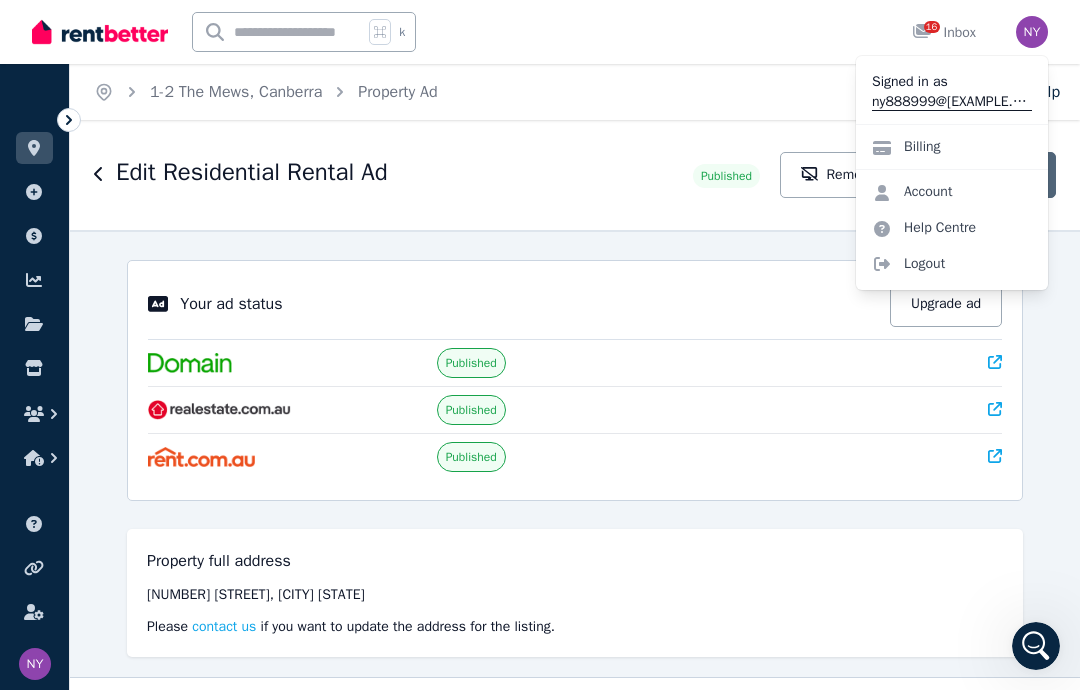 click on "Logout" at bounding box center [952, 264] 